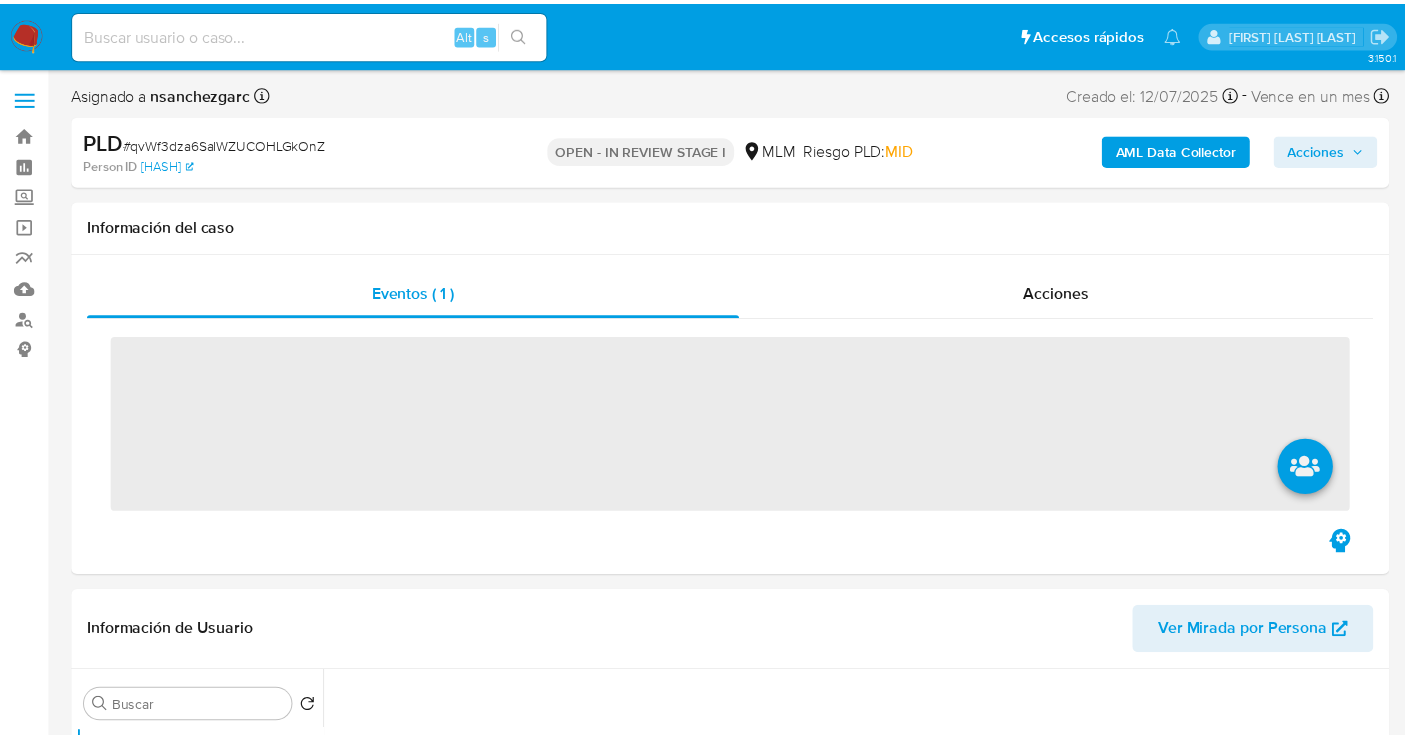 scroll, scrollTop: 0, scrollLeft: 0, axis: both 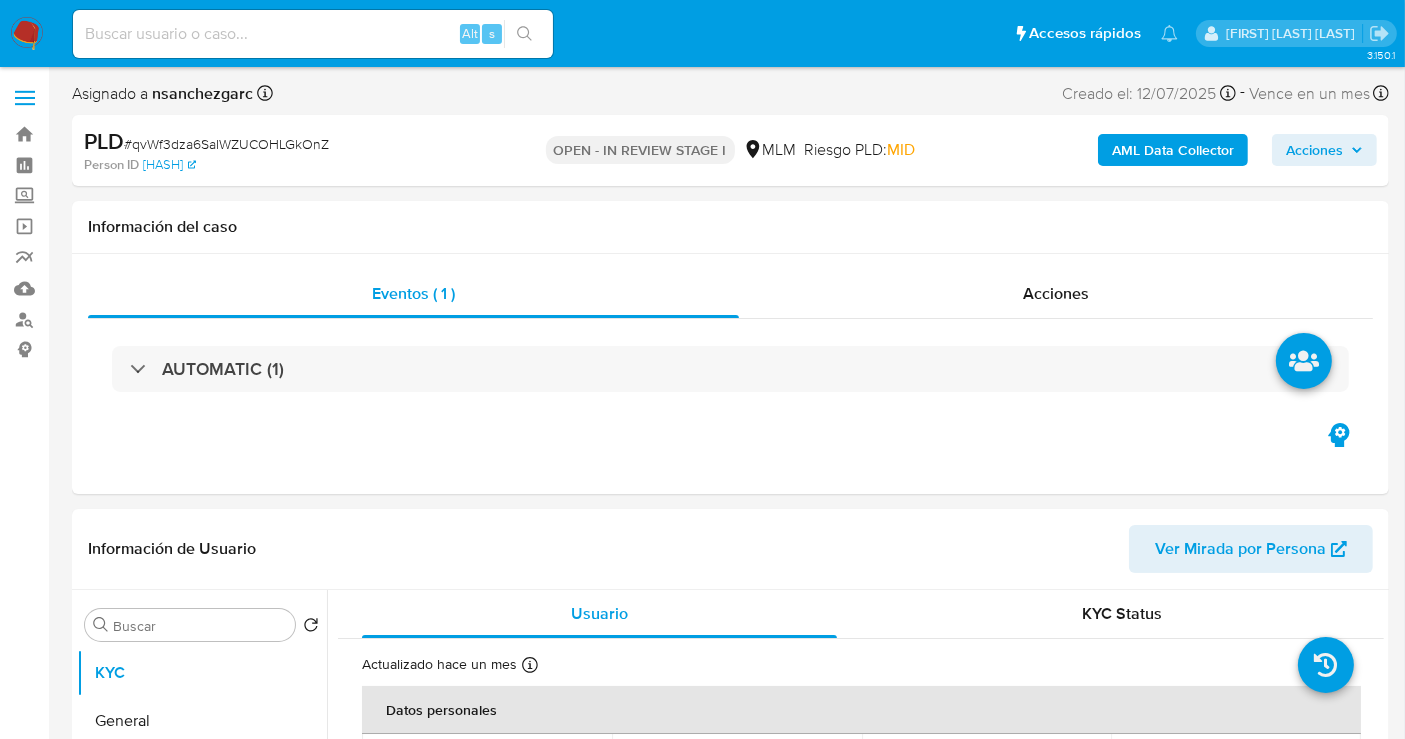 select on "10" 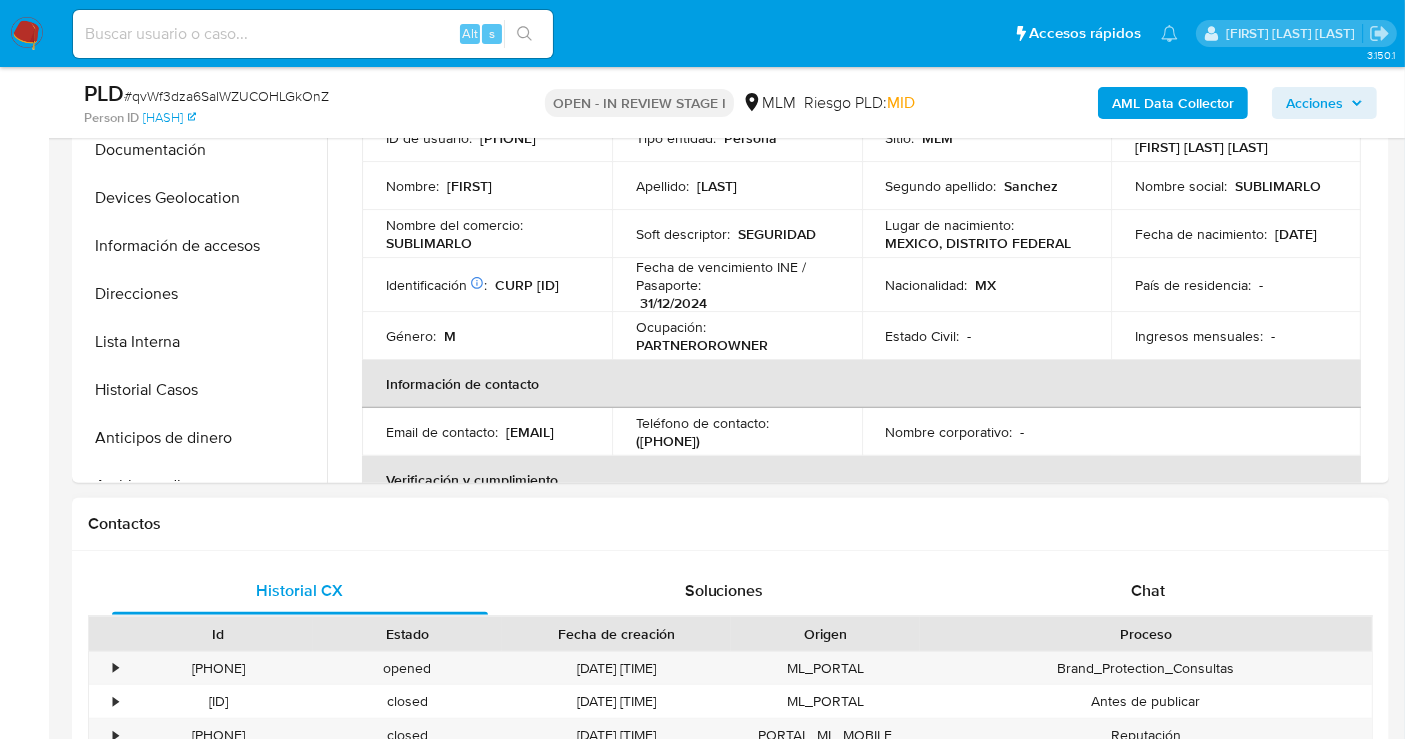 scroll, scrollTop: 333, scrollLeft: 0, axis: vertical 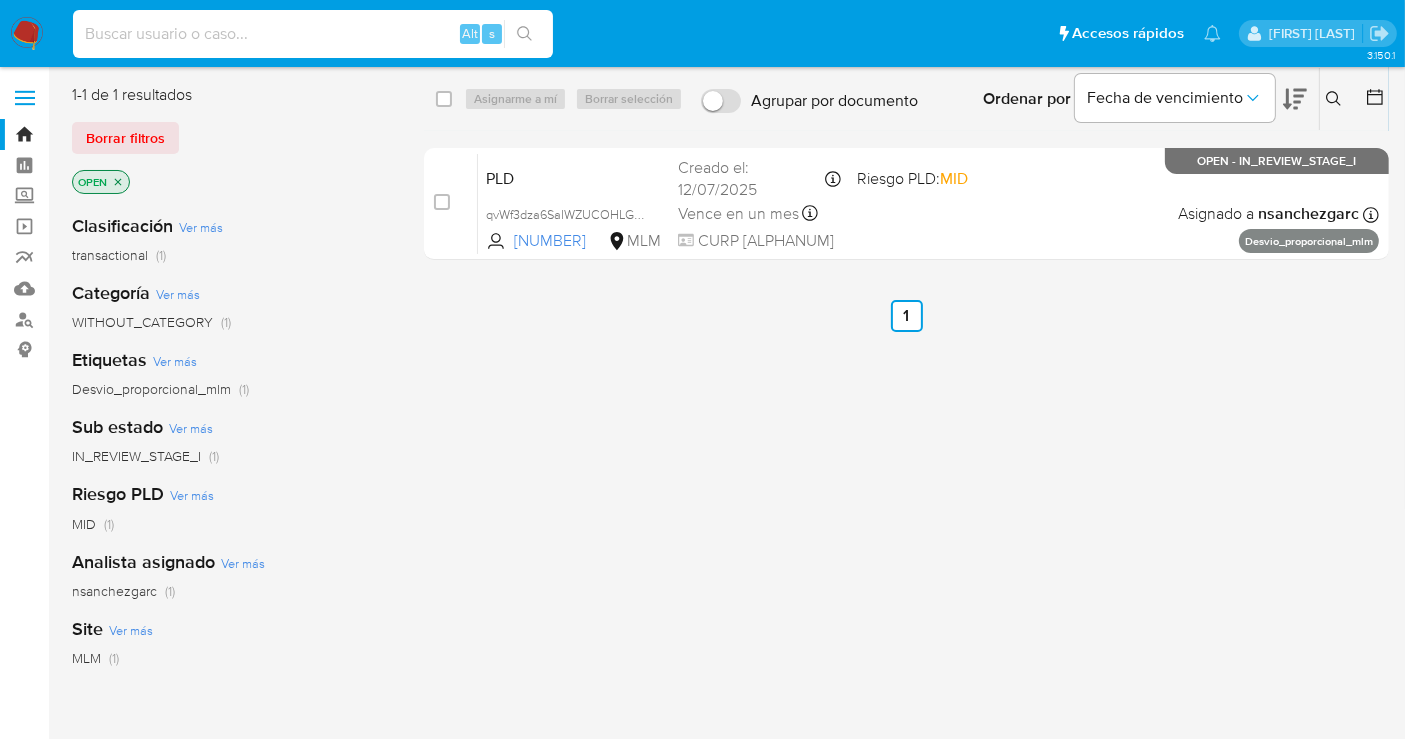 click at bounding box center (313, 34) 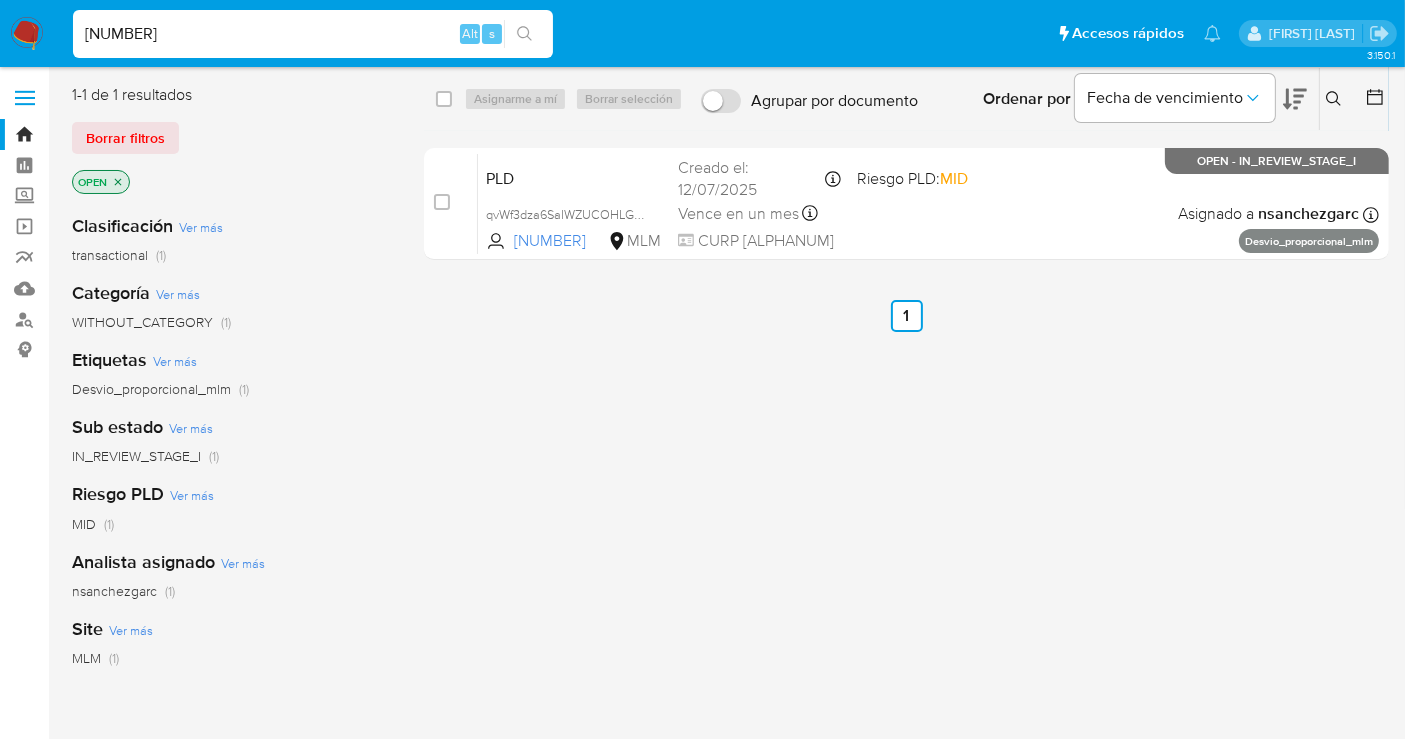 type on "[NUMBER]" 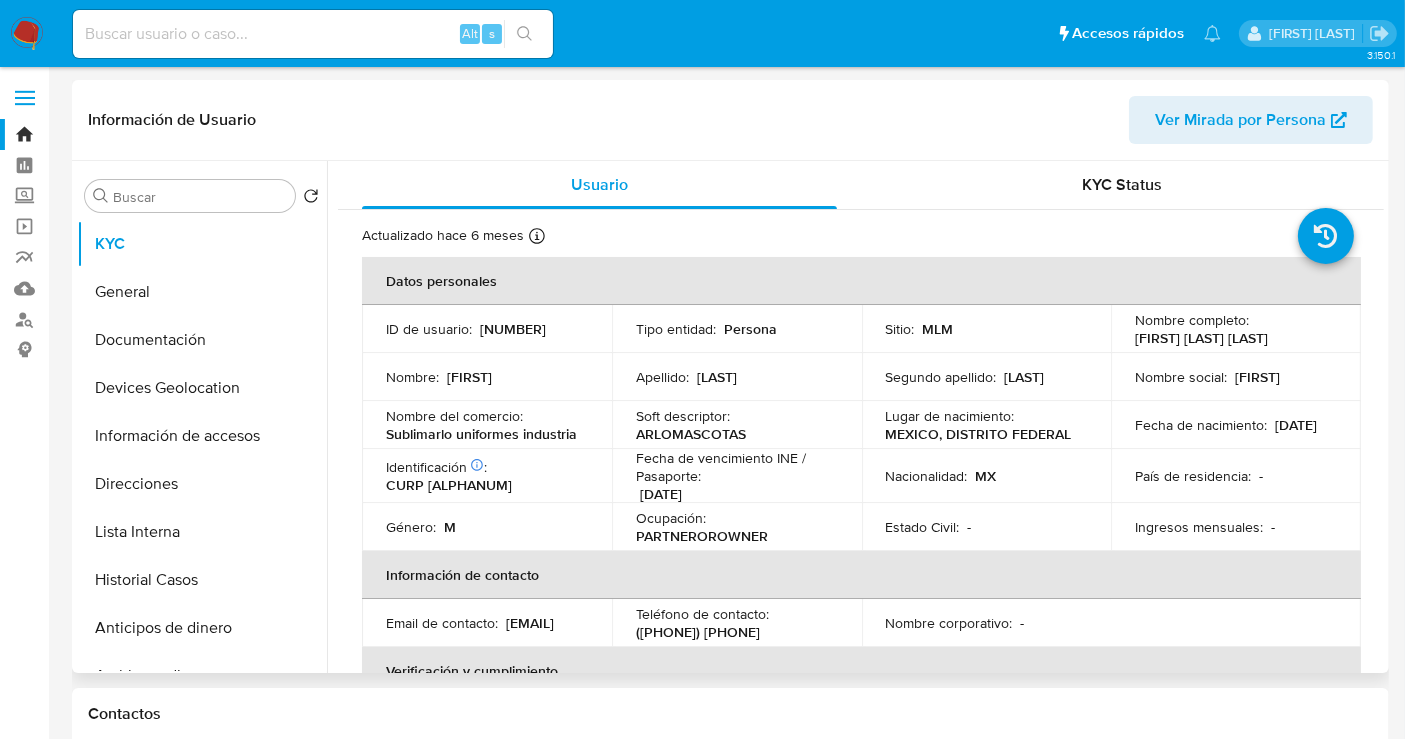 select on "10" 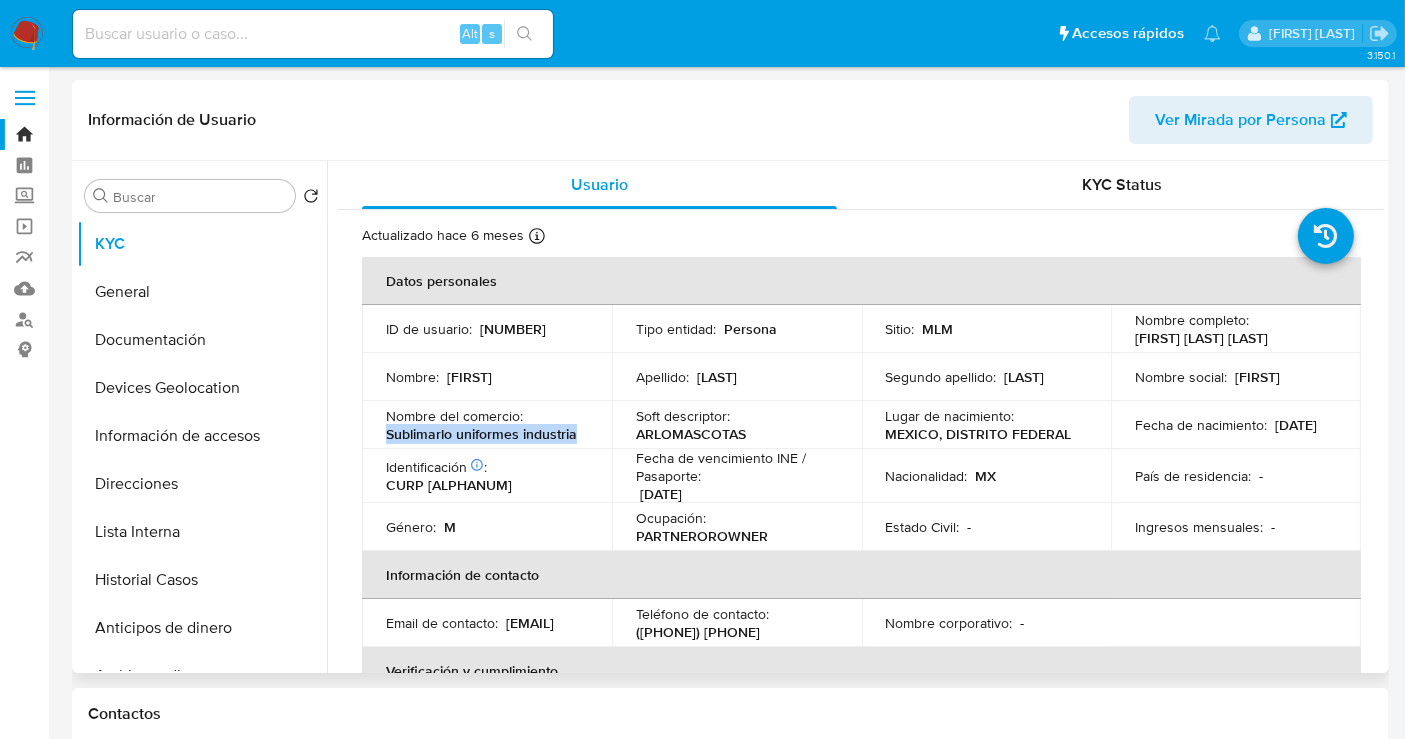 drag, startPoint x: 580, startPoint y: 435, endPoint x: 366, endPoint y: 440, distance: 214.05841 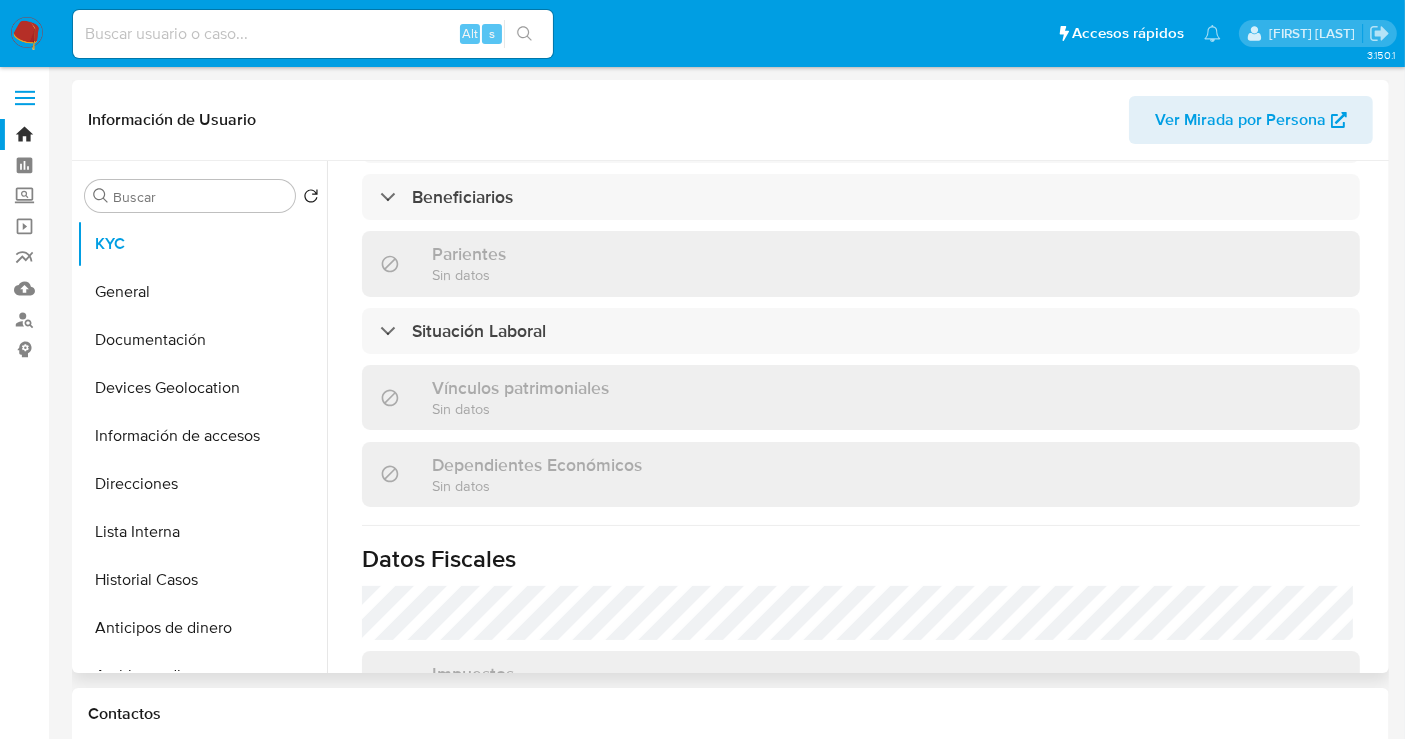 scroll, scrollTop: 1229, scrollLeft: 0, axis: vertical 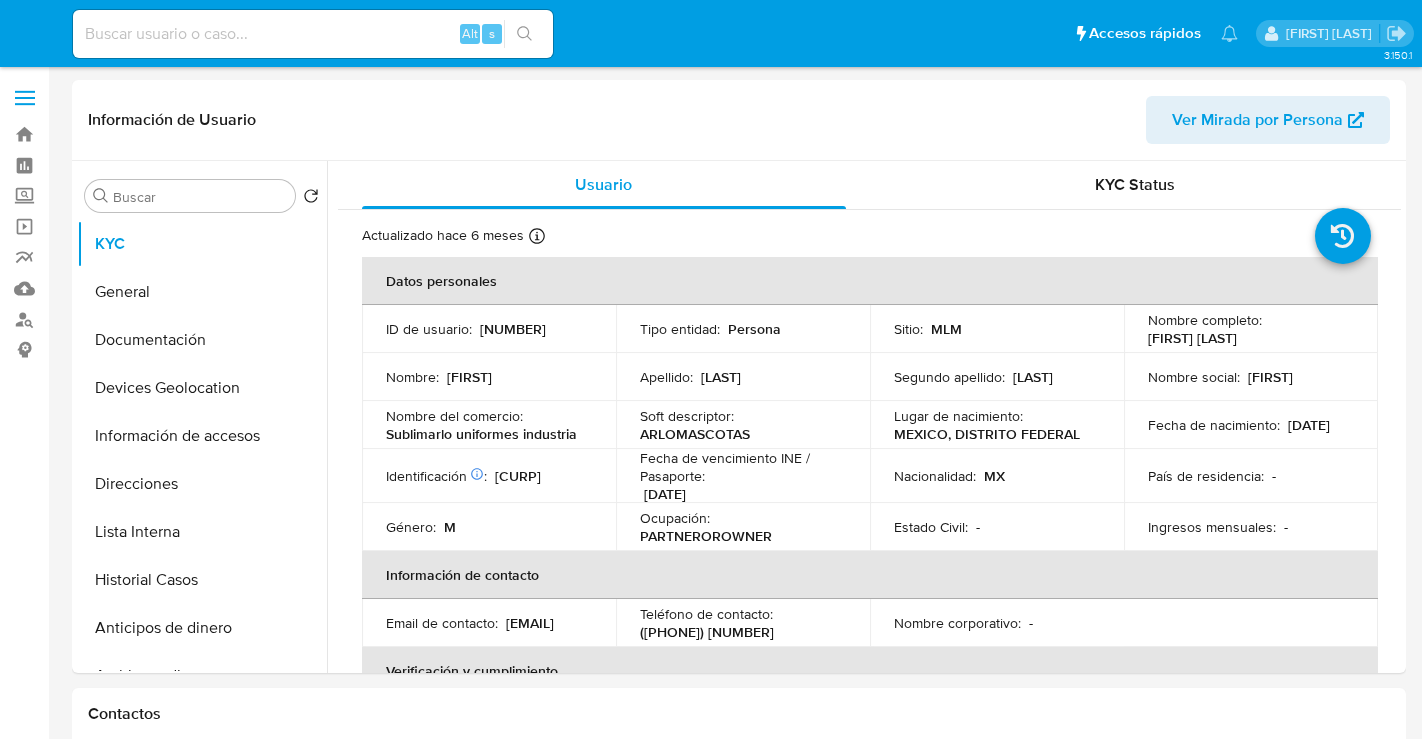 select on "10" 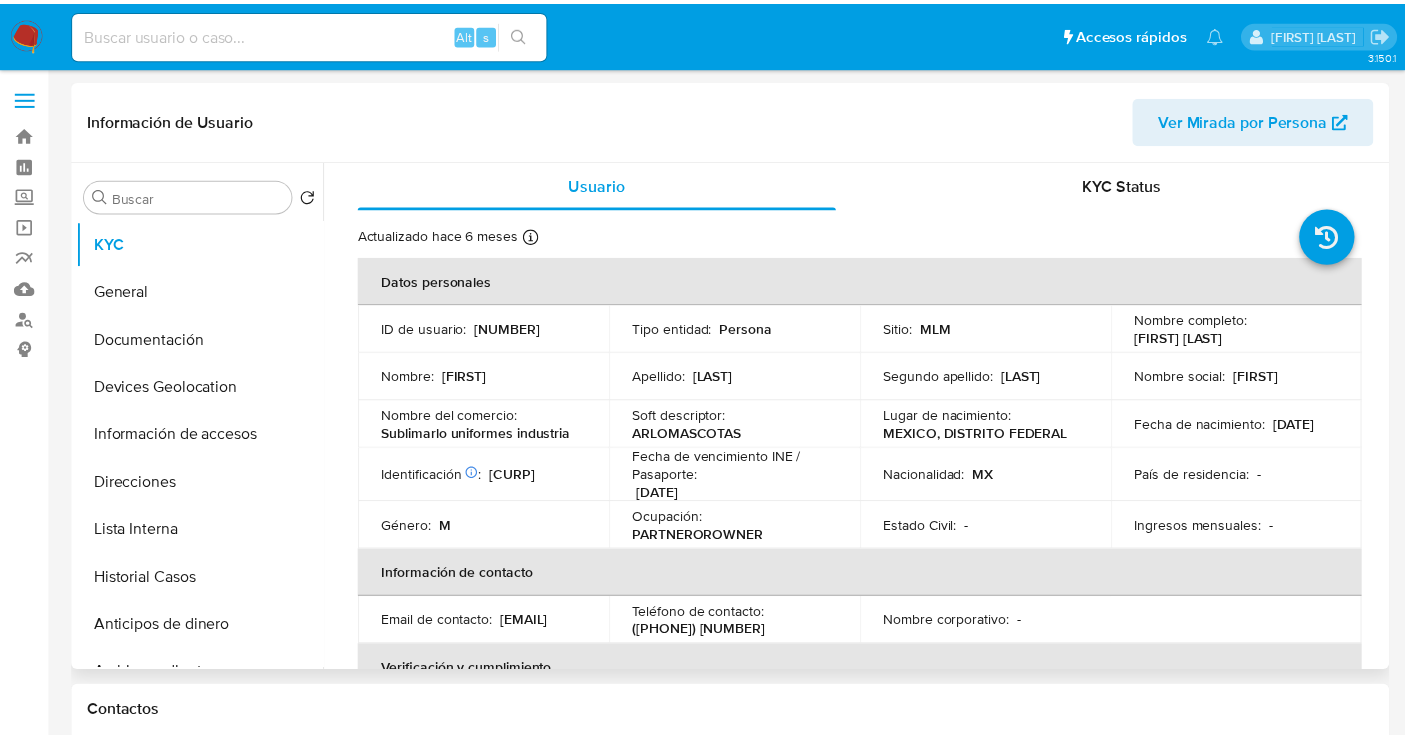 scroll, scrollTop: 0, scrollLeft: 0, axis: both 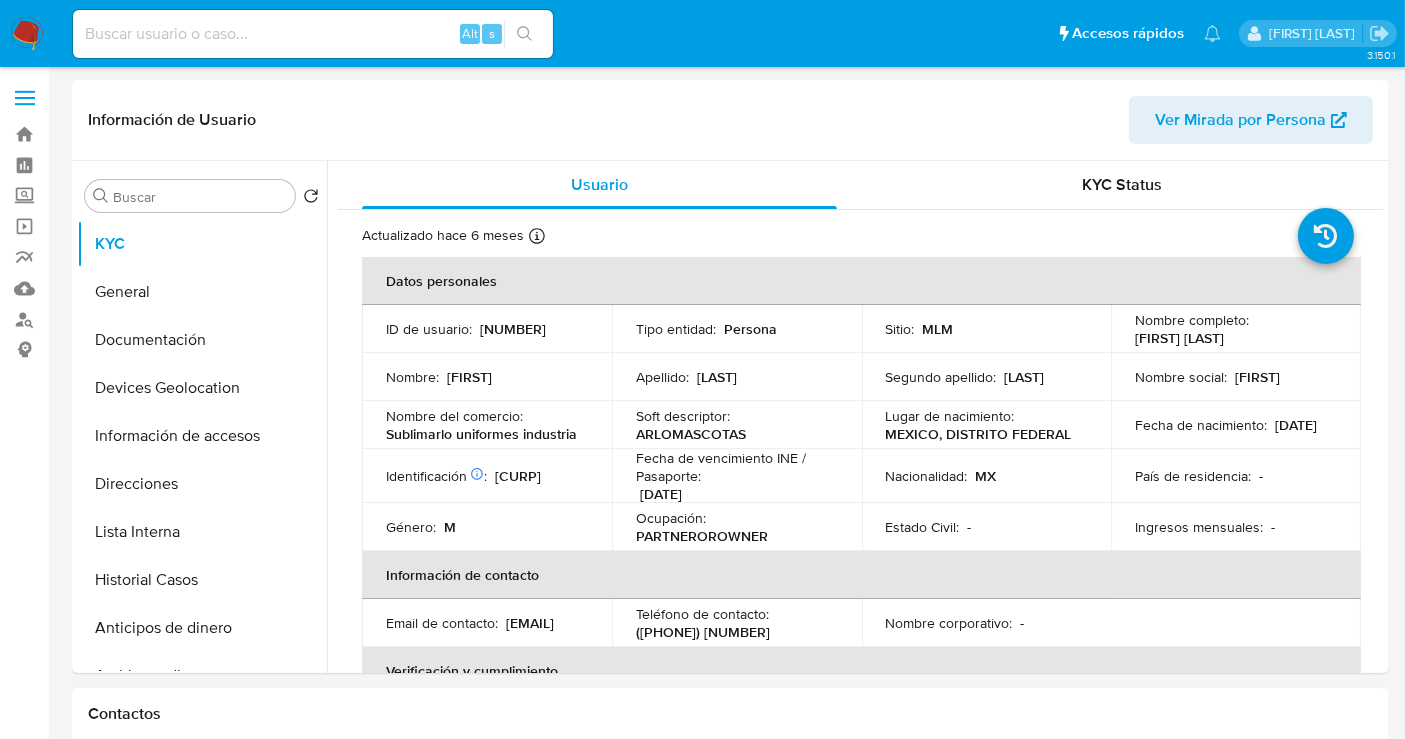 click at bounding box center (27, 34) 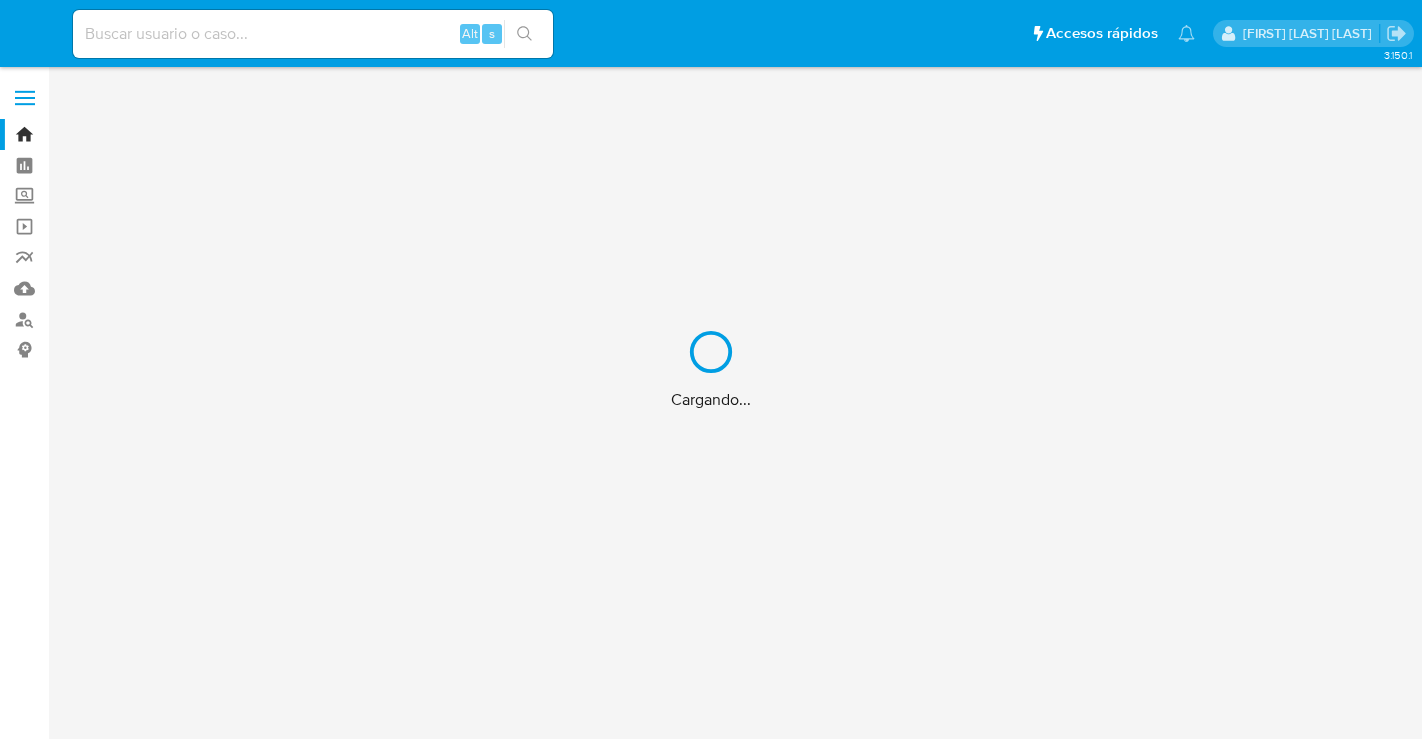 scroll, scrollTop: 0, scrollLeft: 0, axis: both 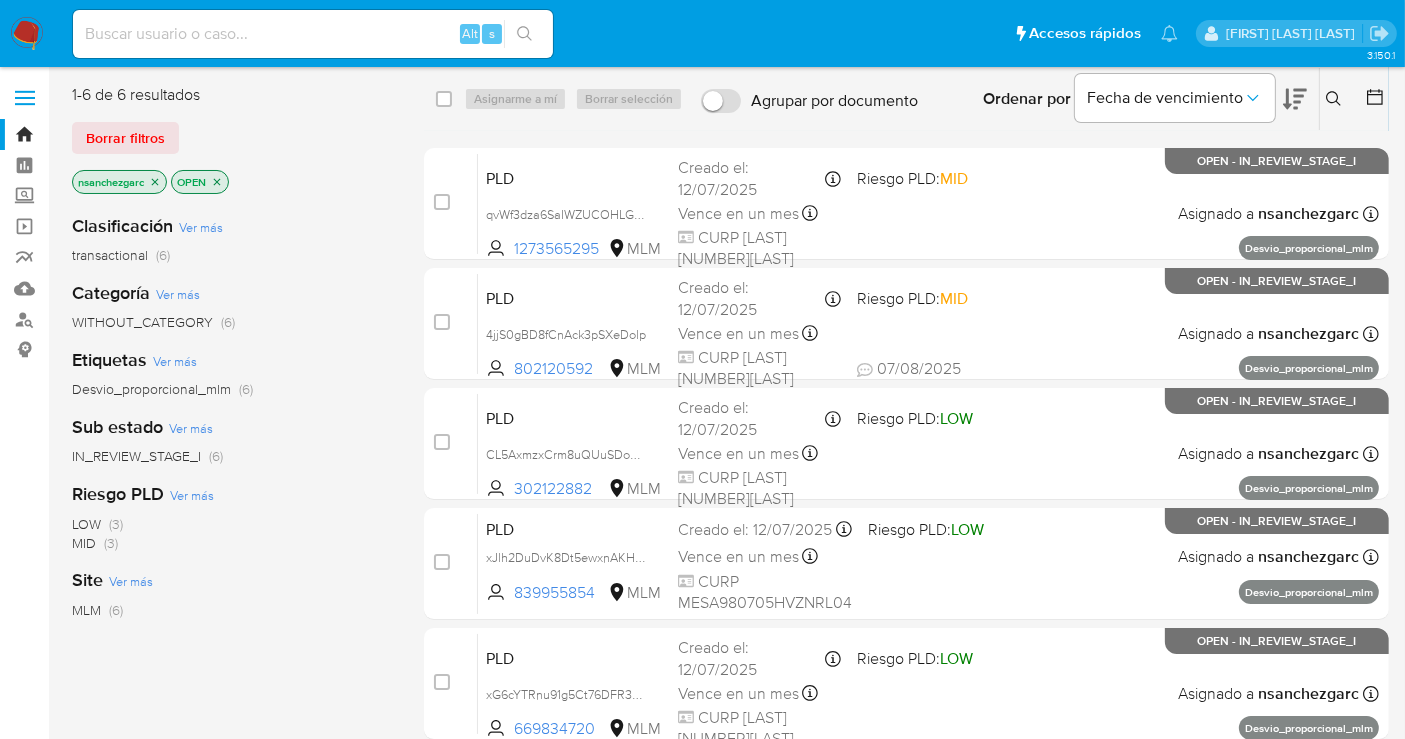 click 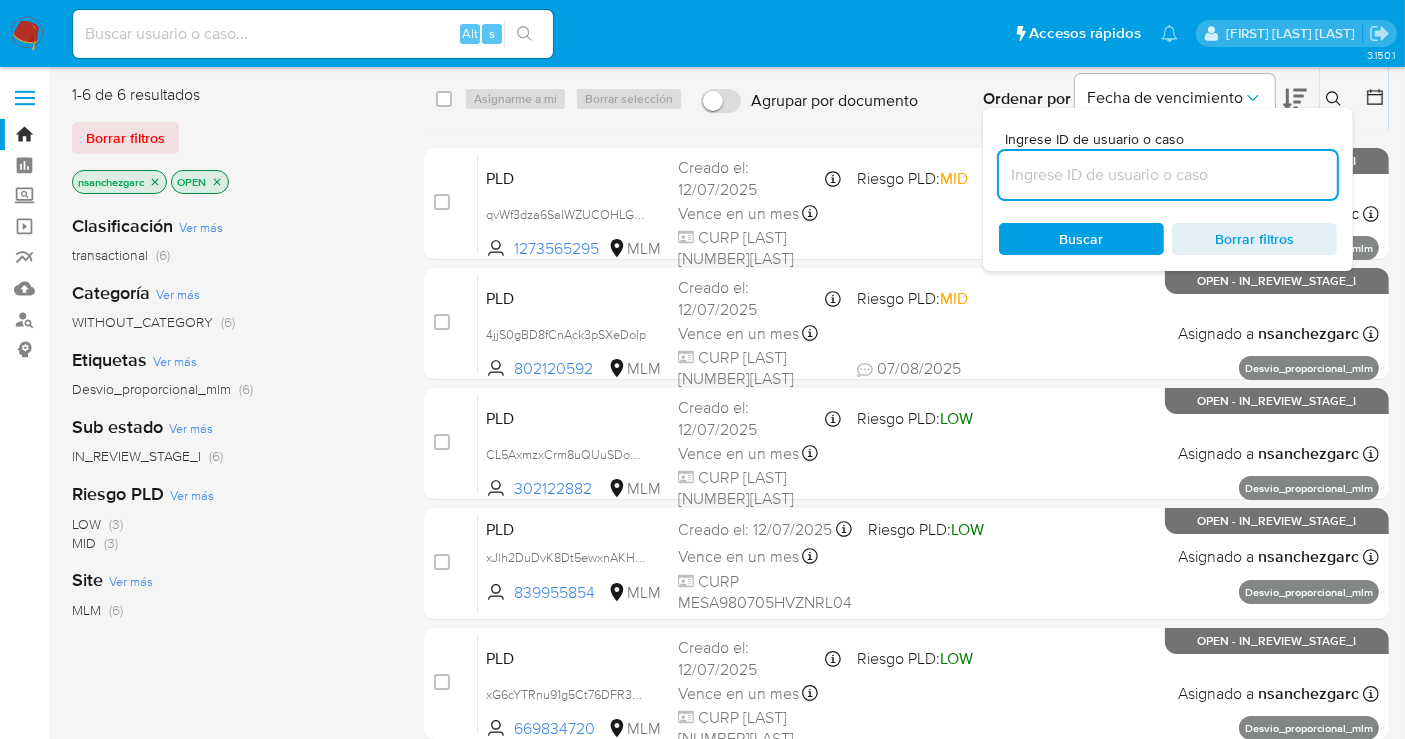 click at bounding box center [1168, 175] 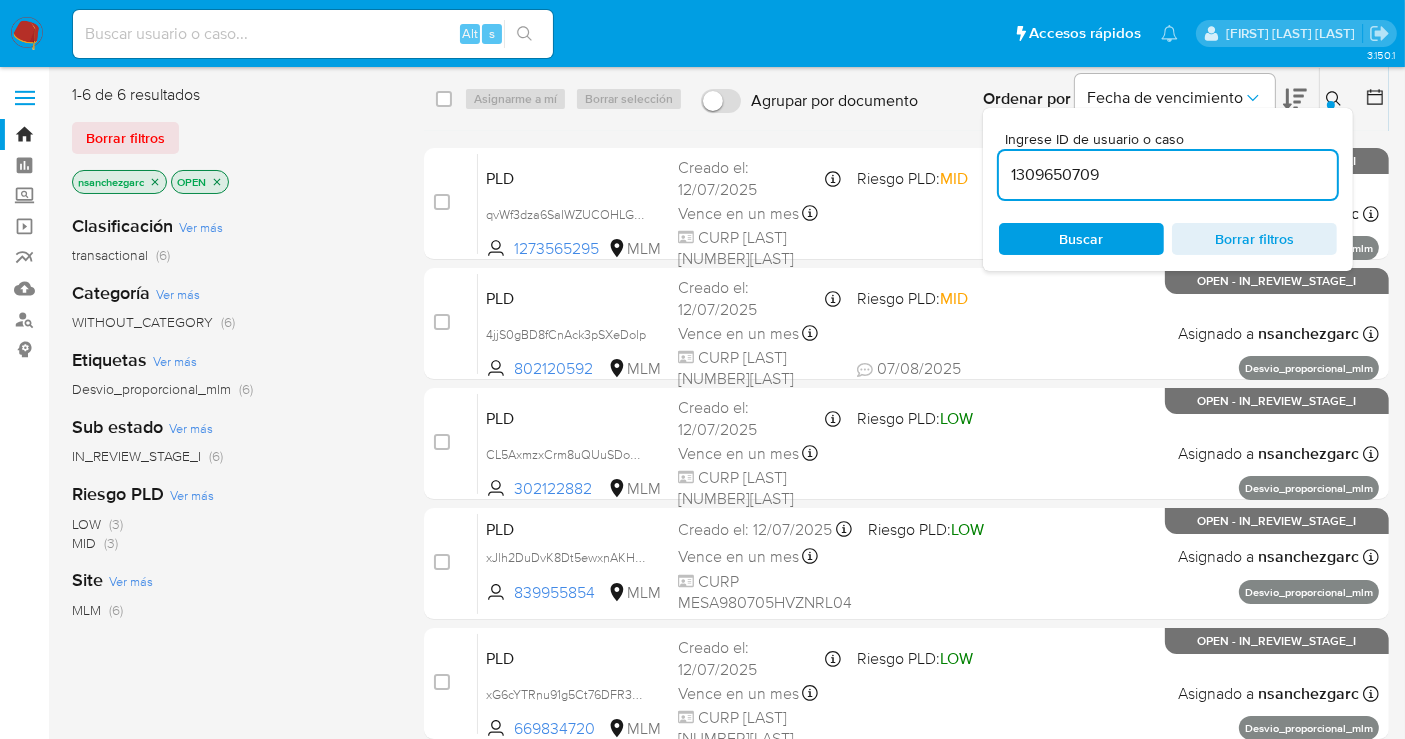 type on "1309650709" 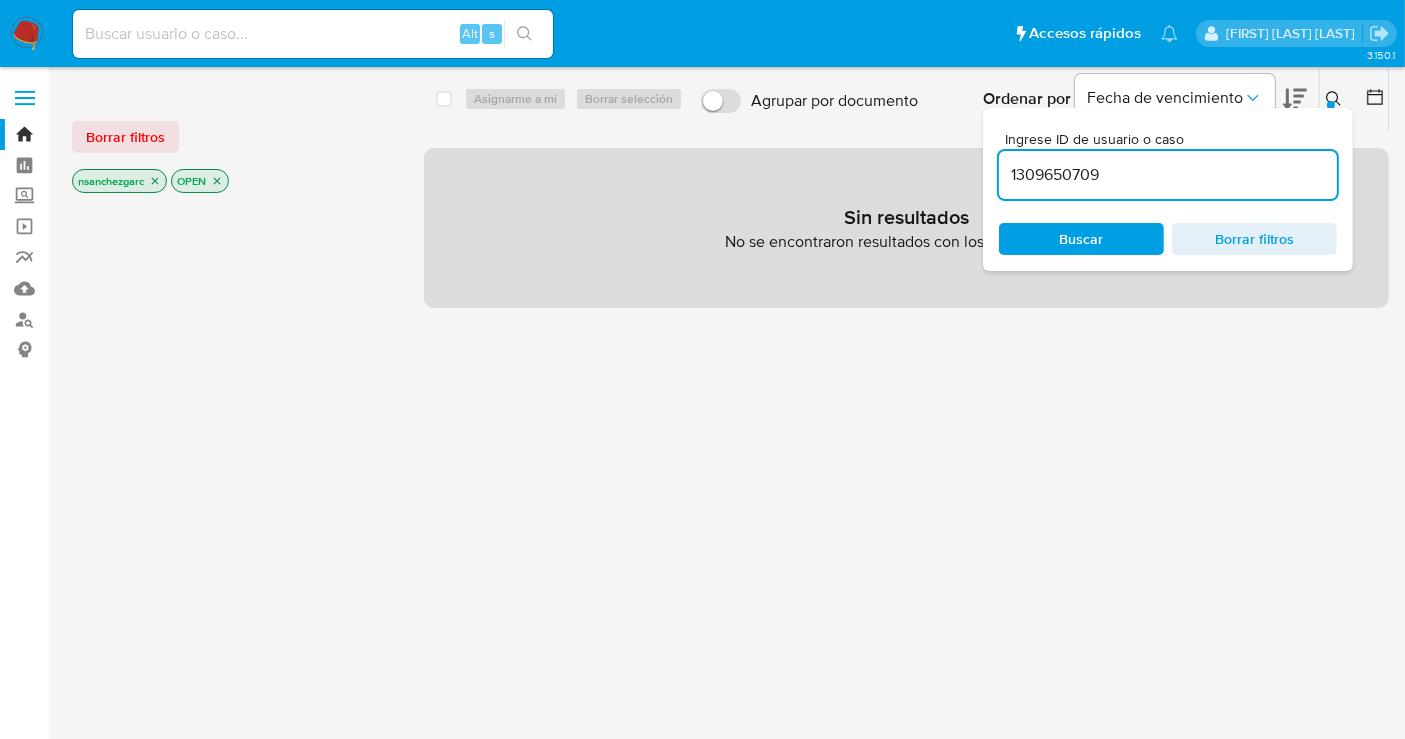 click 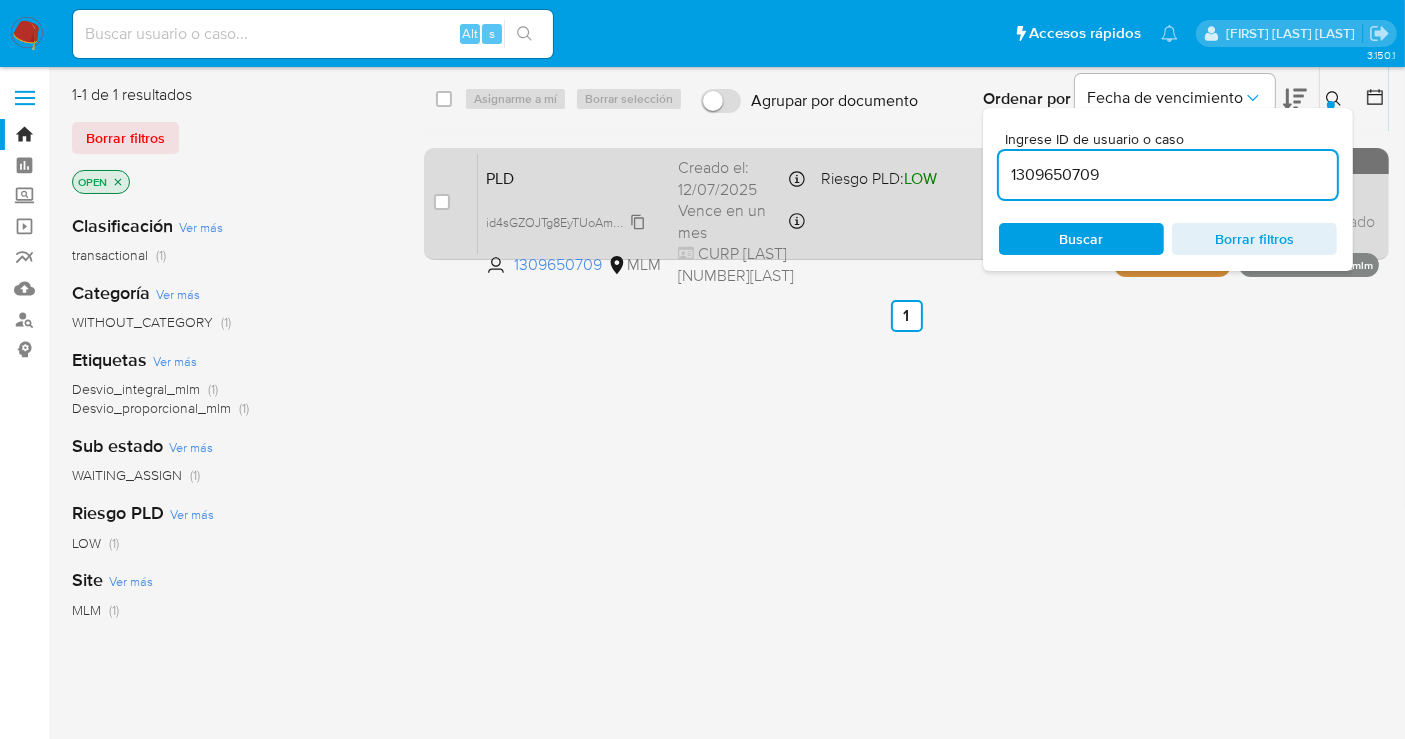 click on "id4sGZOJTg8EyTUoAm0IgAnn" at bounding box center (569, 221) 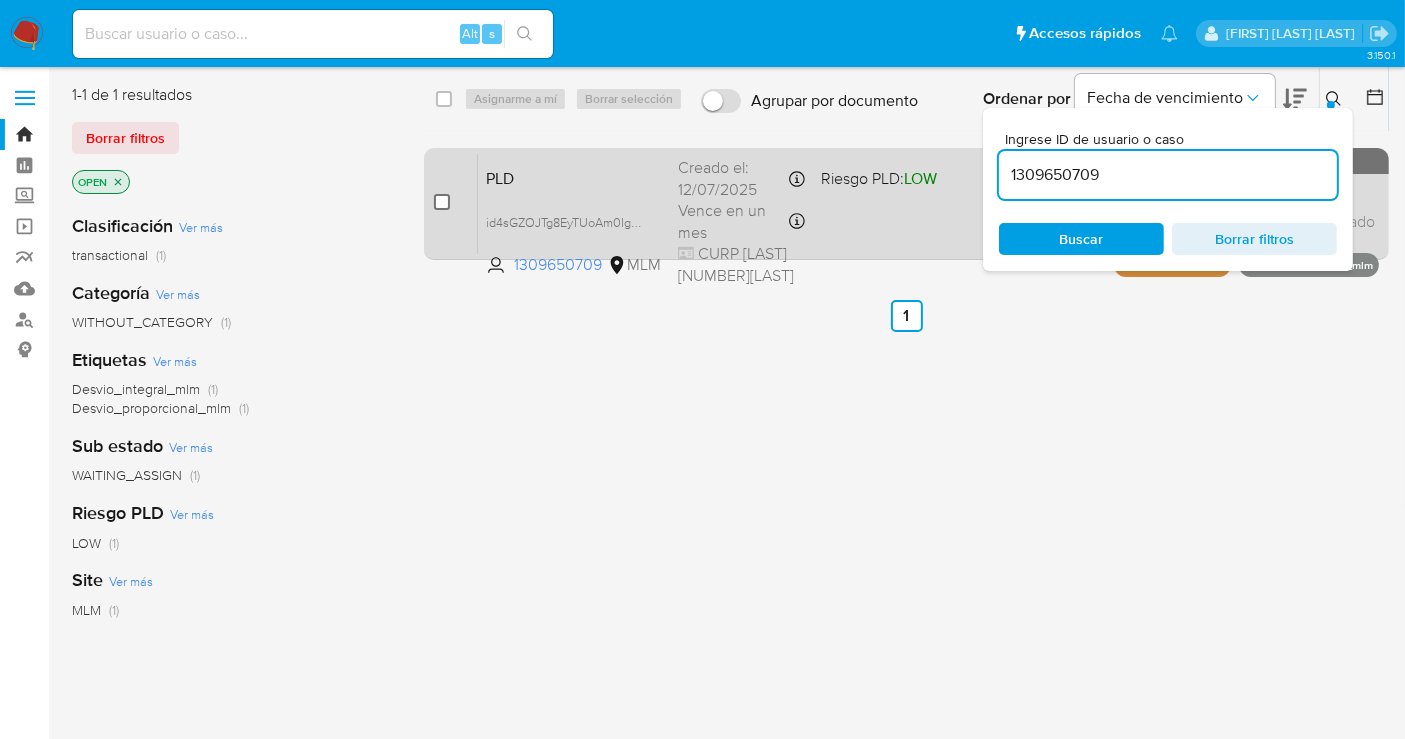 click at bounding box center (442, 202) 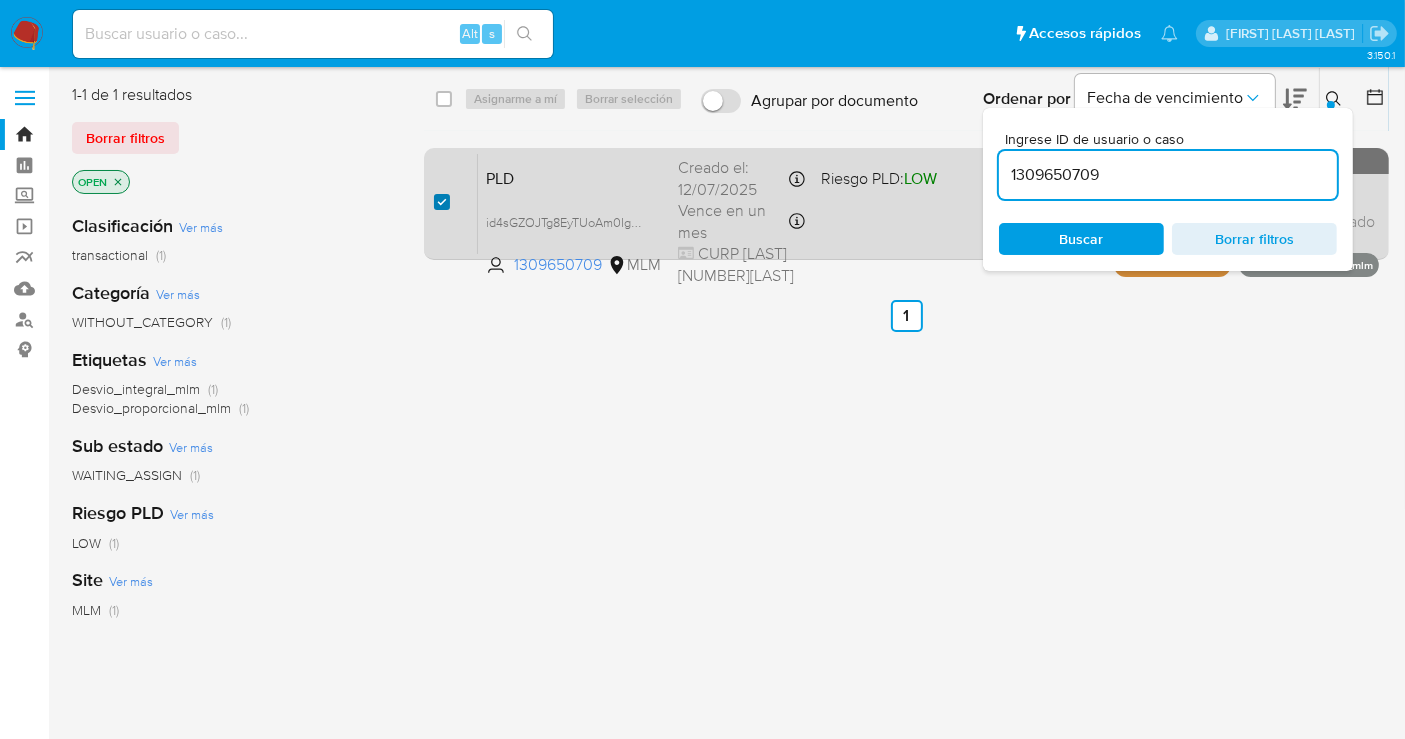 checkbox on "true" 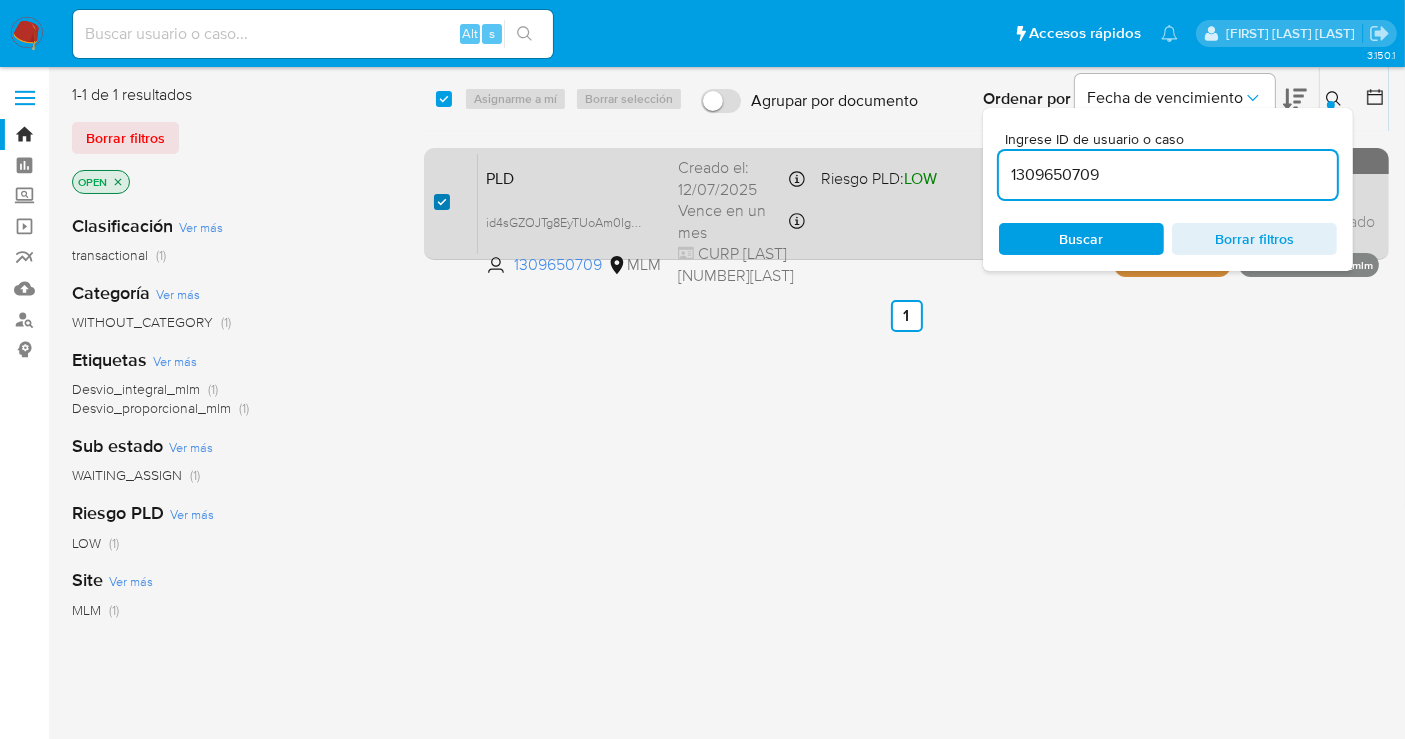 checkbox on "true" 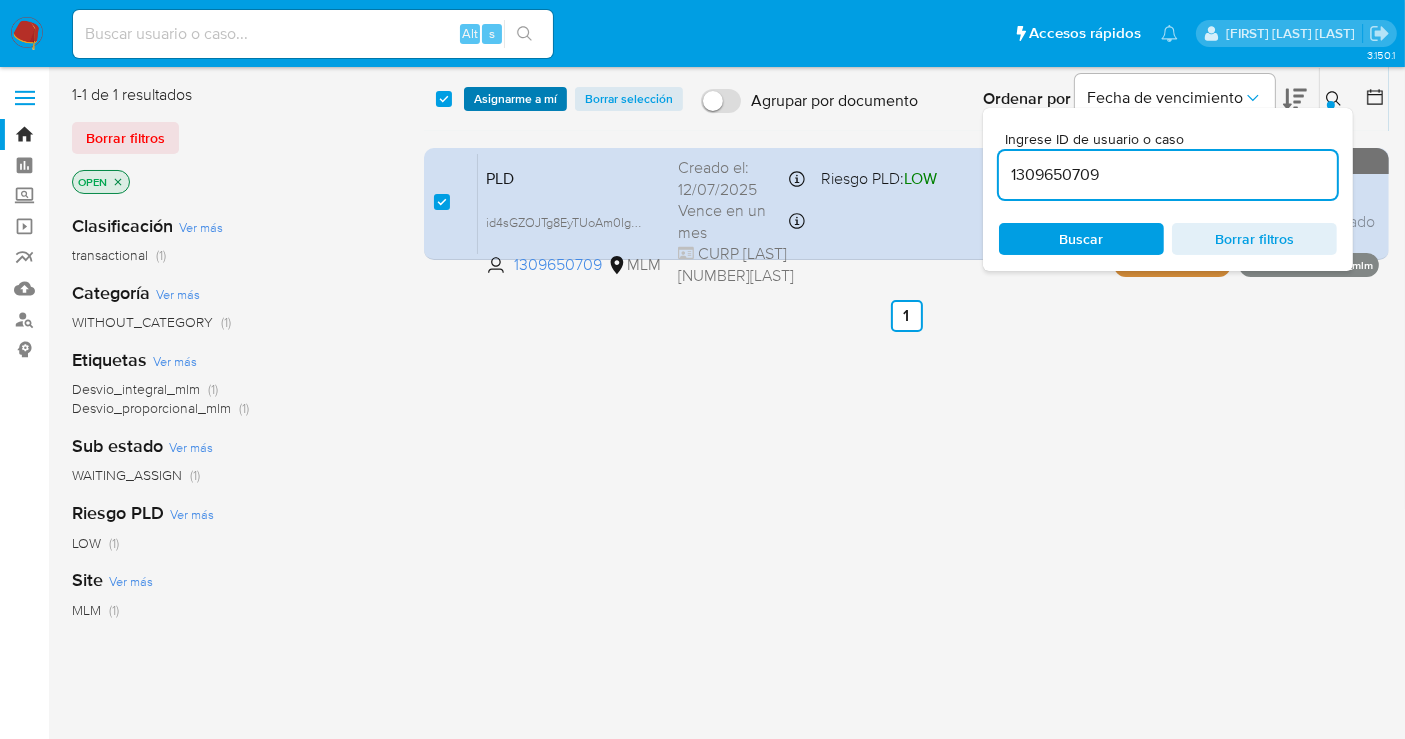 click on "Asignarme a mí" at bounding box center [515, 99] 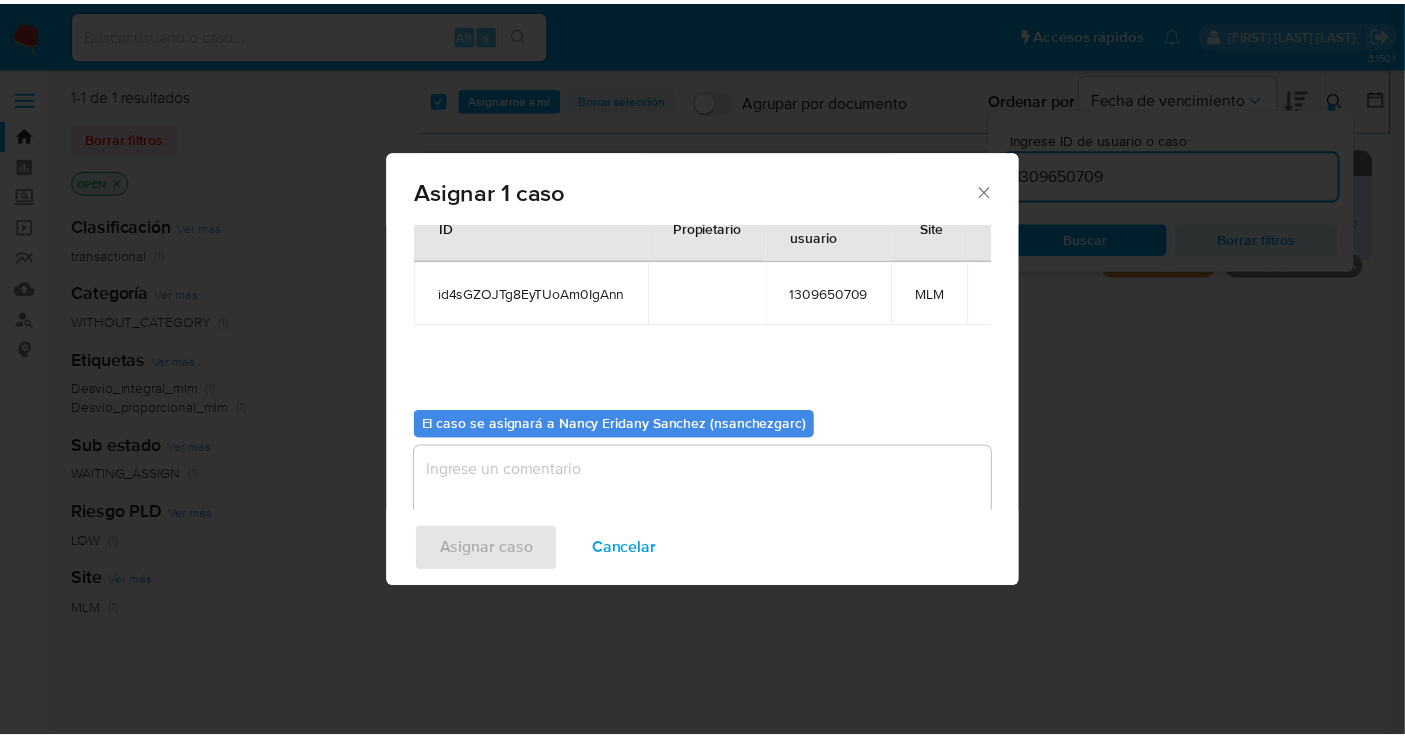 scroll, scrollTop: 102, scrollLeft: 0, axis: vertical 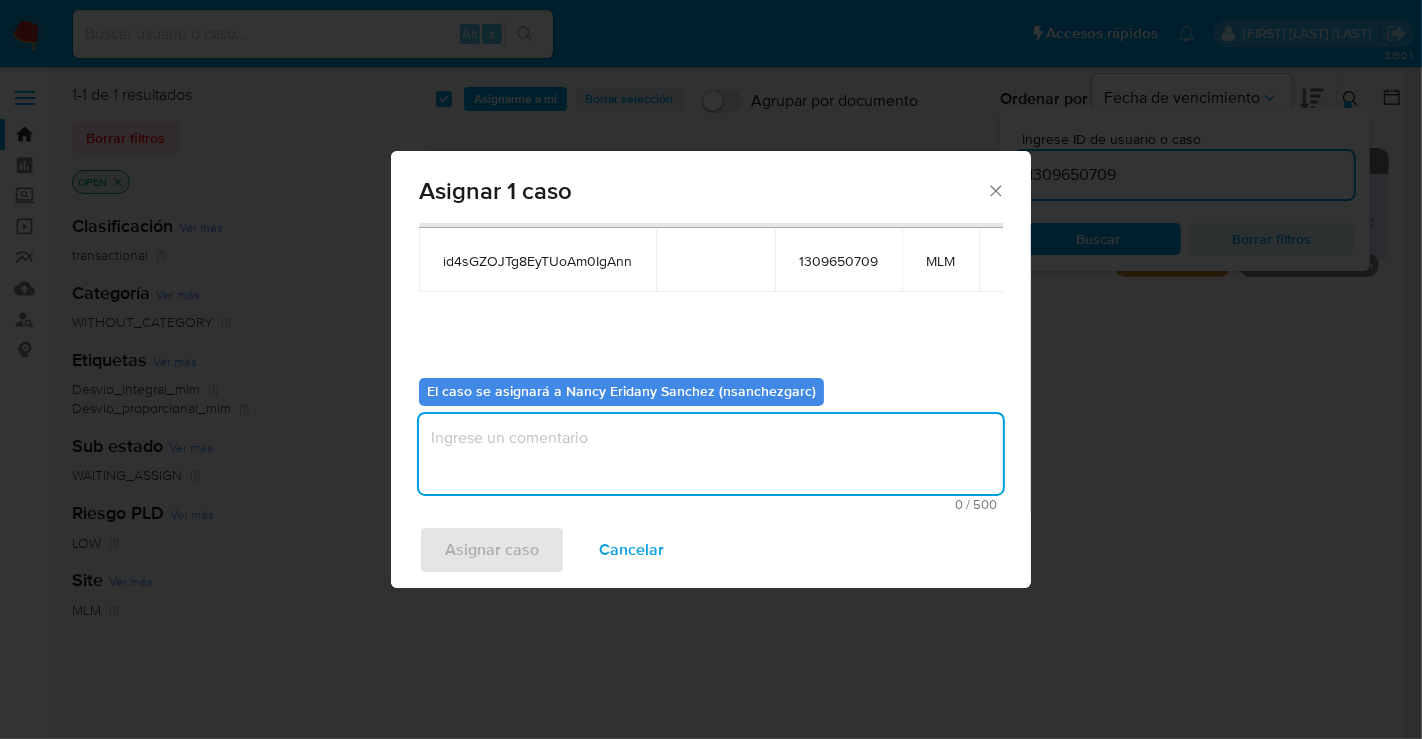 click at bounding box center (711, 454) 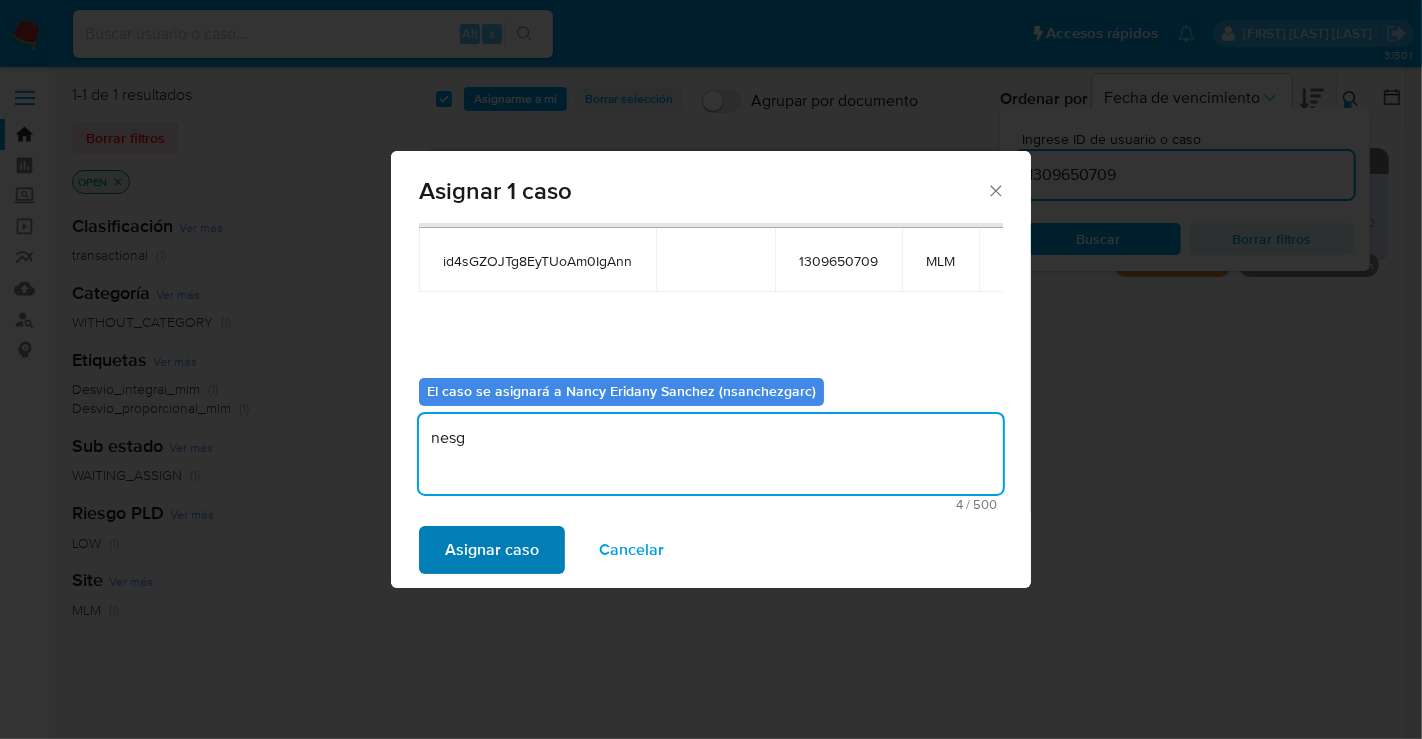 type on "nesg" 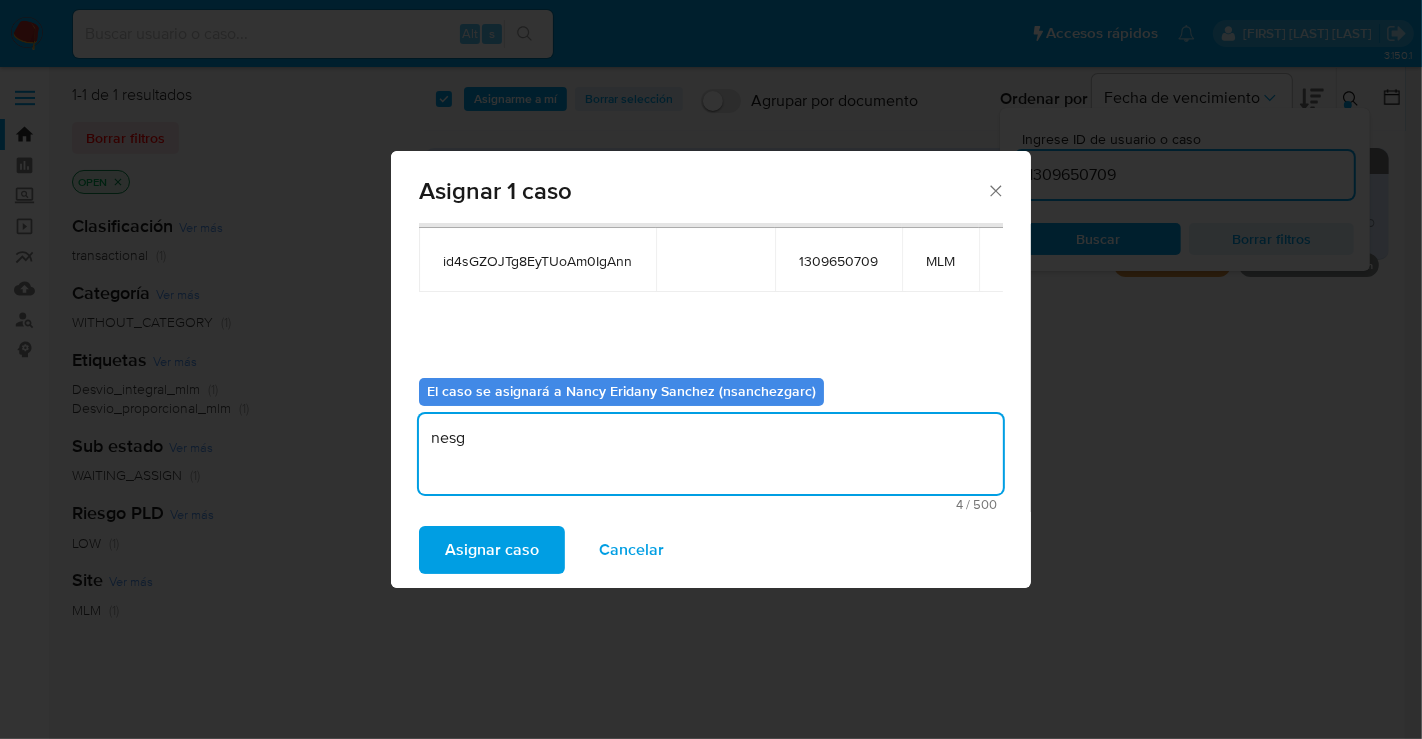 click on "Asignar caso" at bounding box center (492, 550) 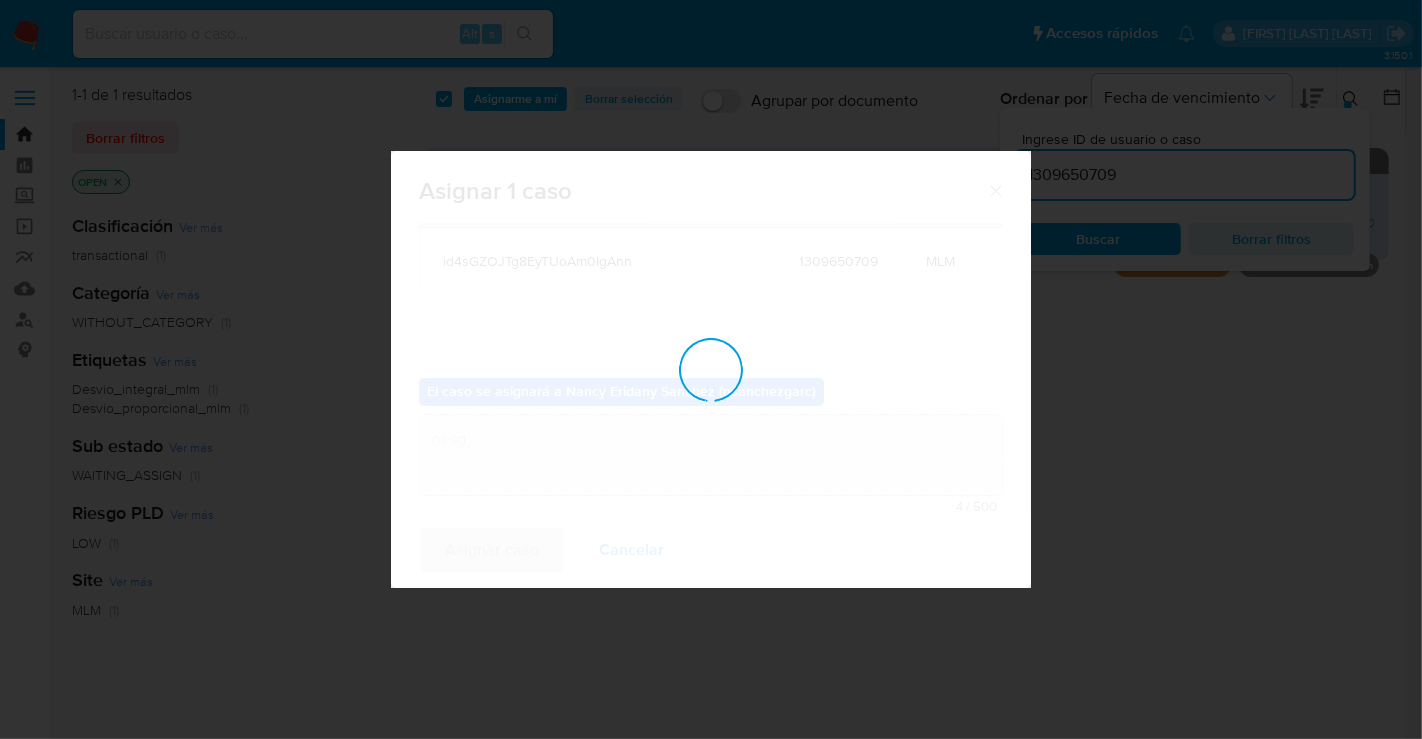 type 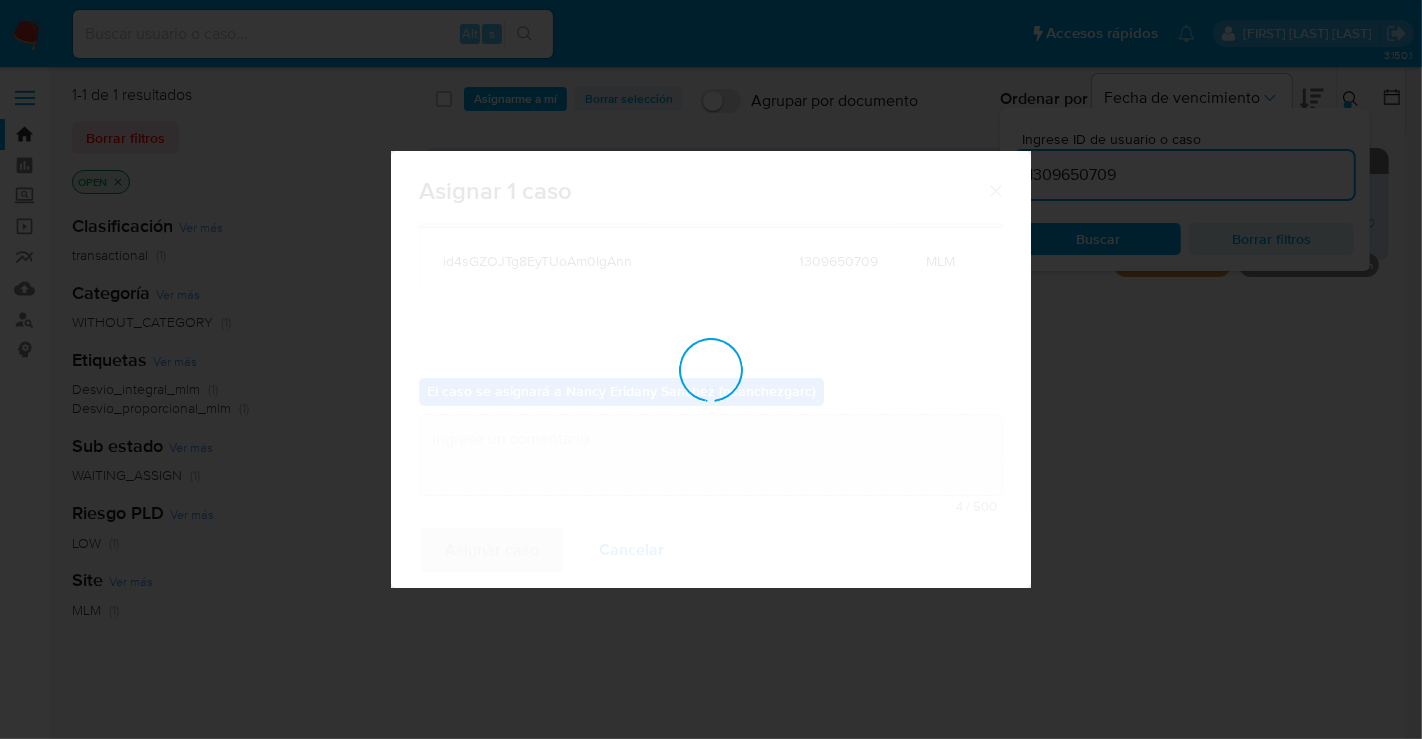 checkbox on "false" 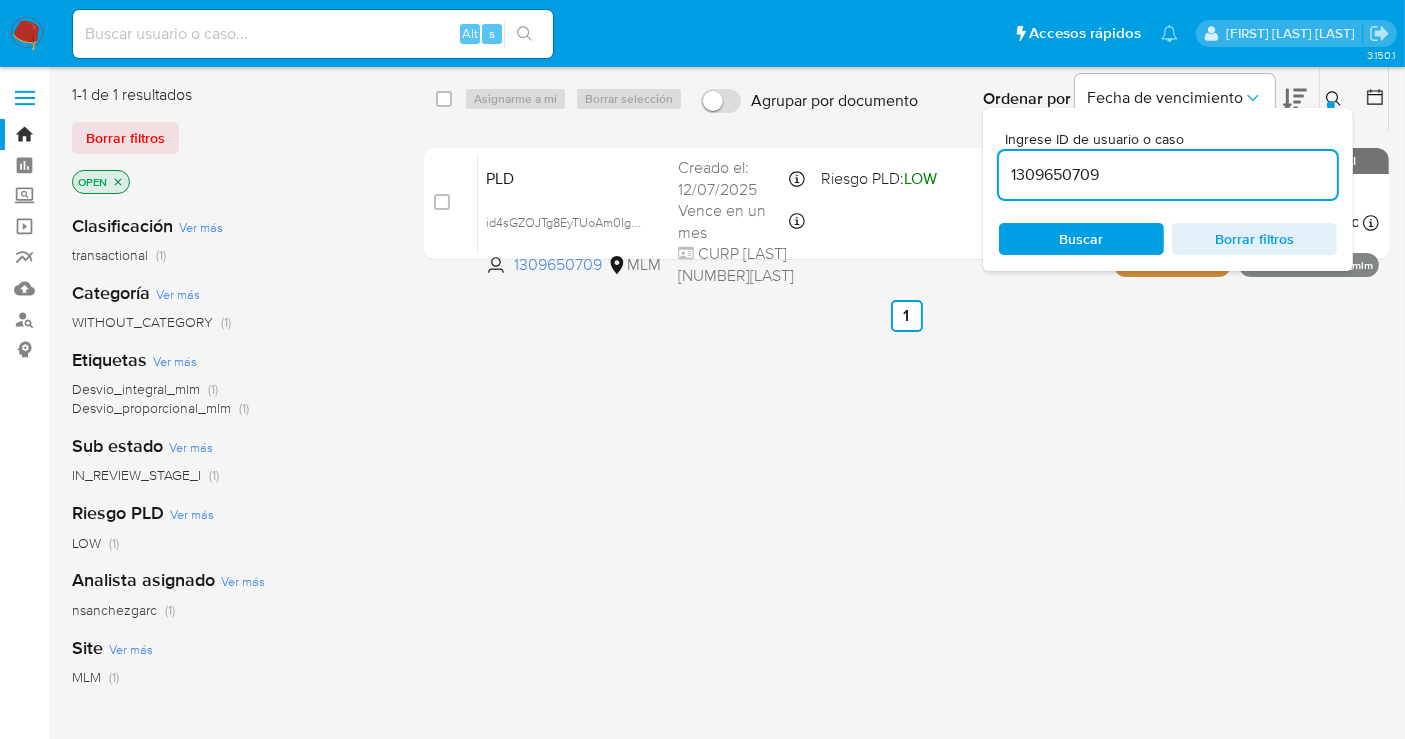 click at bounding box center (27, 34) 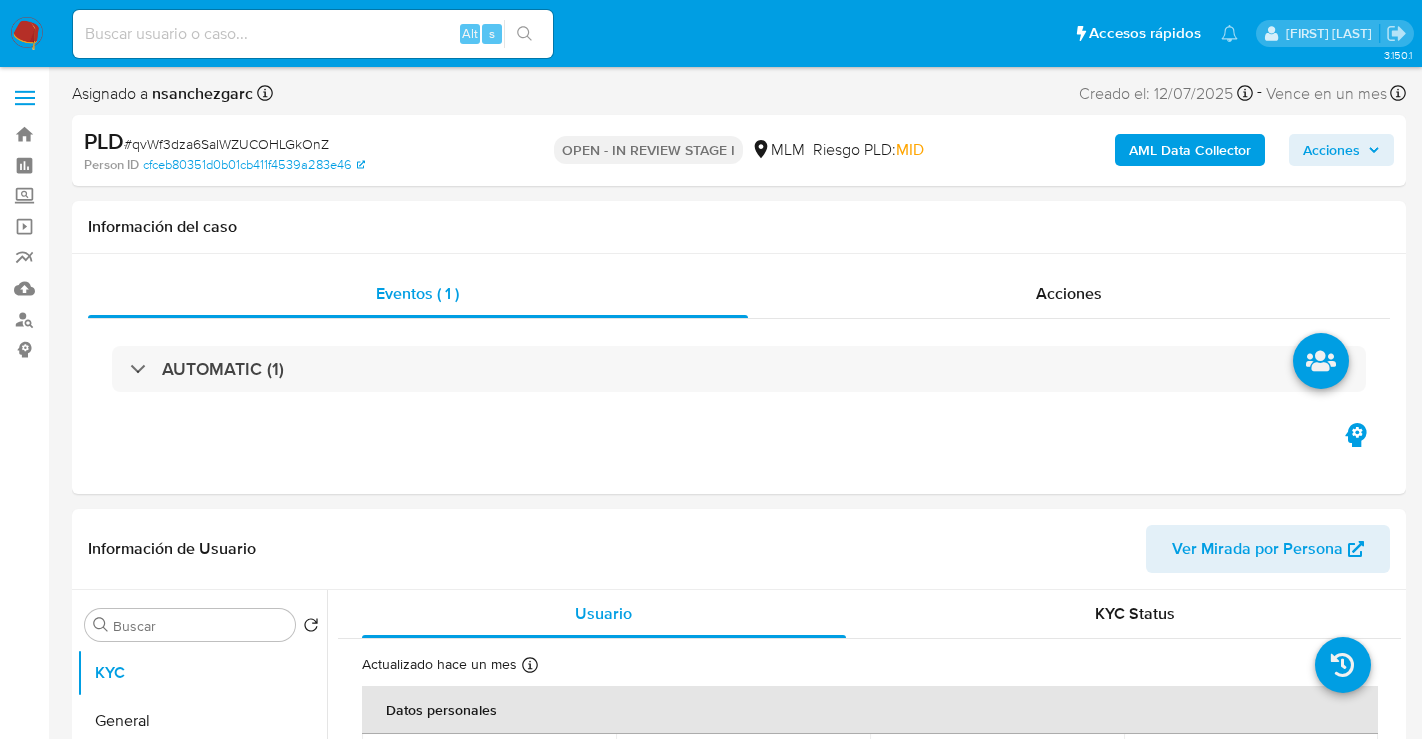 select on "10" 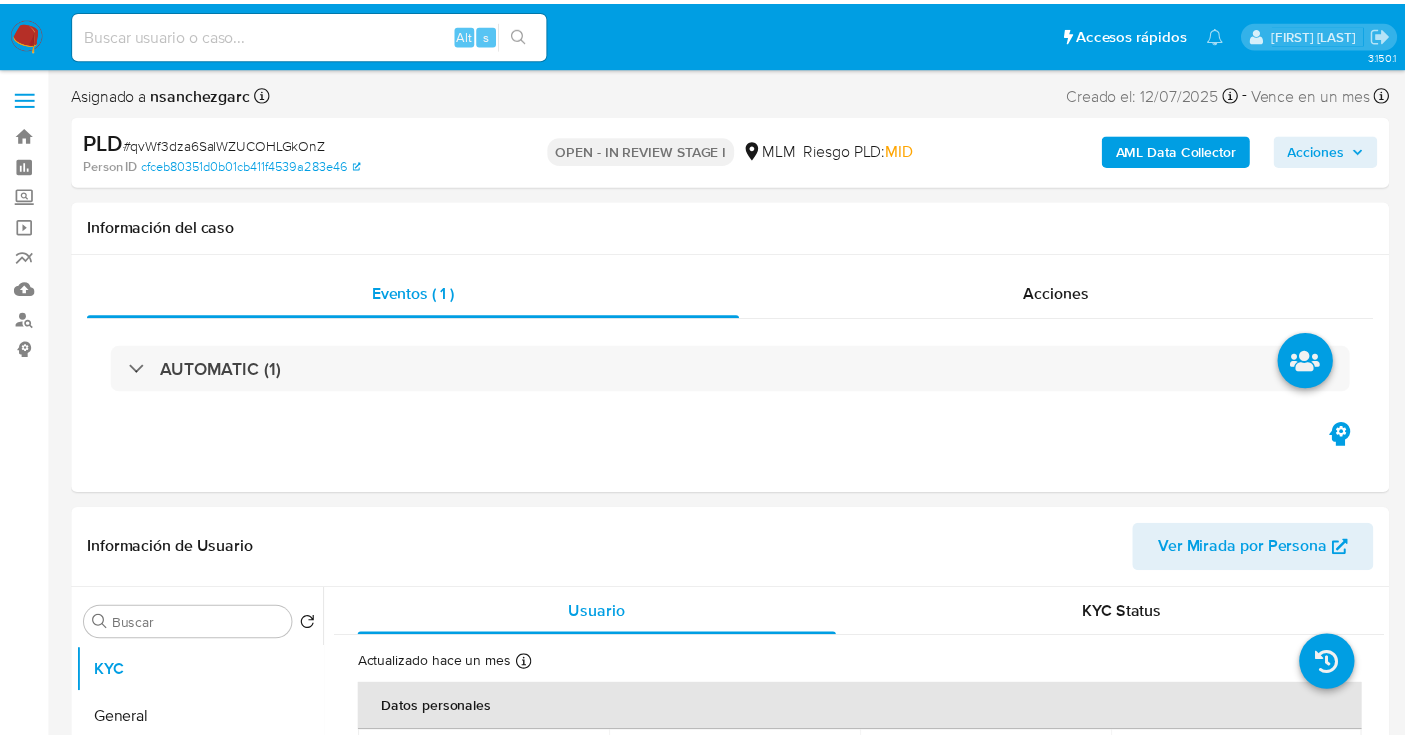 scroll, scrollTop: 0, scrollLeft: 0, axis: both 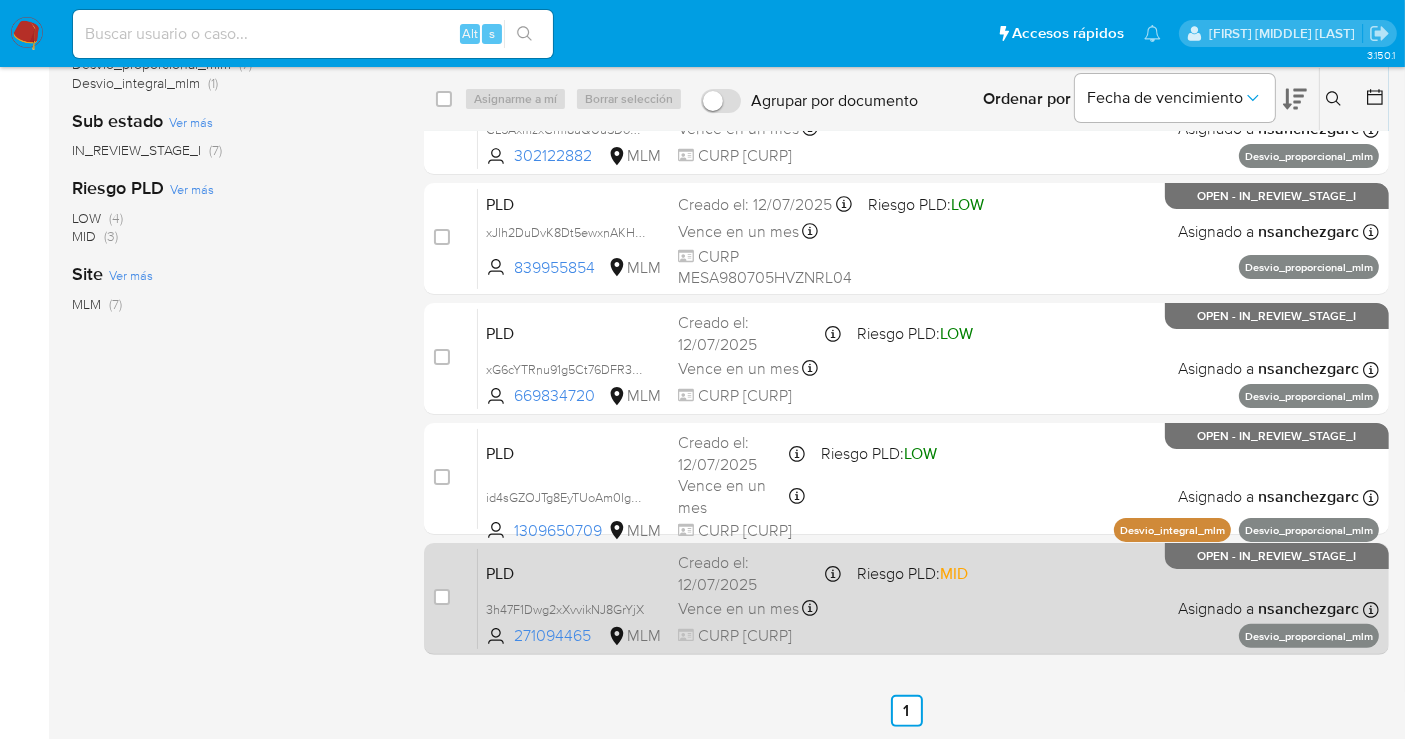 click on "Creado el: 12/07/2025   Creado el: 12/07/2025 02:05:32" at bounding box center [759, 573] 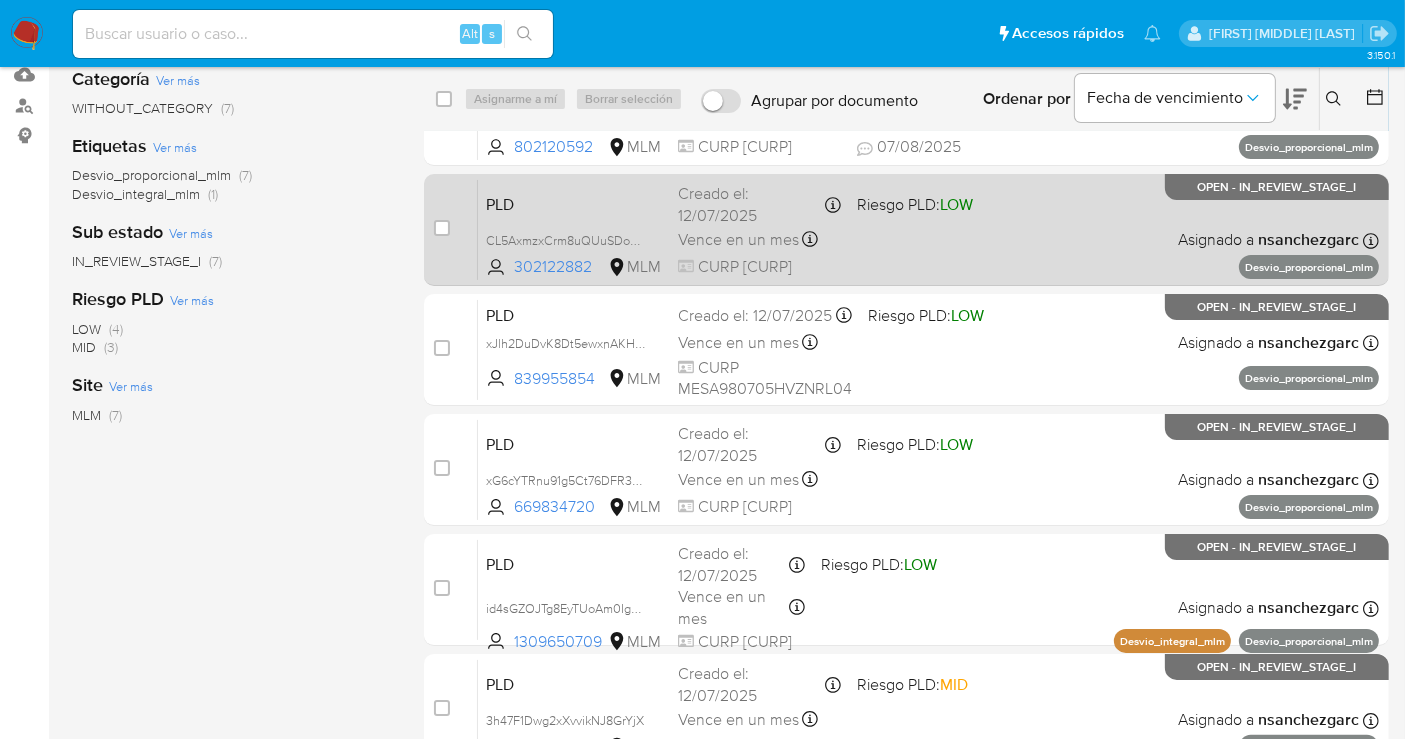 click on "Vence en un mes" at bounding box center [738, 240] 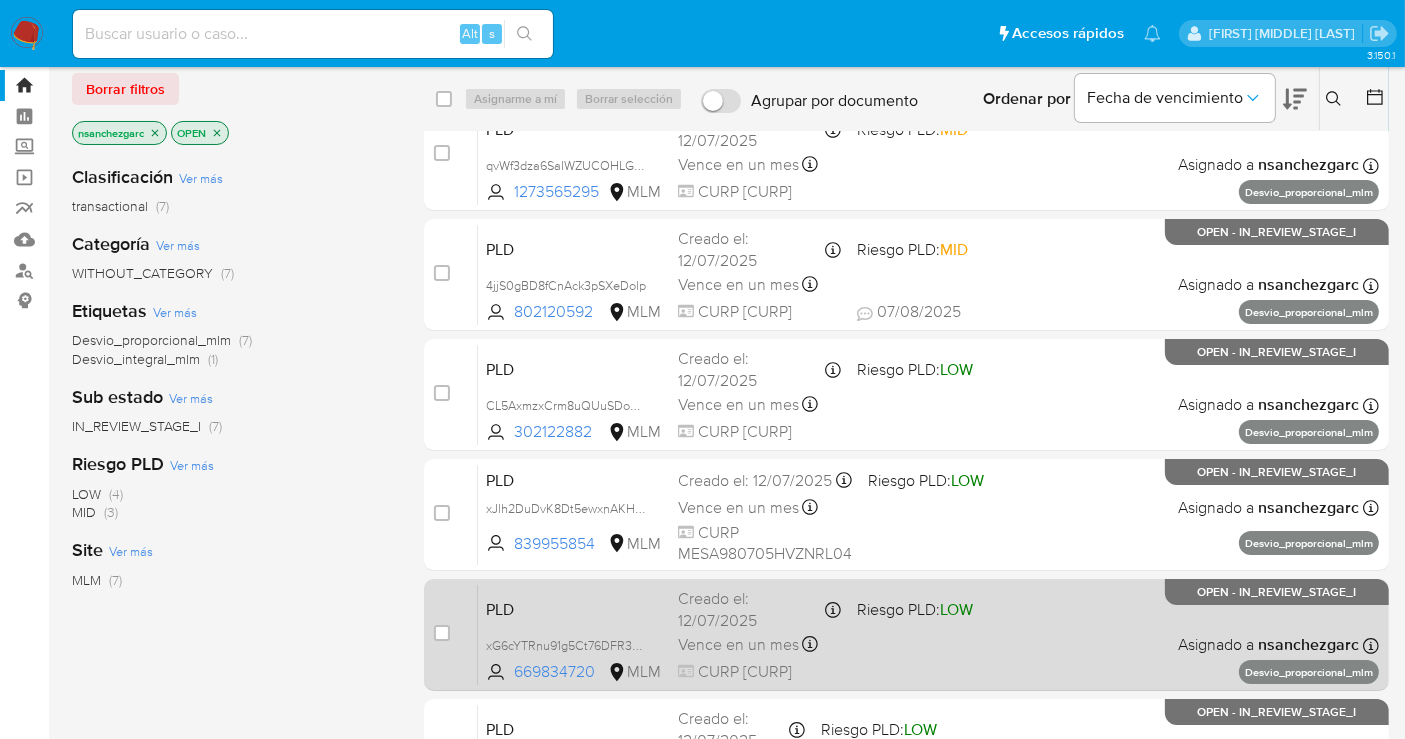 scroll, scrollTop: 0, scrollLeft: 0, axis: both 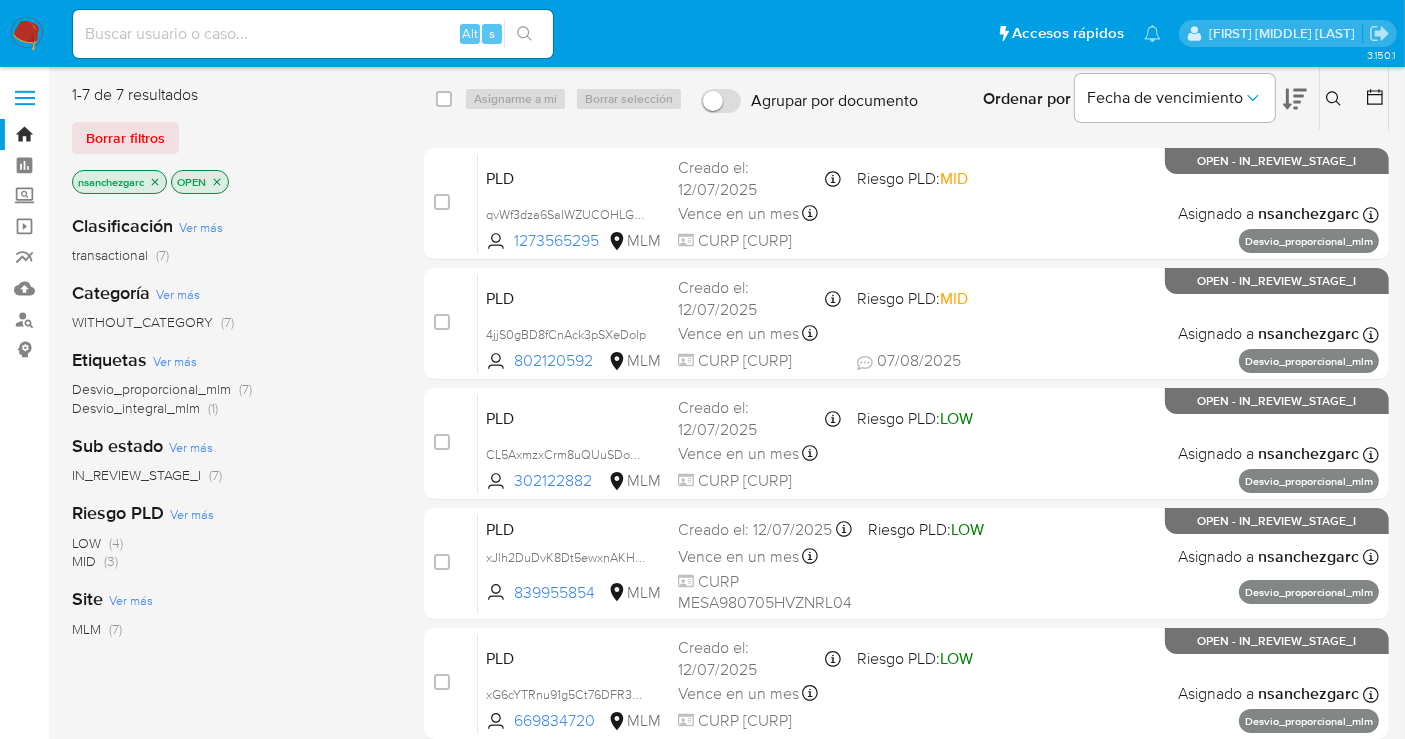 click at bounding box center (27, 34) 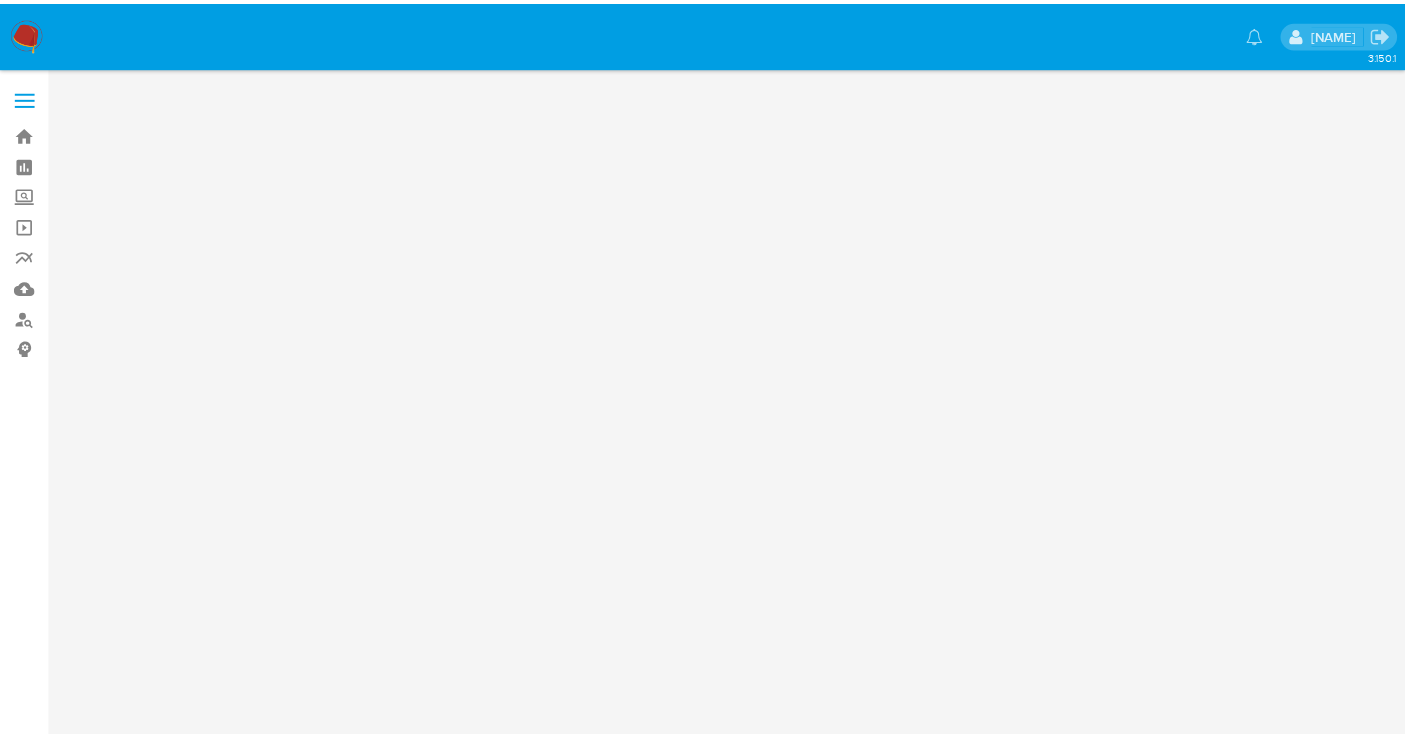 scroll, scrollTop: 0, scrollLeft: 0, axis: both 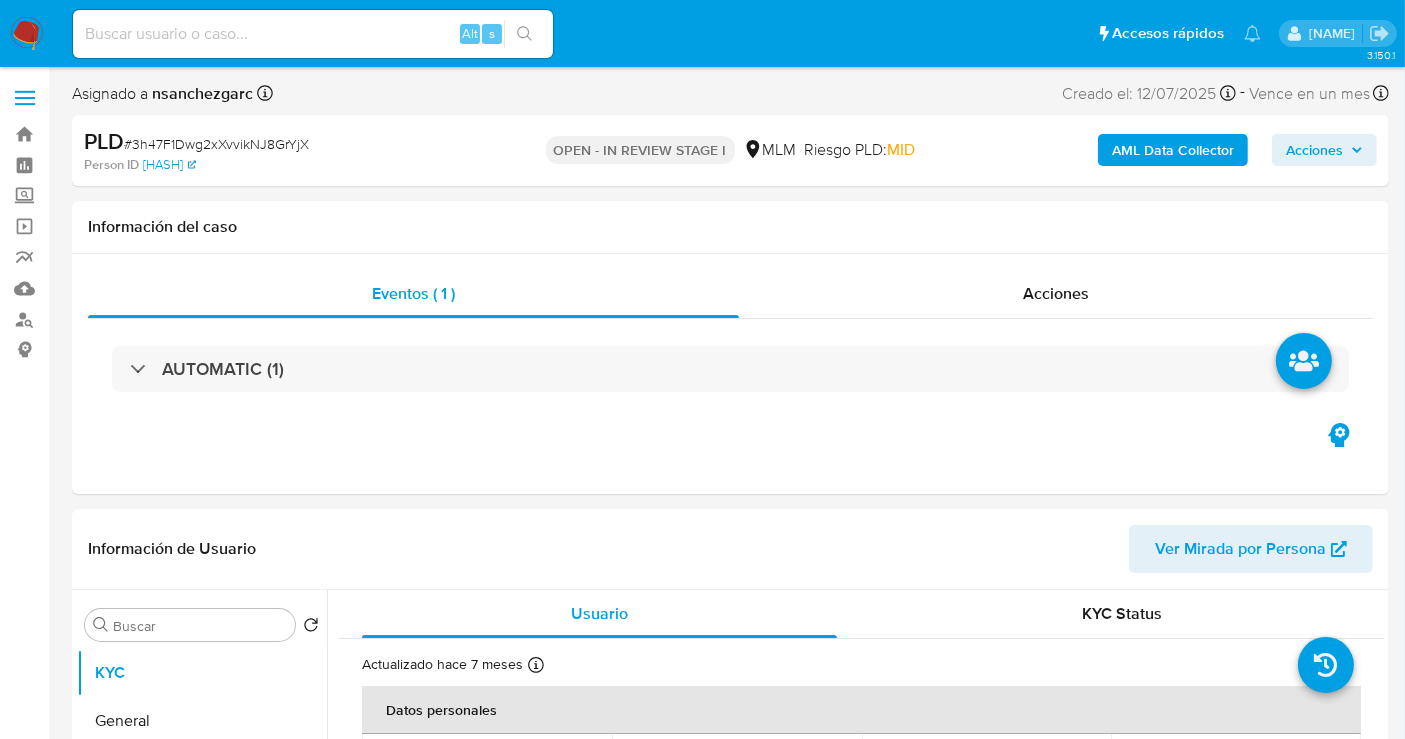 select on "10" 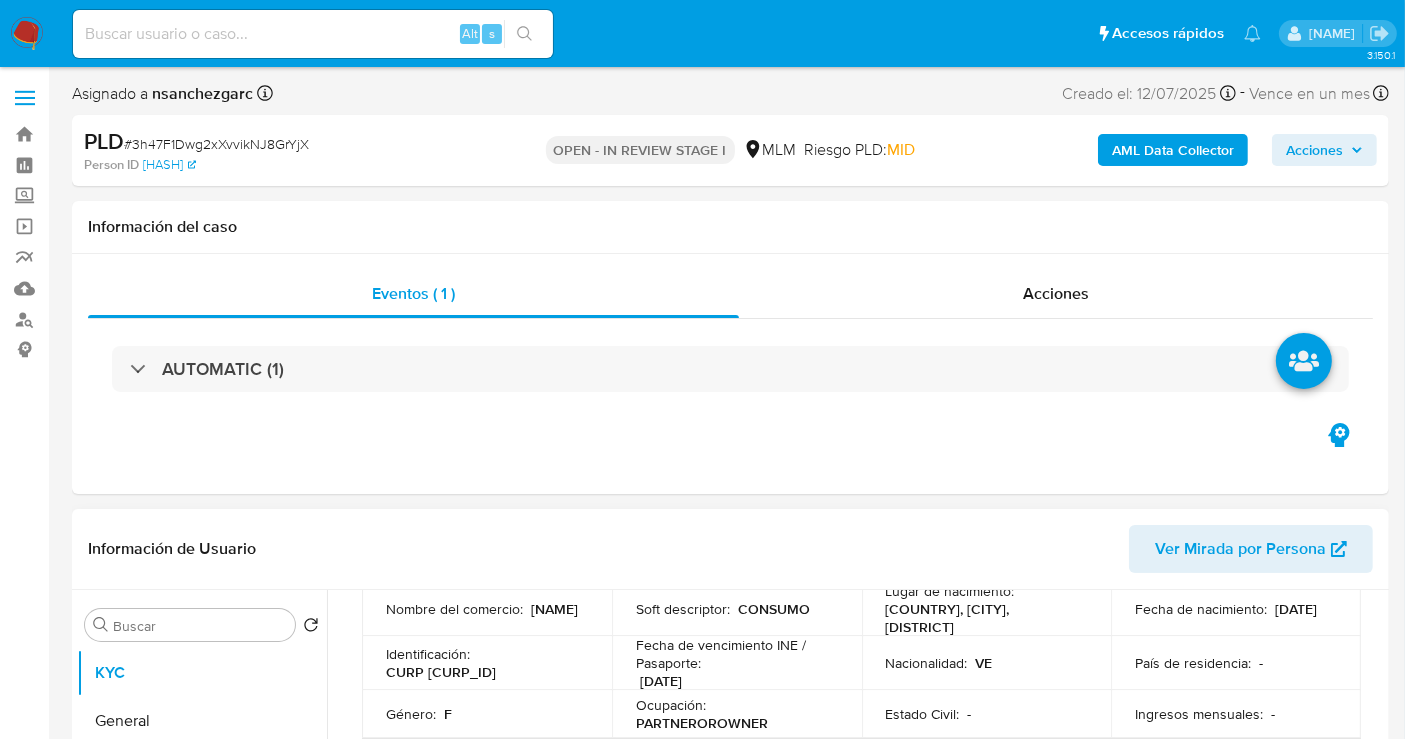 scroll, scrollTop: 444, scrollLeft: 0, axis: vertical 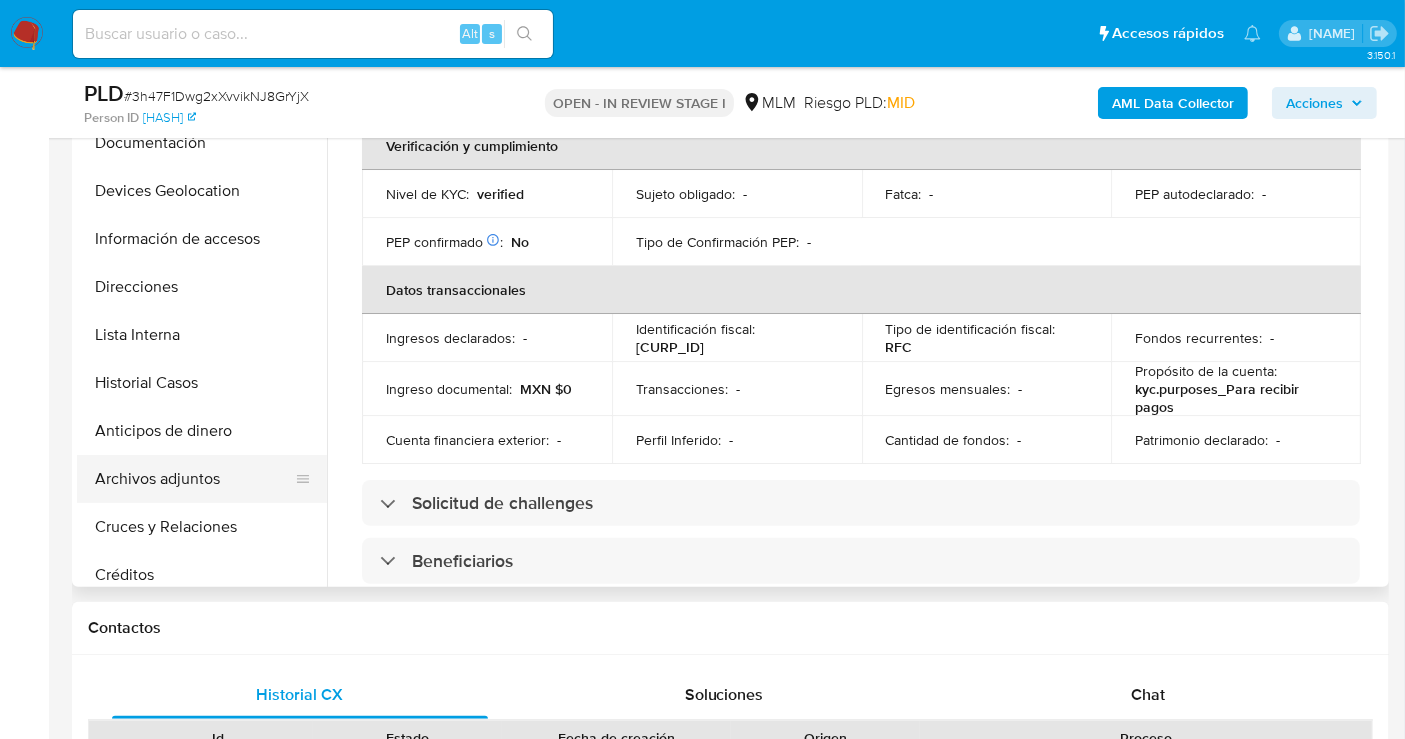 click on "Archivos adjuntos" at bounding box center (194, 479) 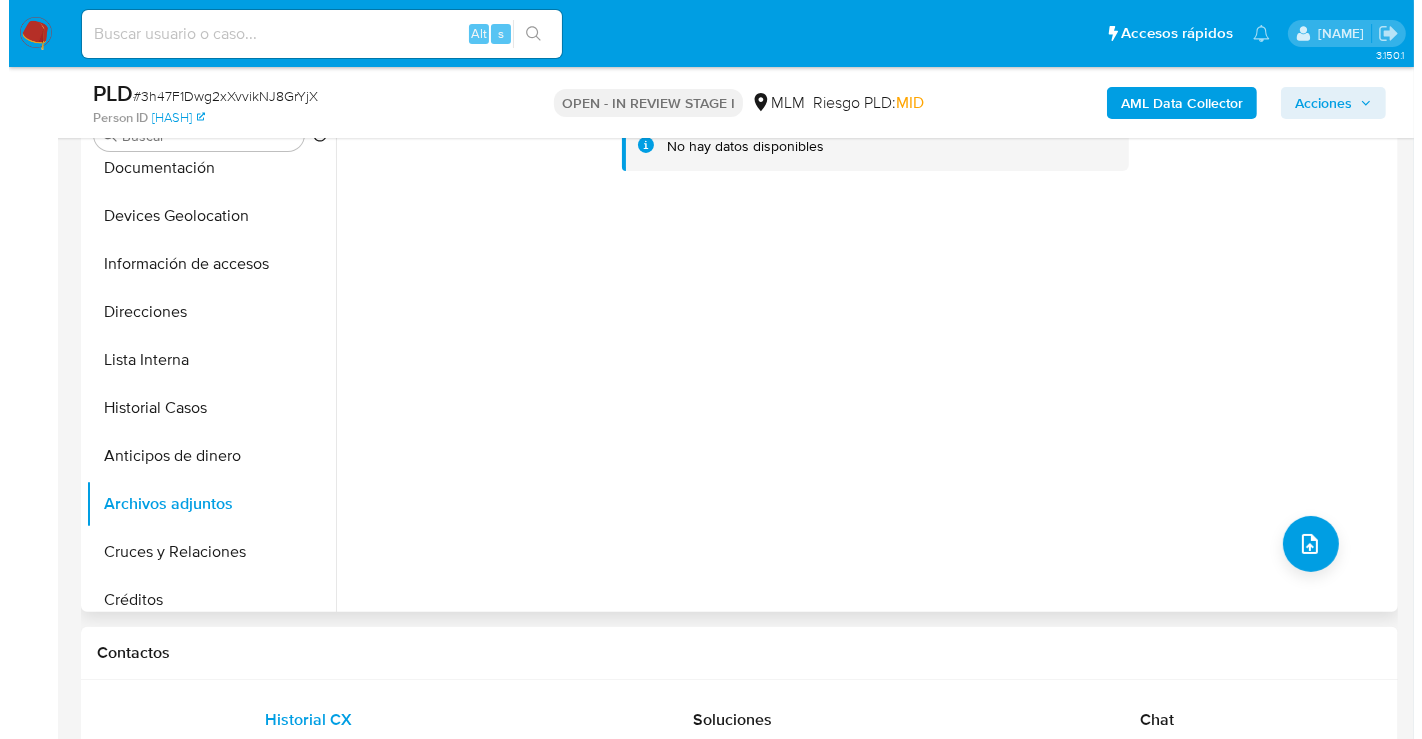 scroll, scrollTop: 444, scrollLeft: 0, axis: vertical 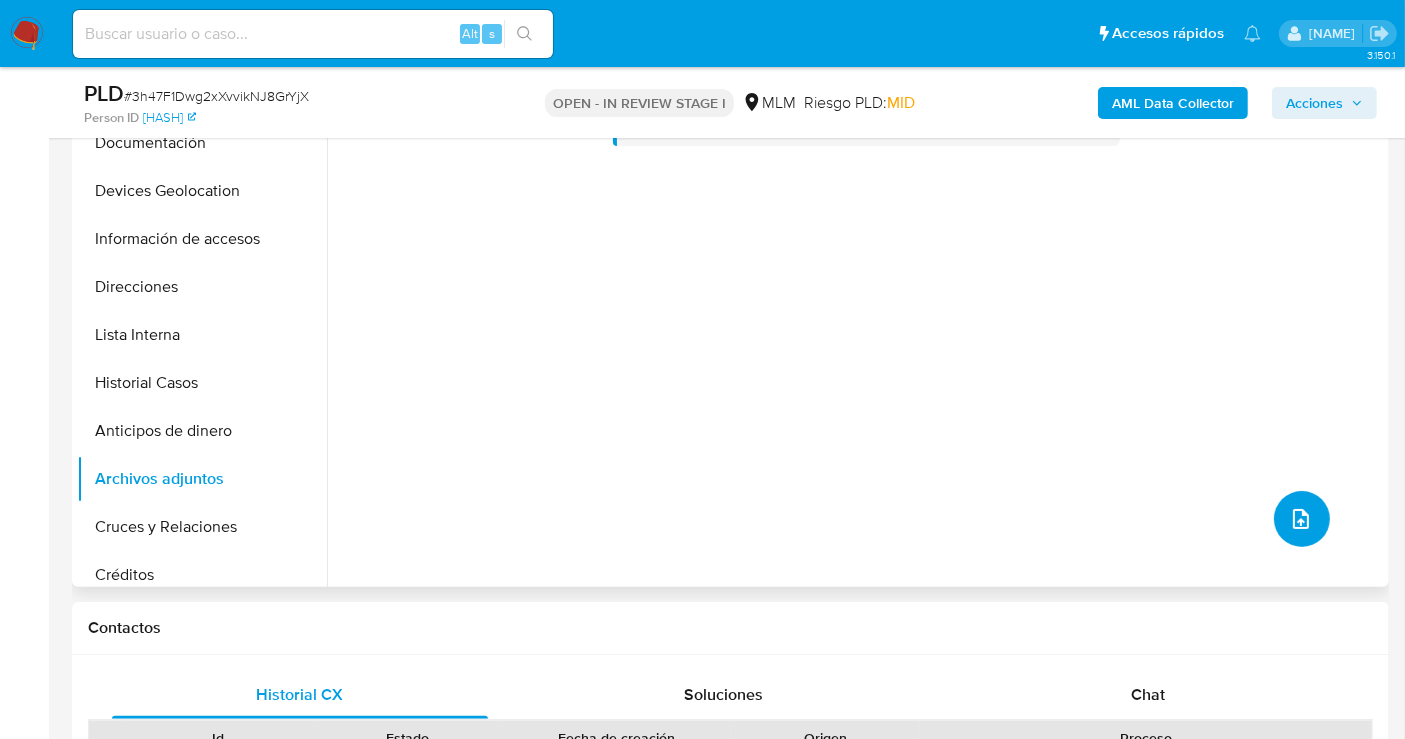 click 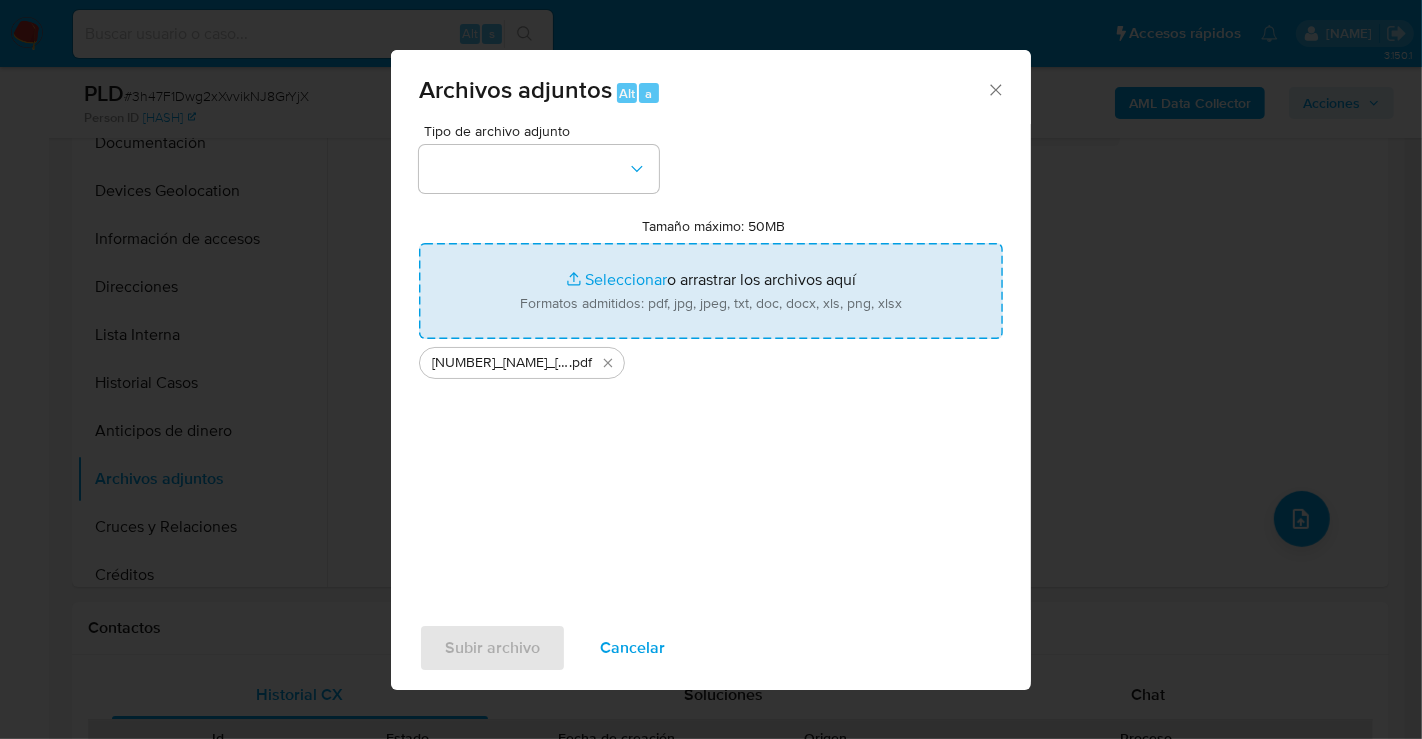 type on "C:\fakepath\271094465_YLIANNYS YRINA BELLO RODRIGUEZ_JUL25.xlsx" 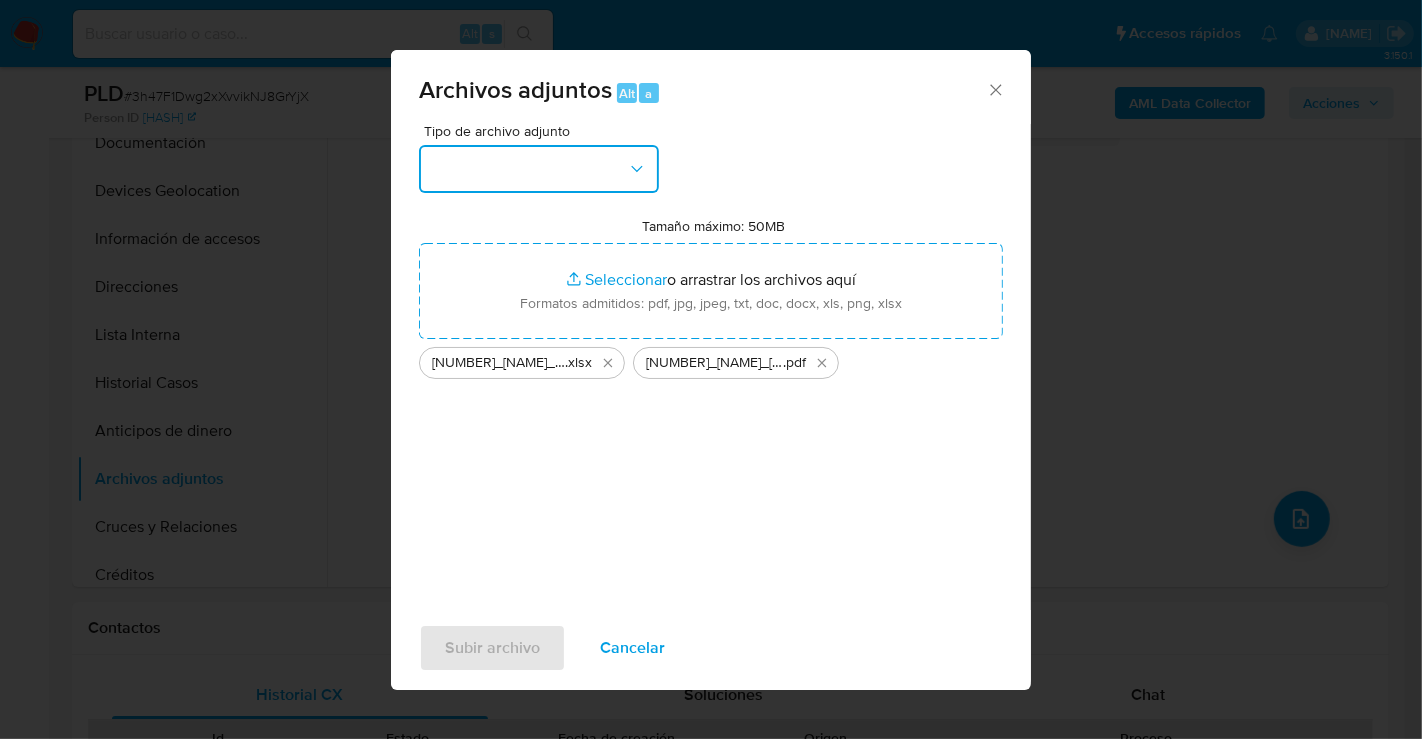 click at bounding box center [539, 169] 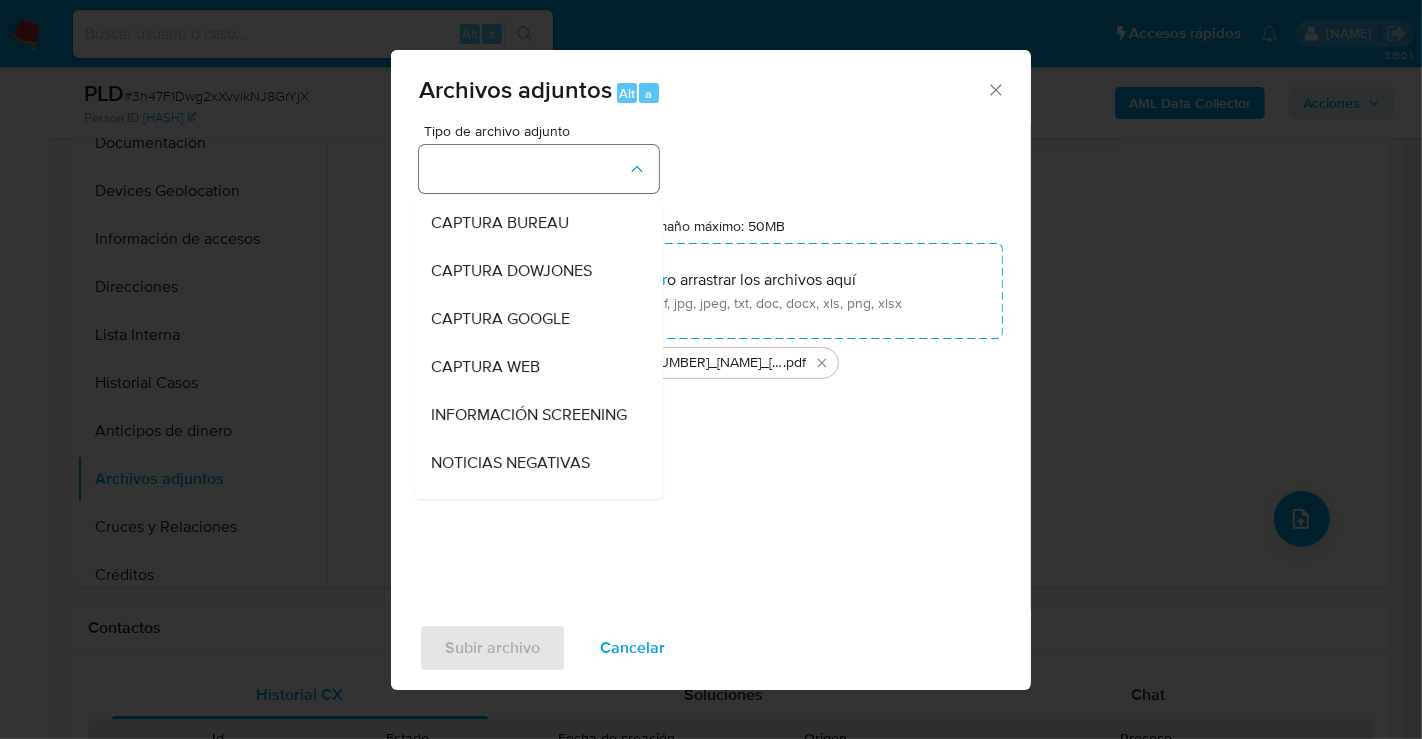 type 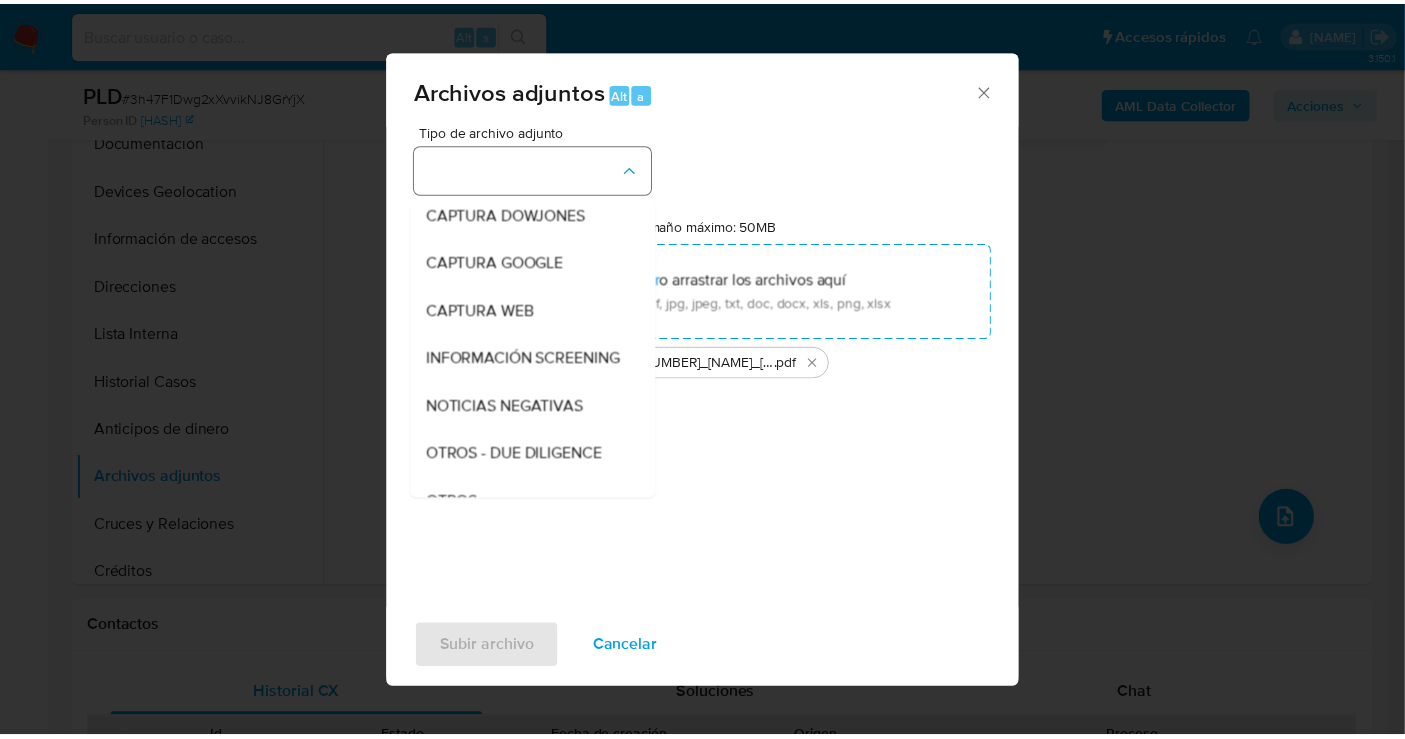 scroll, scrollTop: 103, scrollLeft: 0, axis: vertical 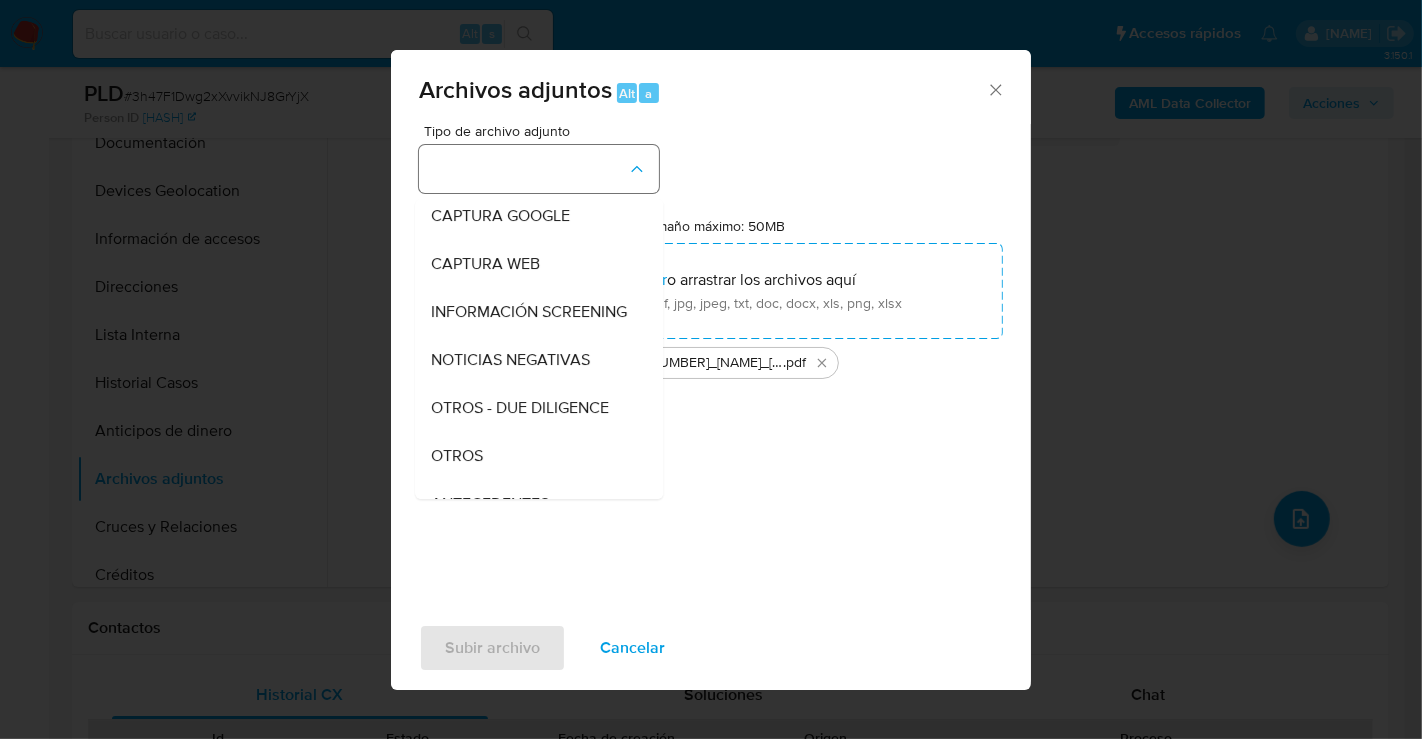 type 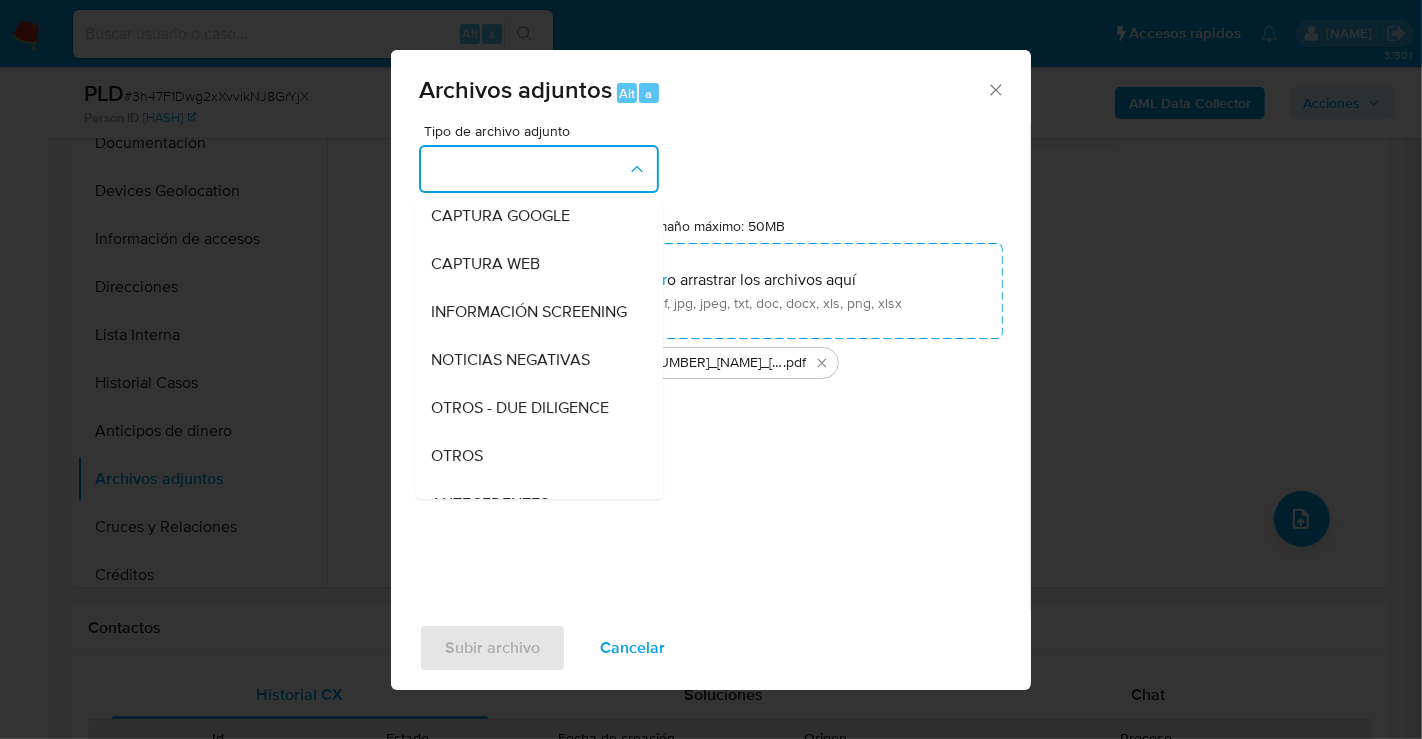 type 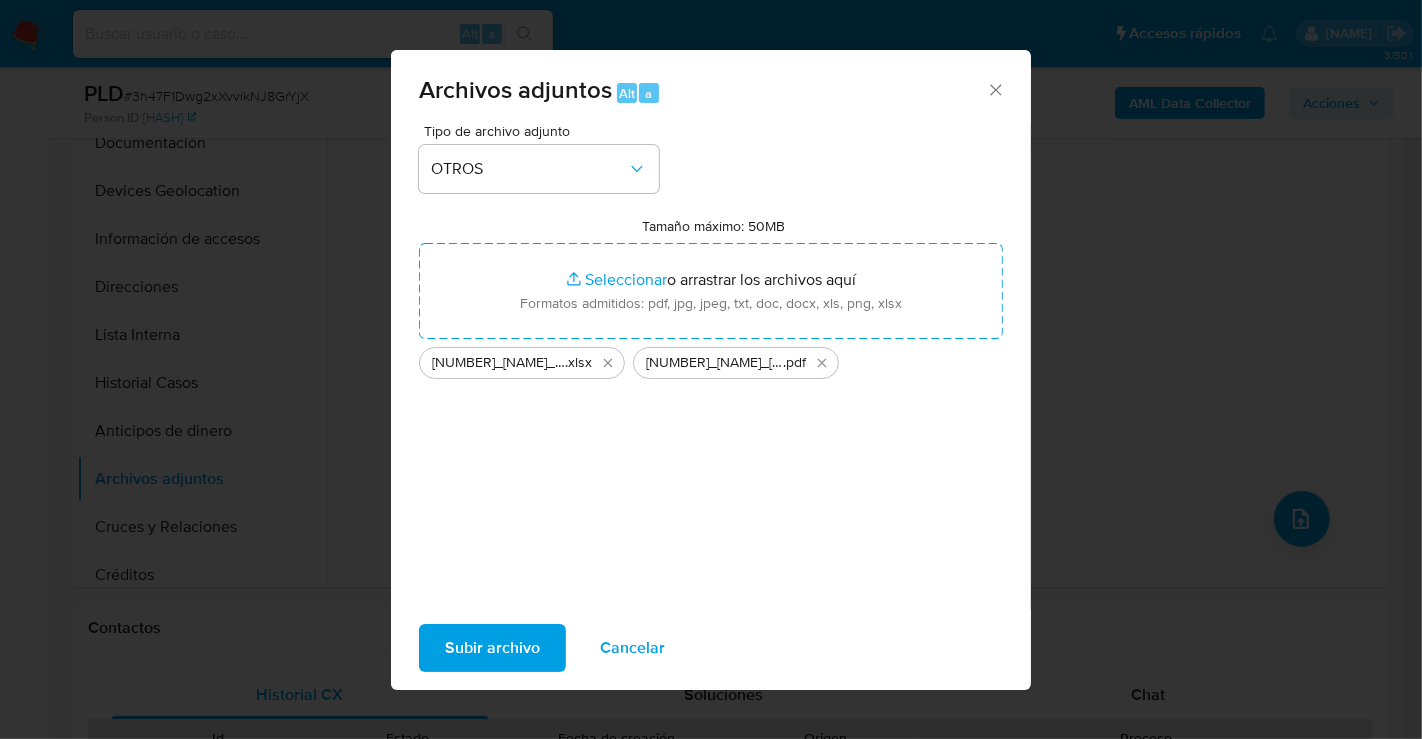 click on "Subir archivo" at bounding box center (492, 648) 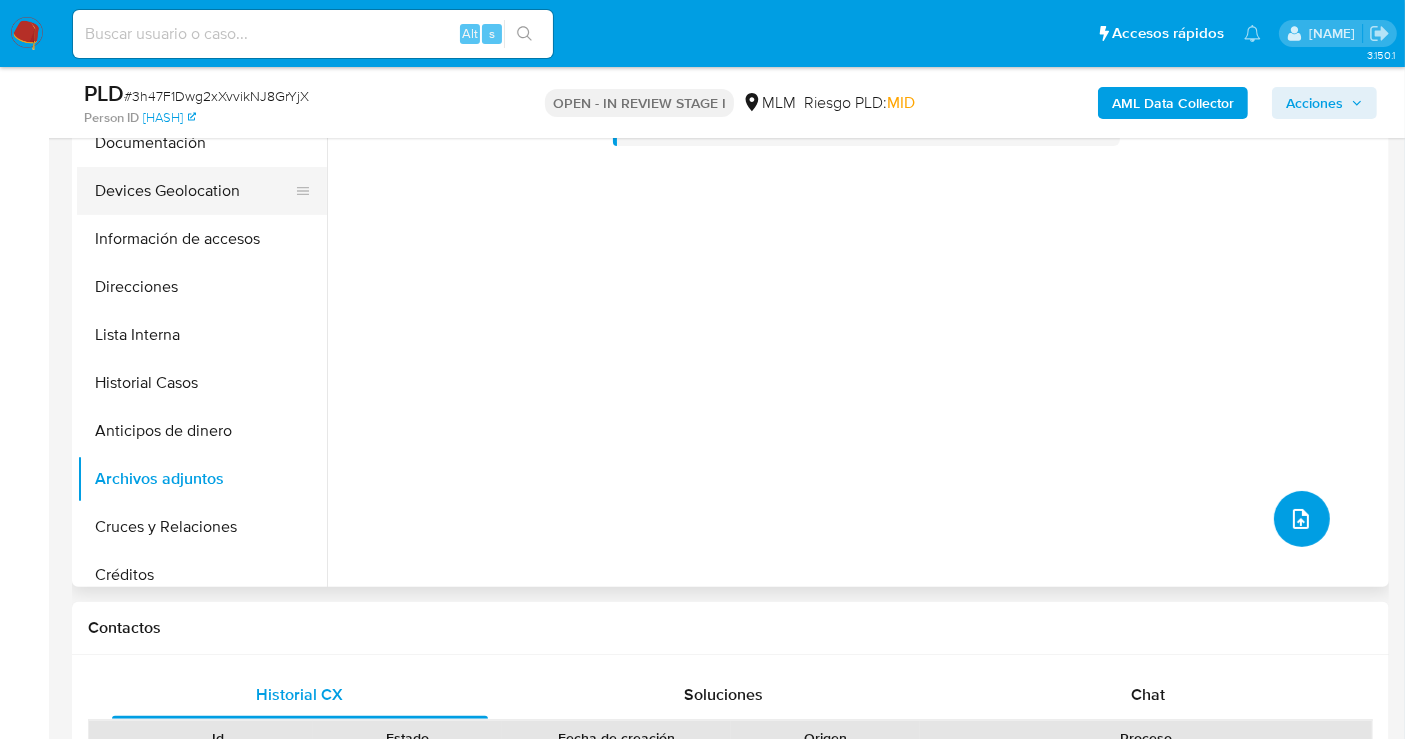 scroll, scrollTop: 0, scrollLeft: 0, axis: both 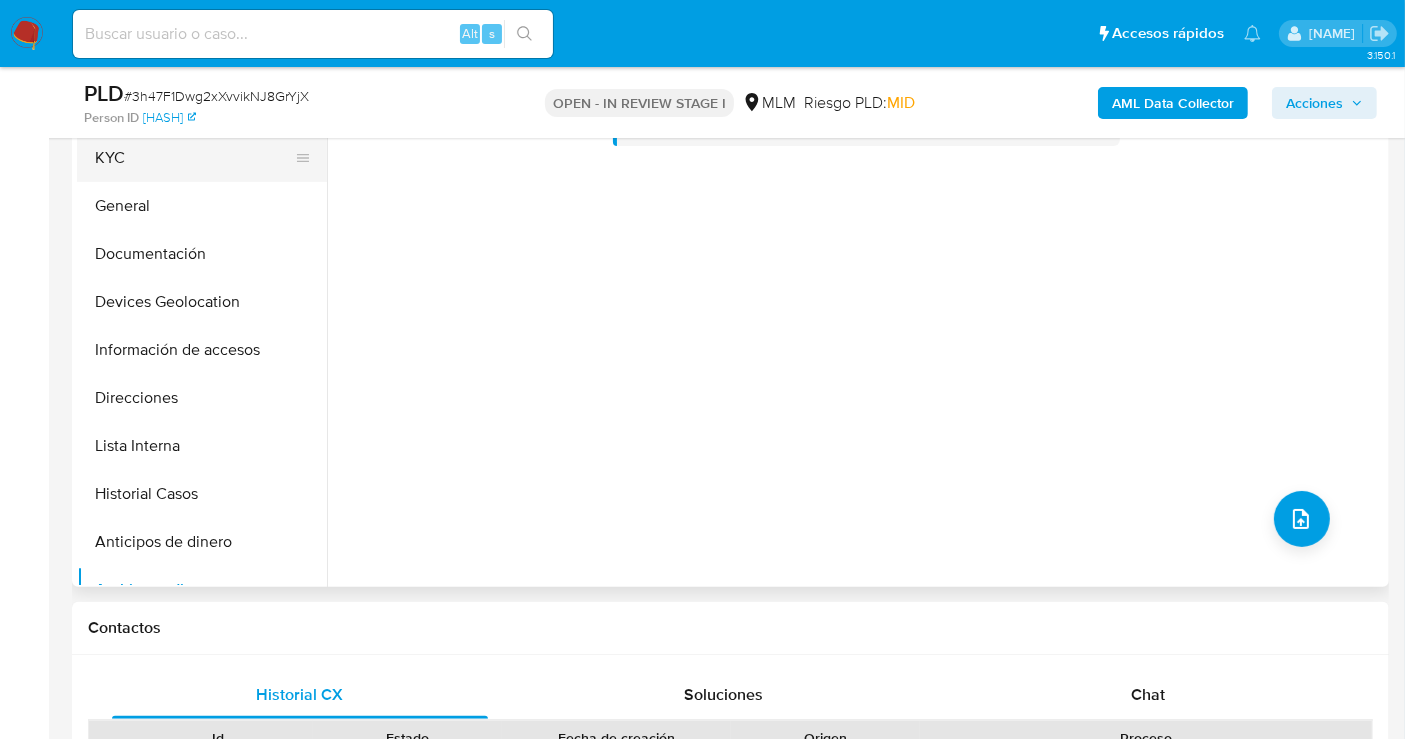 click on "KYC" at bounding box center (194, 158) 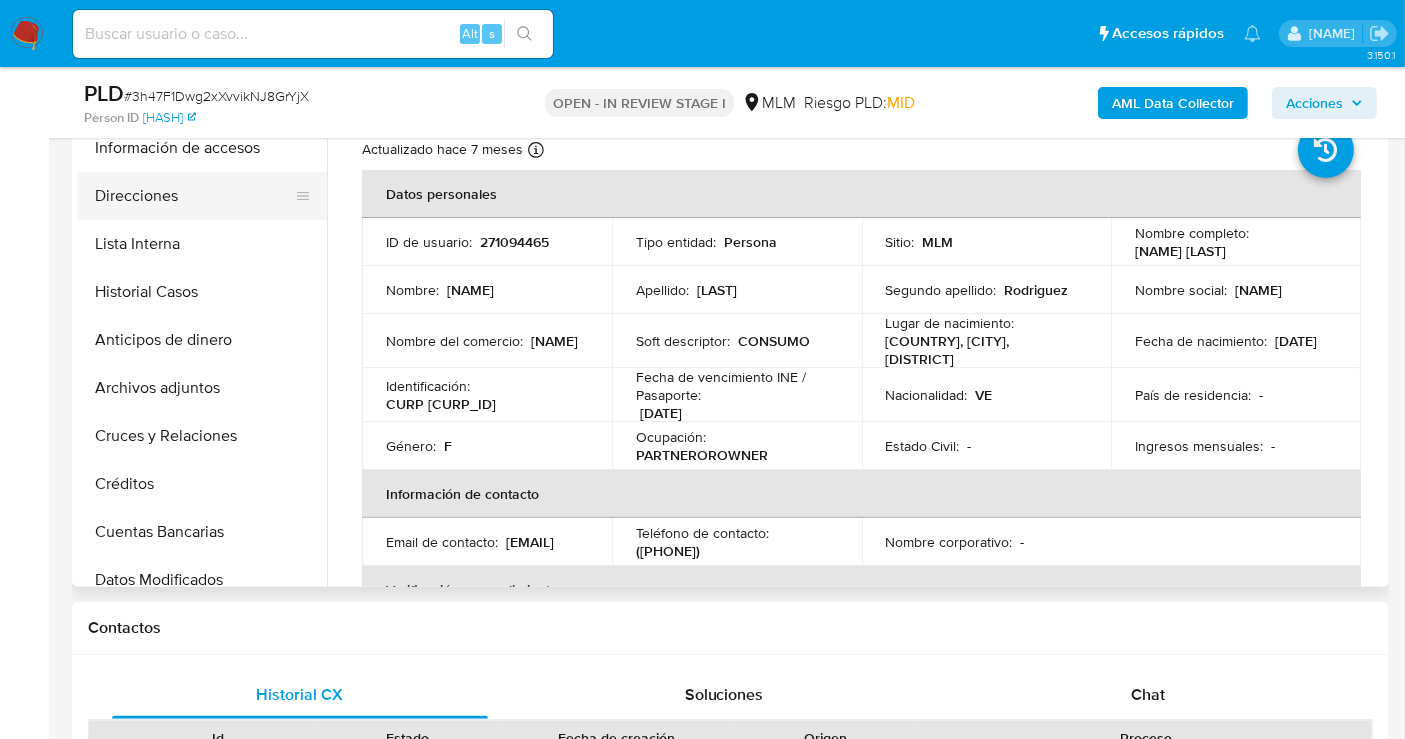scroll, scrollTop: 222, scrollLeft: 0, axis: vertical 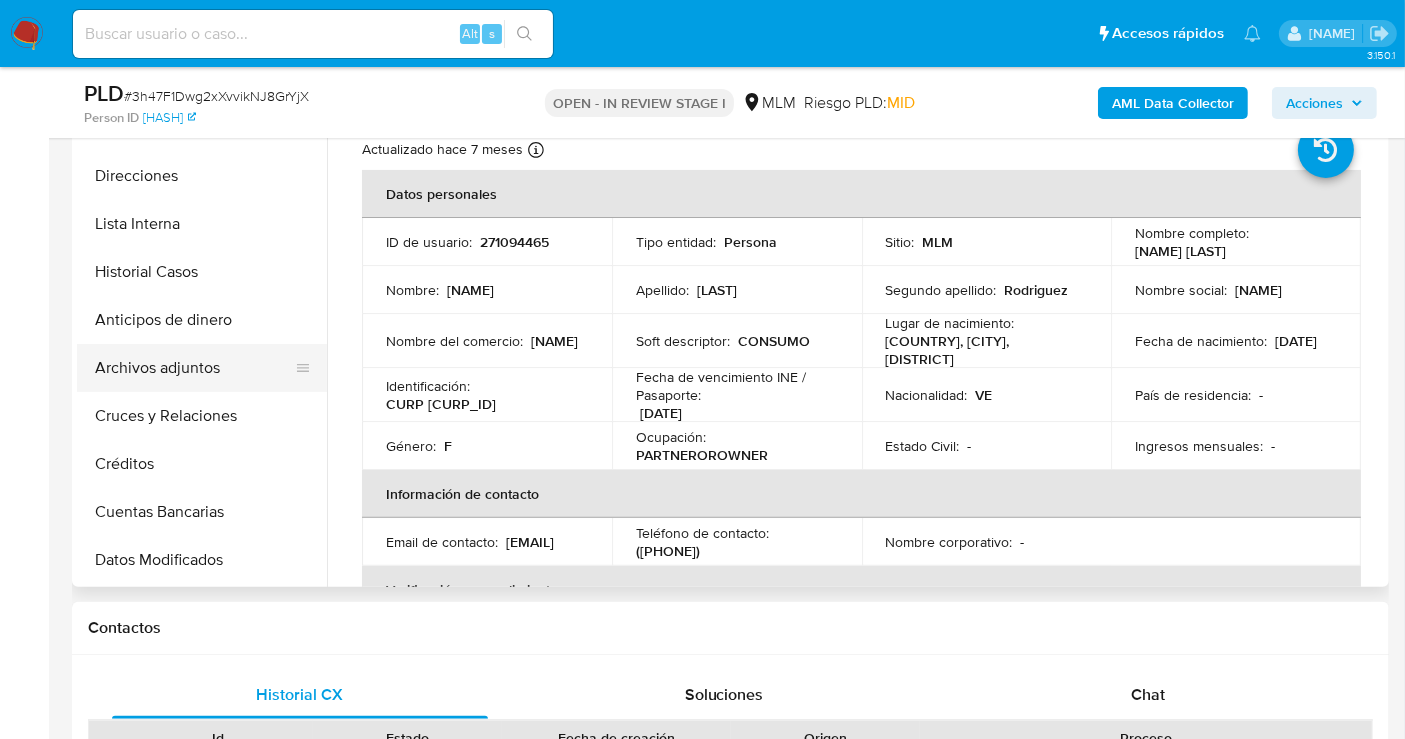 click on "Archivos adjuntos" at bounding box center [194, 368] 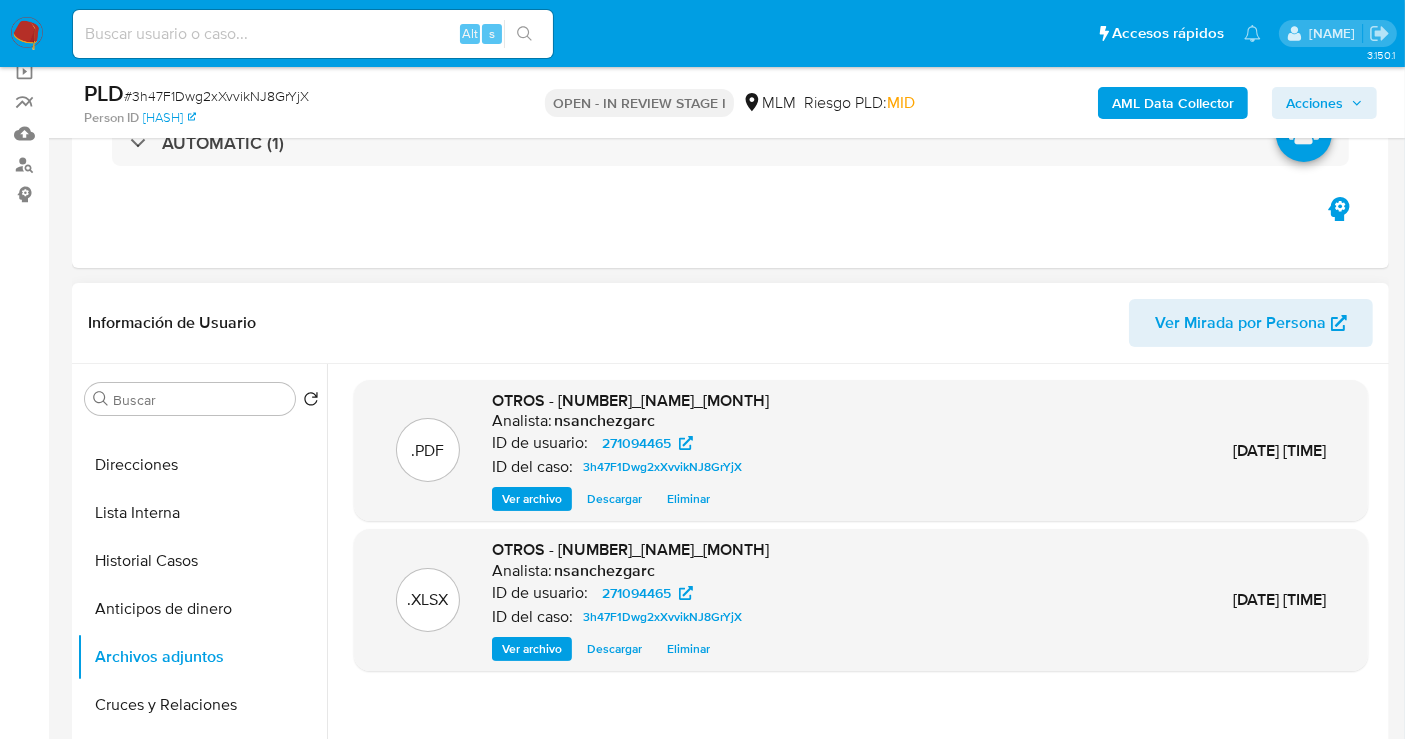 scroll, scrollTop: 111, scrollLeft: 0, axis: vertical 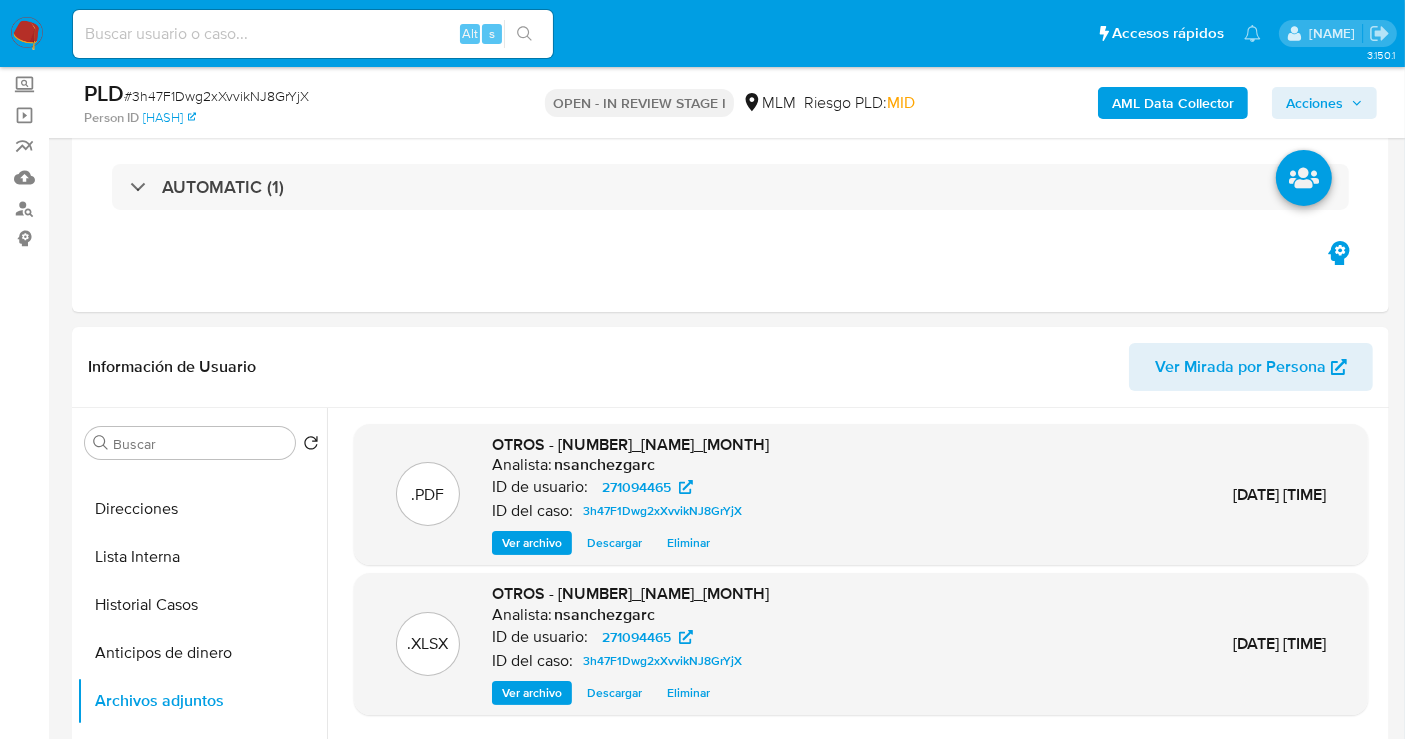 click on "Acciones" at bounding box center (1314, 103) 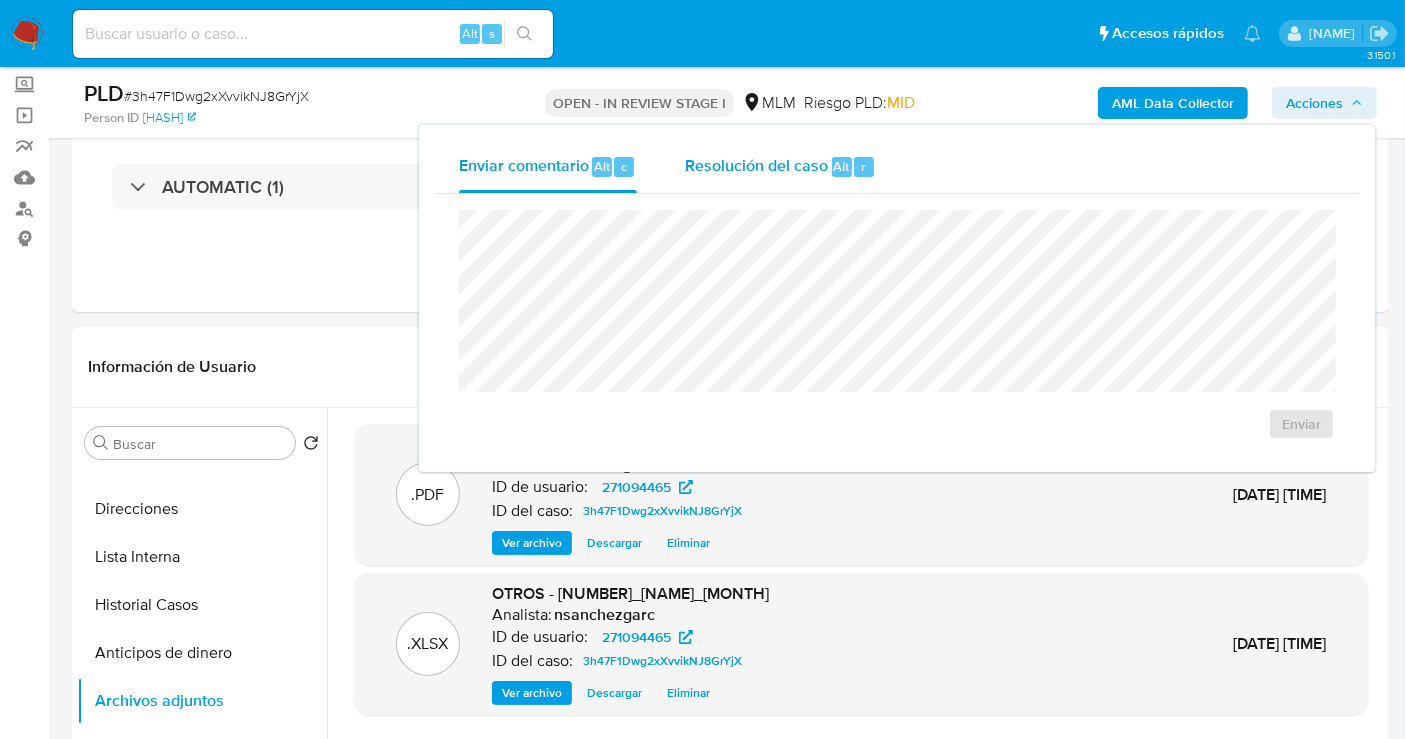 click on "Resolución del caso" at bounding box center [756, 165] 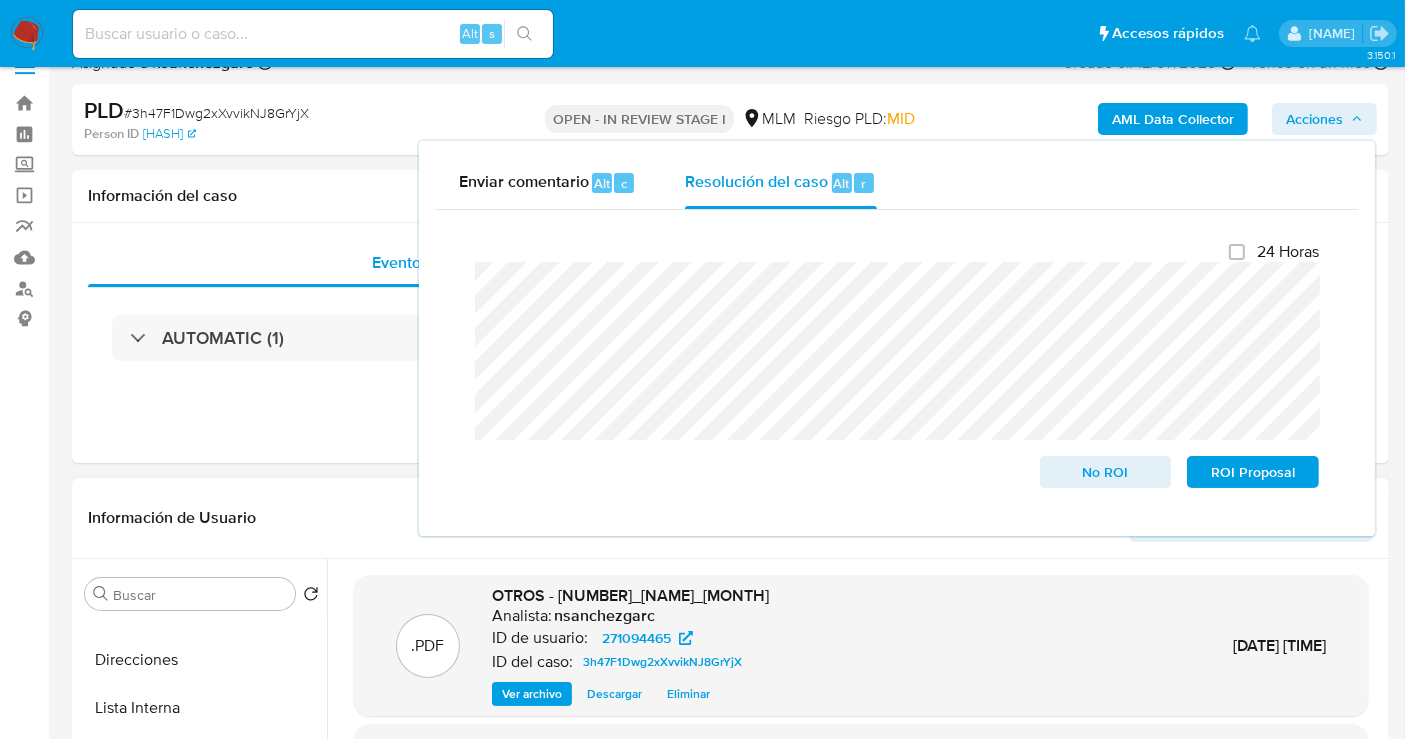 scroll, scrollTop: 0, scrollLeft: 0, axis: both 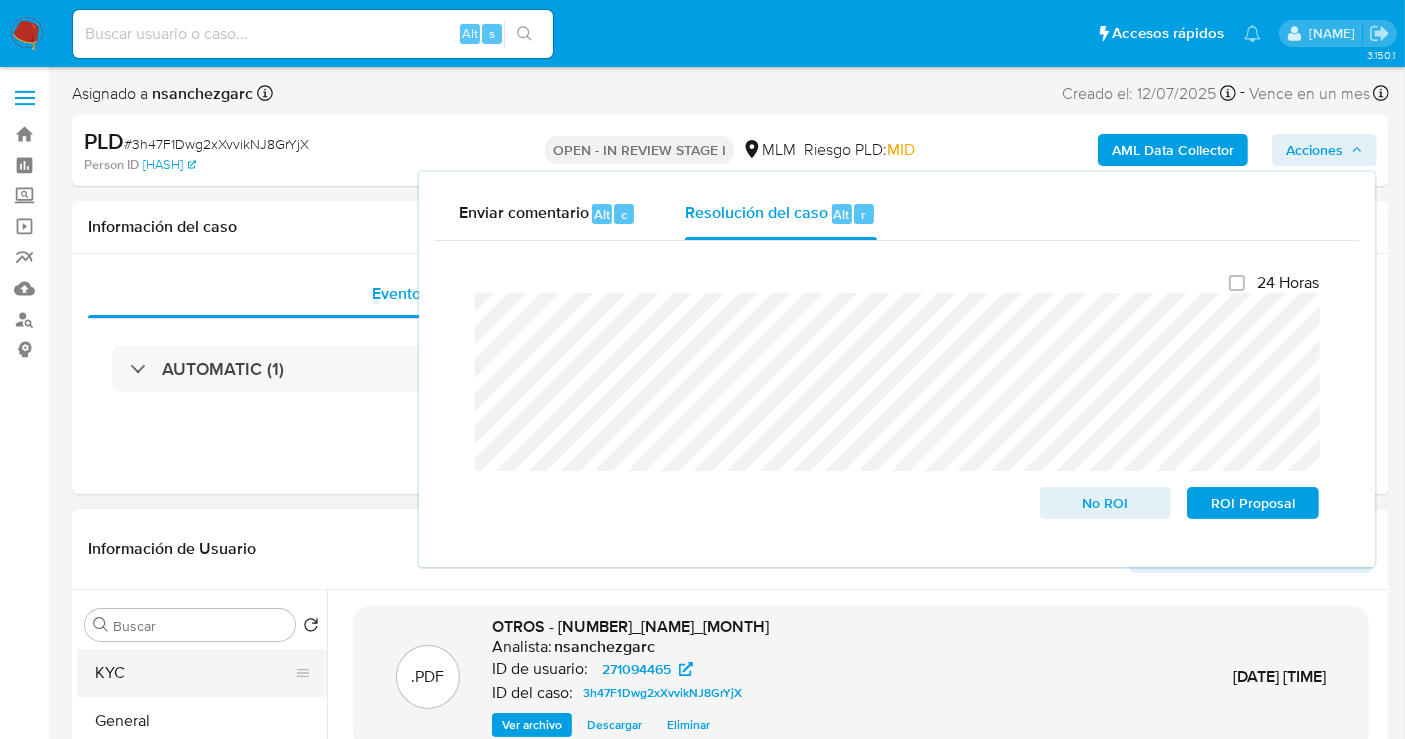 click on "KYC" at bounding box center (194, 673) 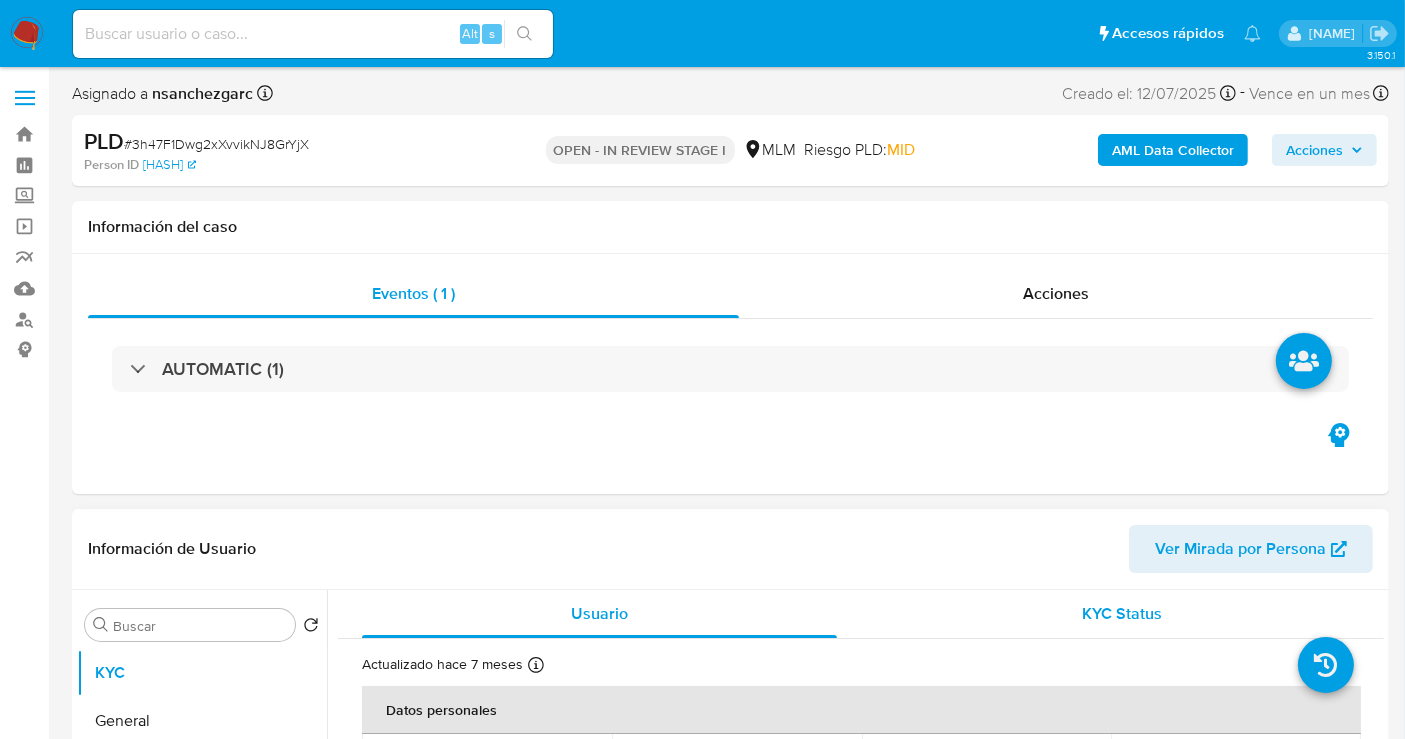 scroll, scrollTop: 222, scrollLeft: 0, axis: vertical 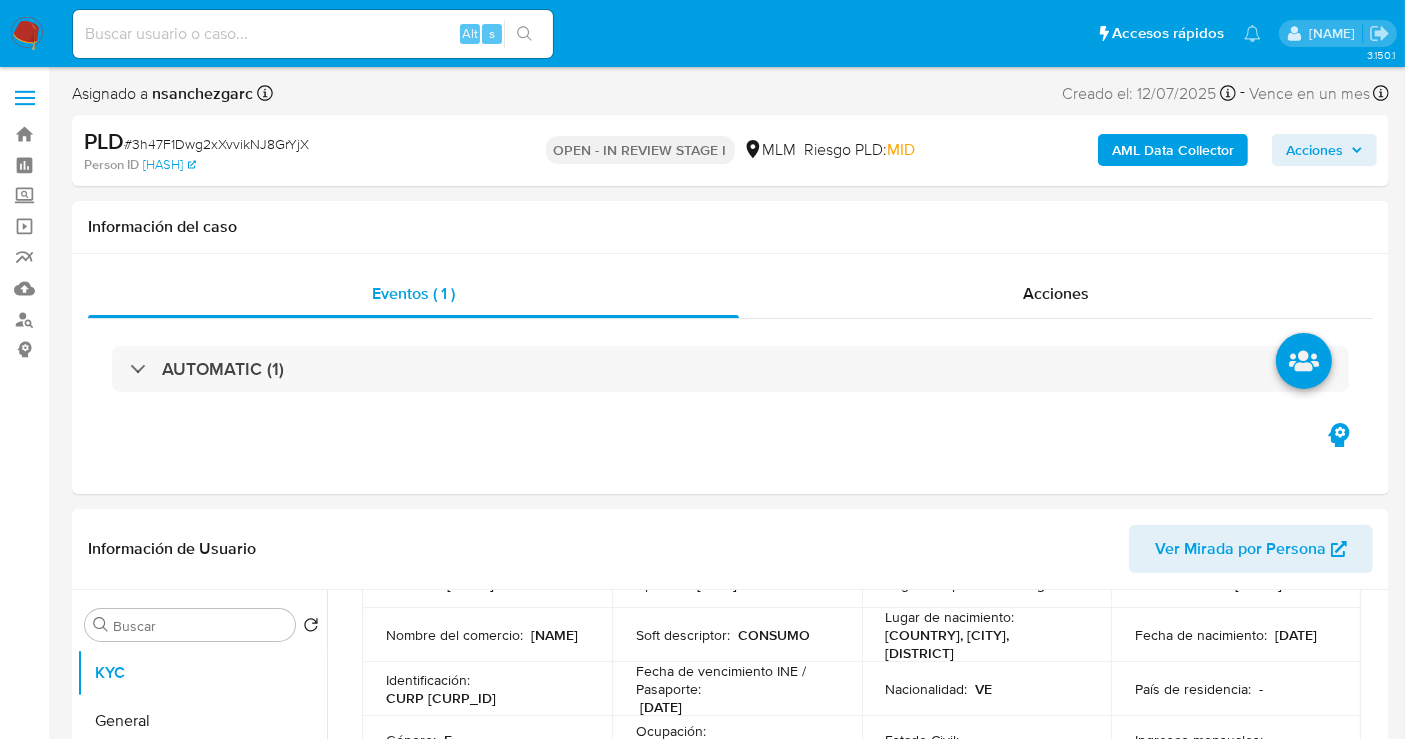 click on "Acciones" at bounding box center [1314, 150] 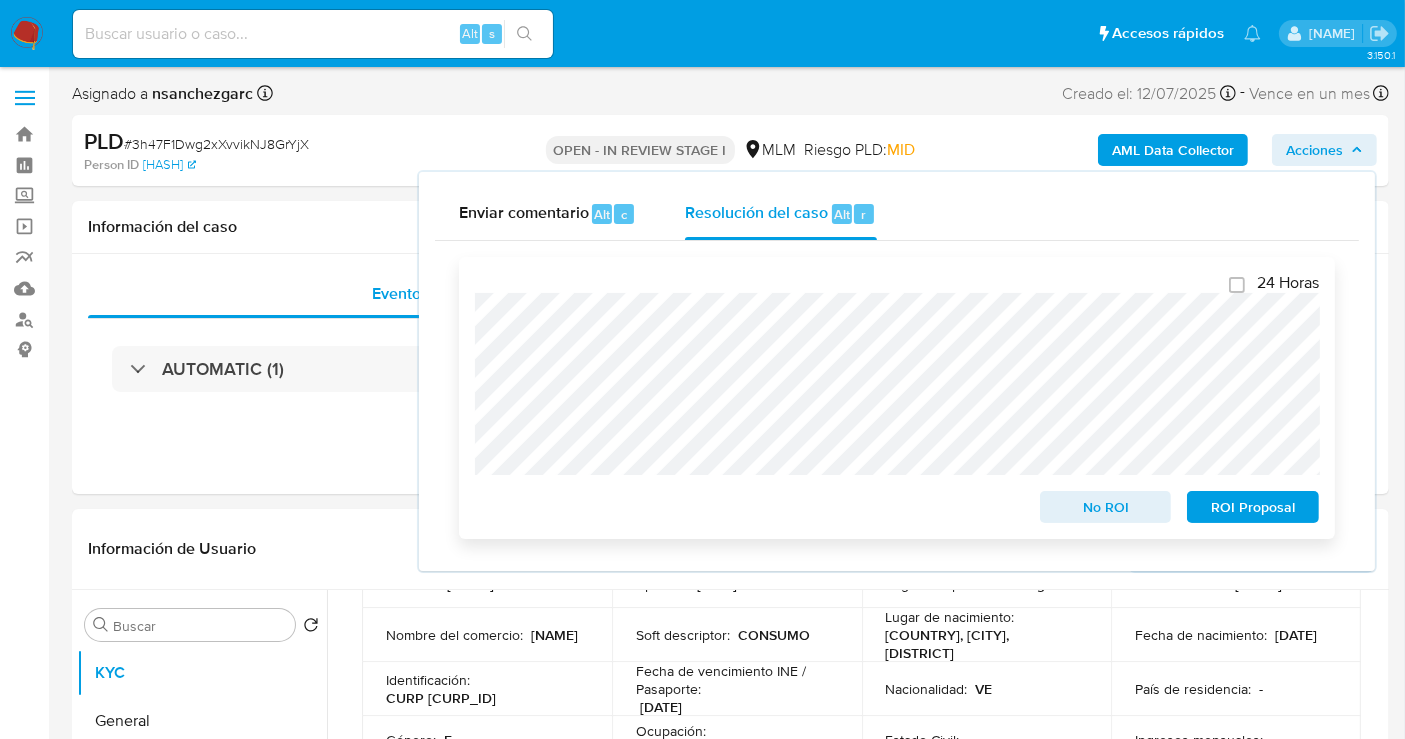 click on "No ROI" at bounding box center (1106, 507) 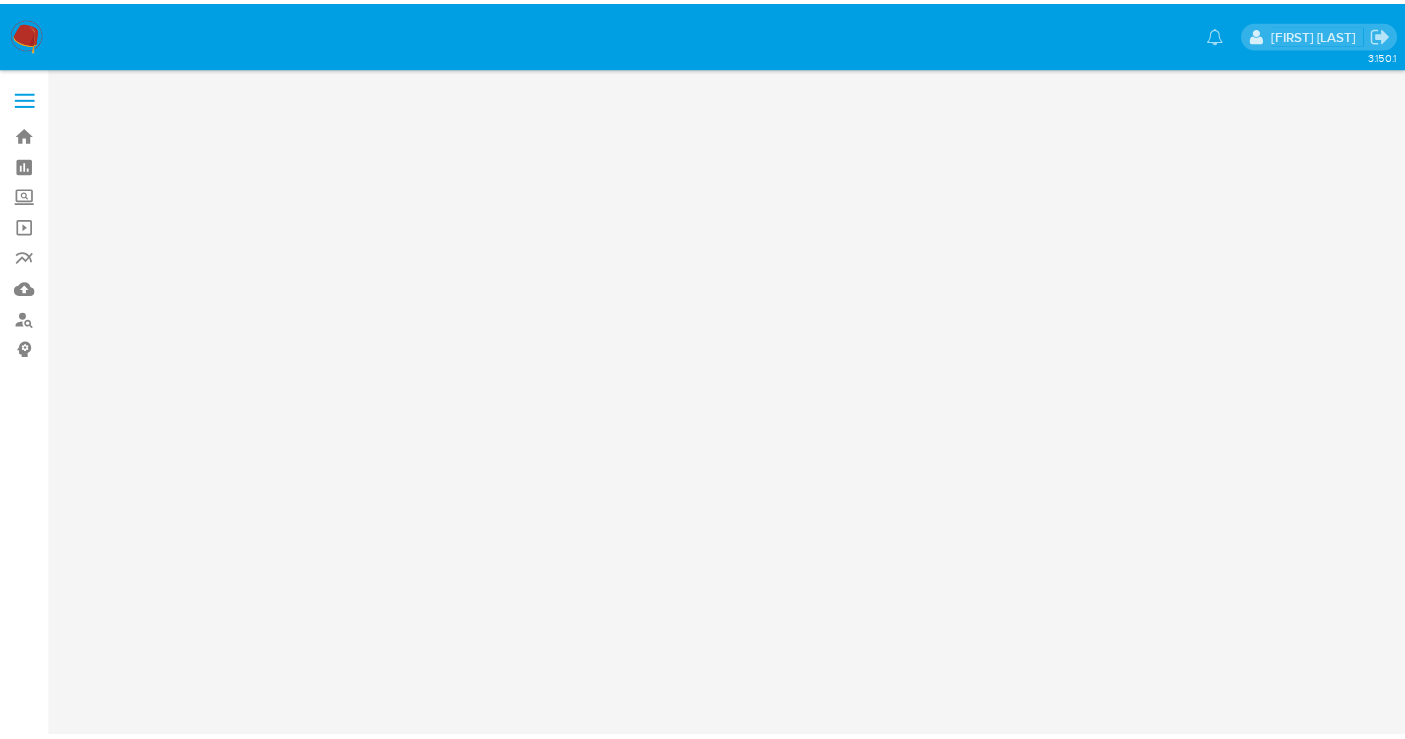 scroll, scrollTop: 0, scrollLeft: 0, axis: both 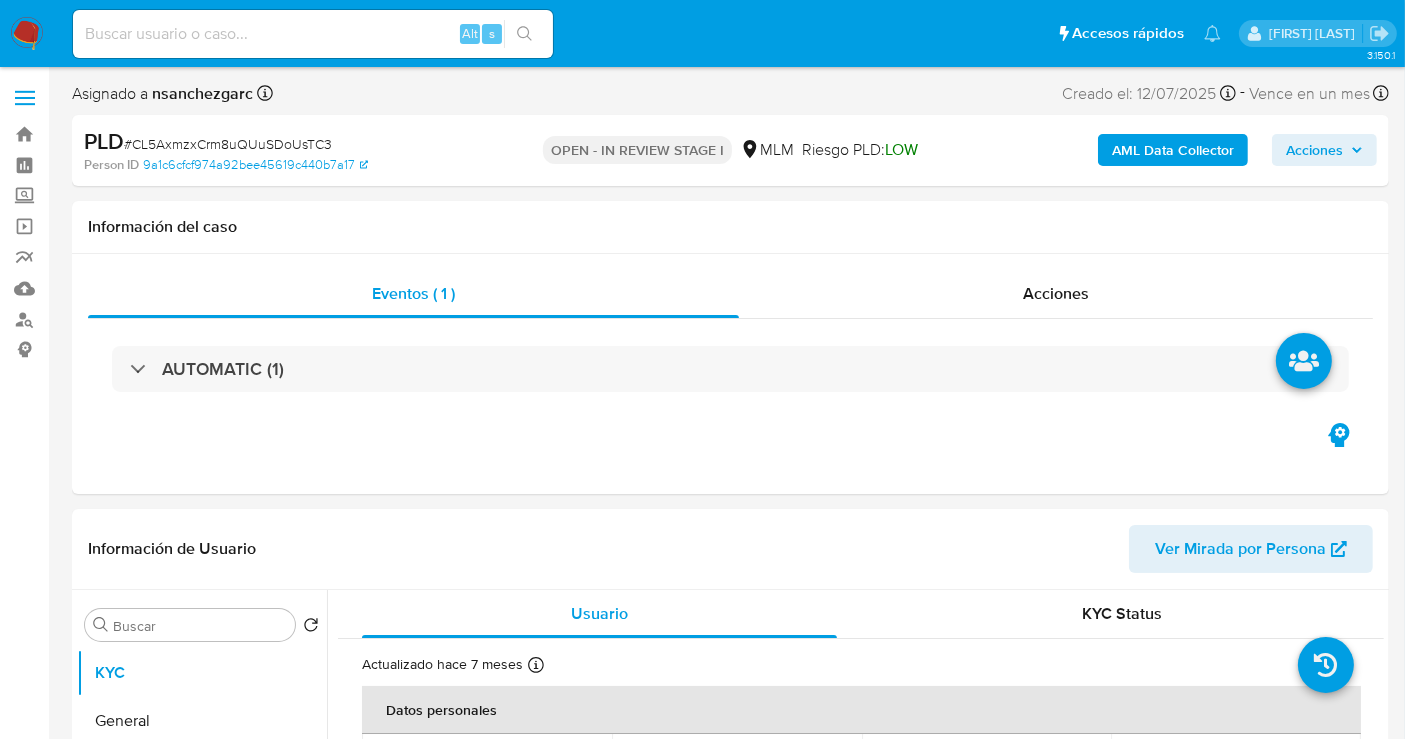 select on "10" 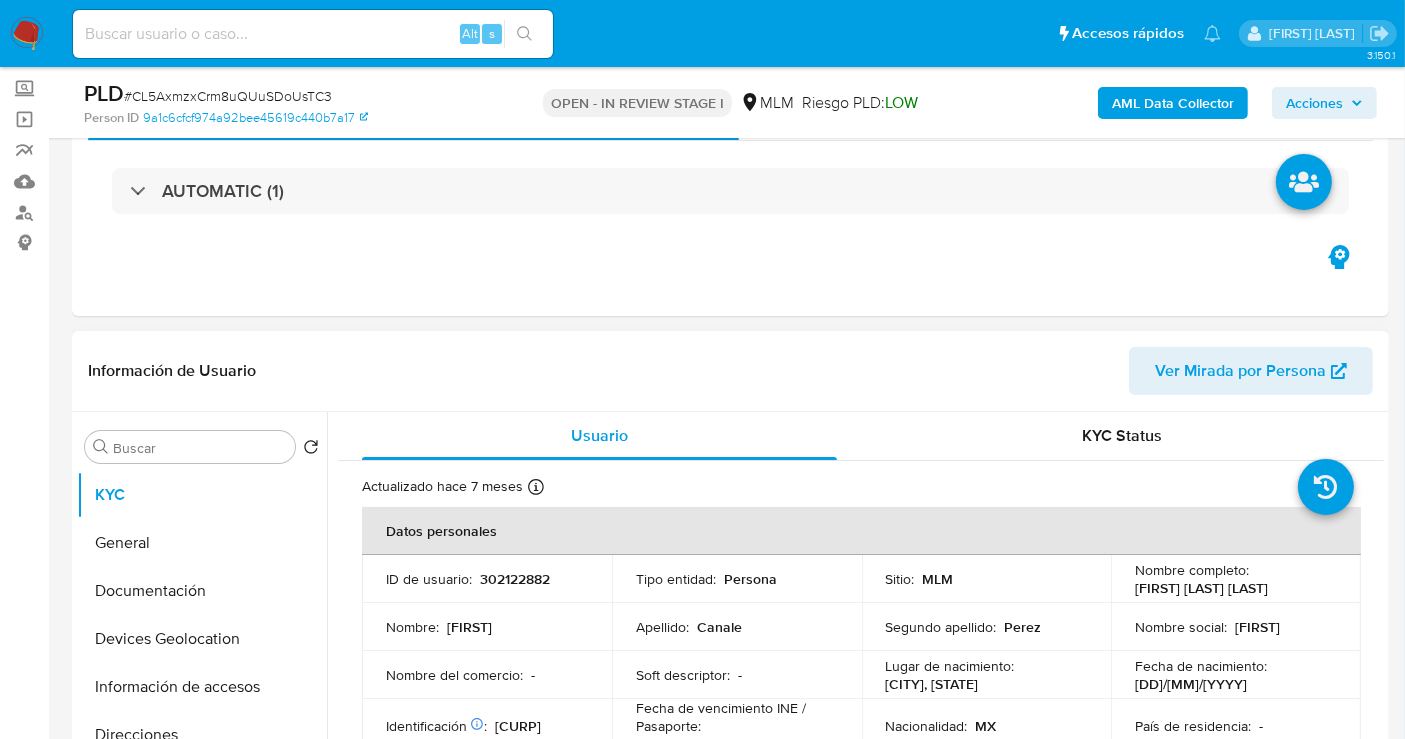 scroll, scrollTop: 444, scrollLeft: 0, axis: vertical 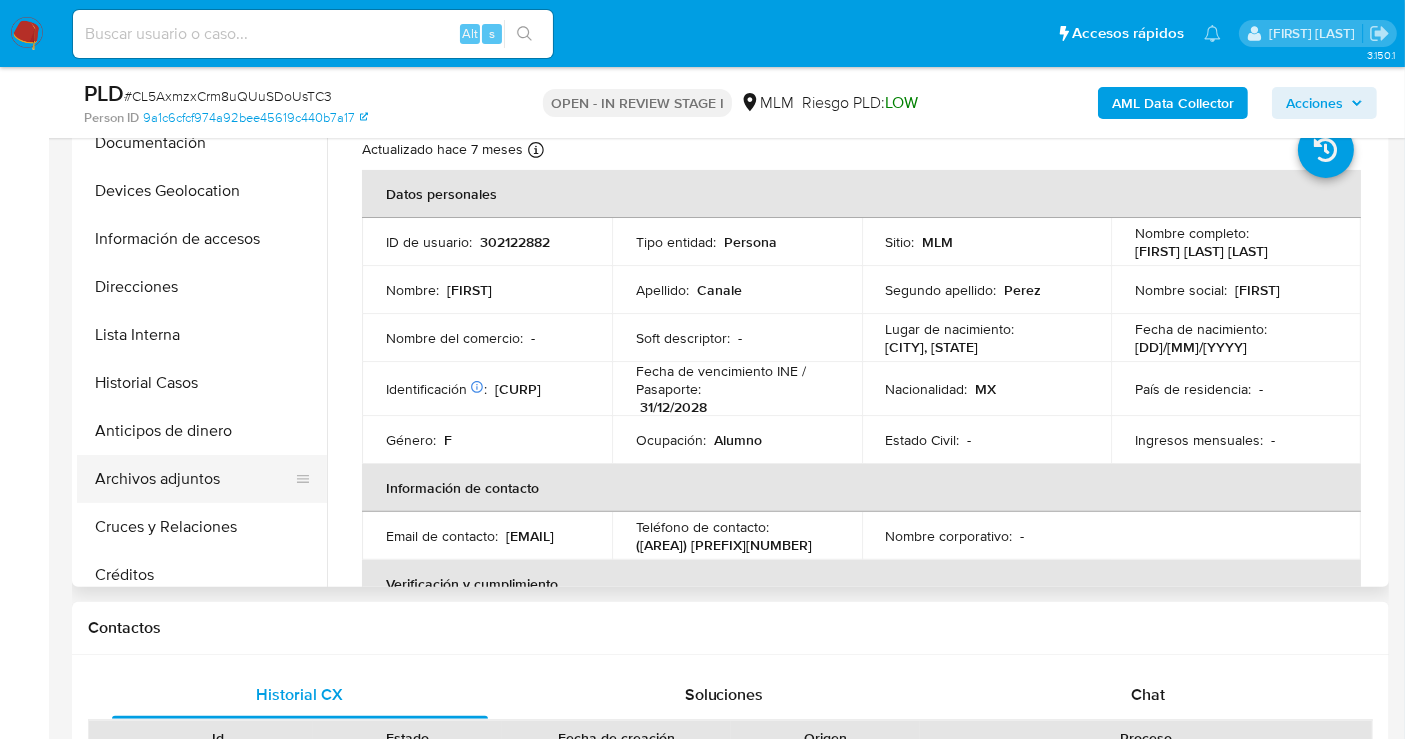 click on "Archivos adjuntos" at bounding box center (194, 479) 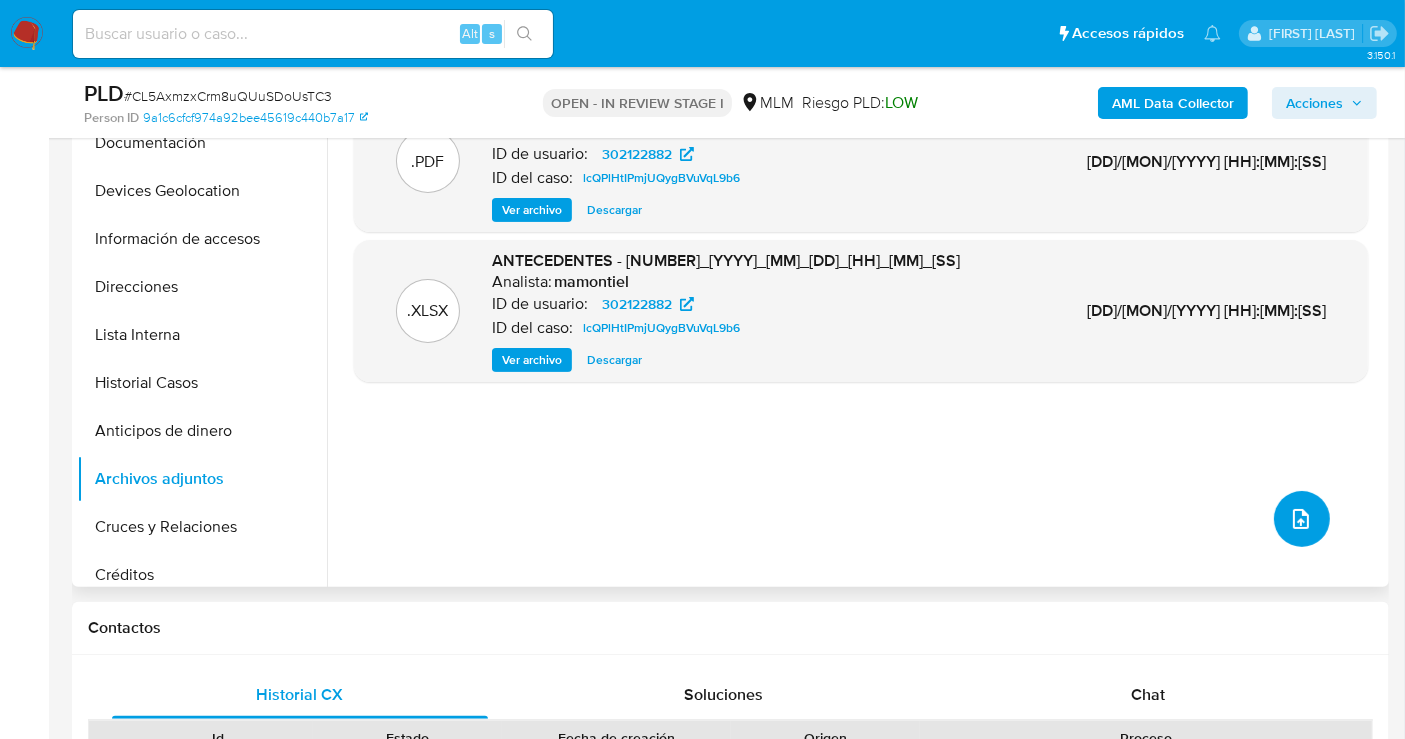 click 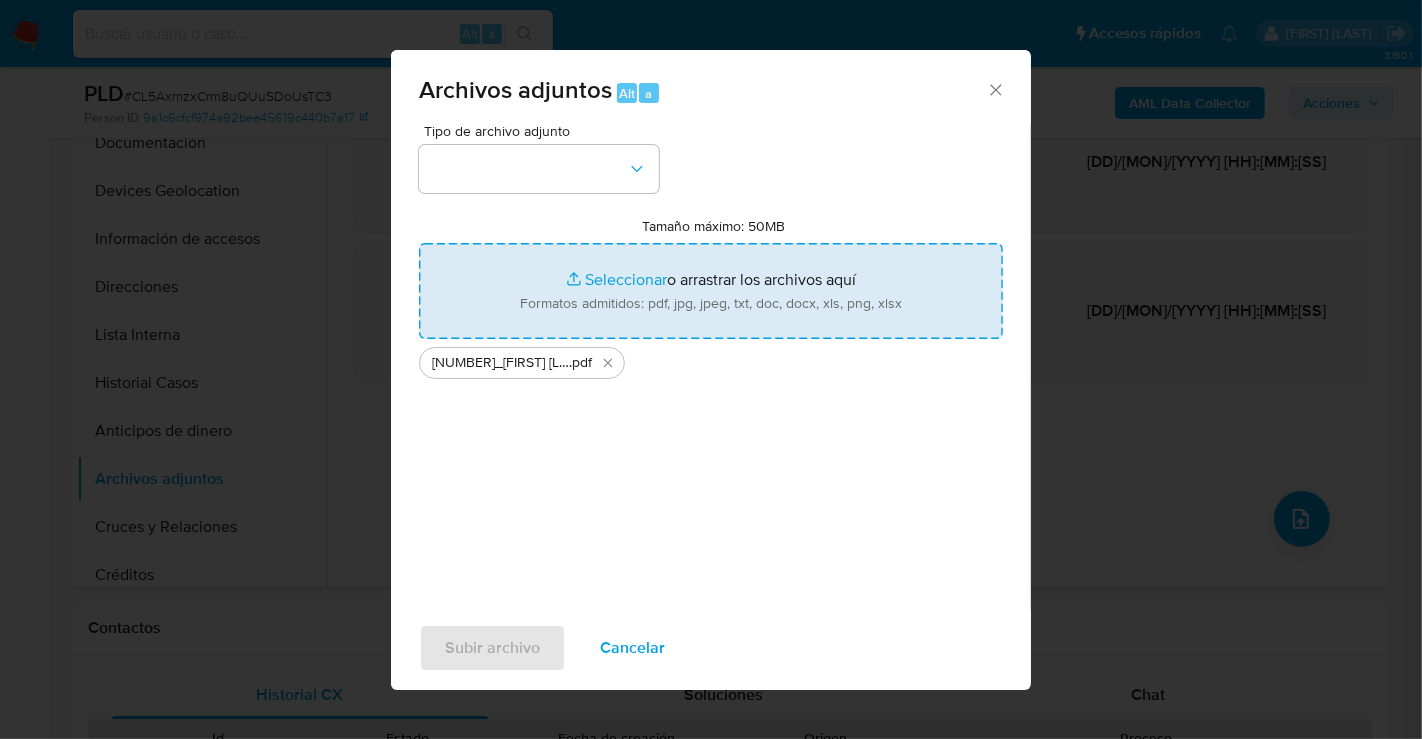 type on "C:\fakepath\302122882_JULIA CANALE PEREZ_JUL25.xlsx" 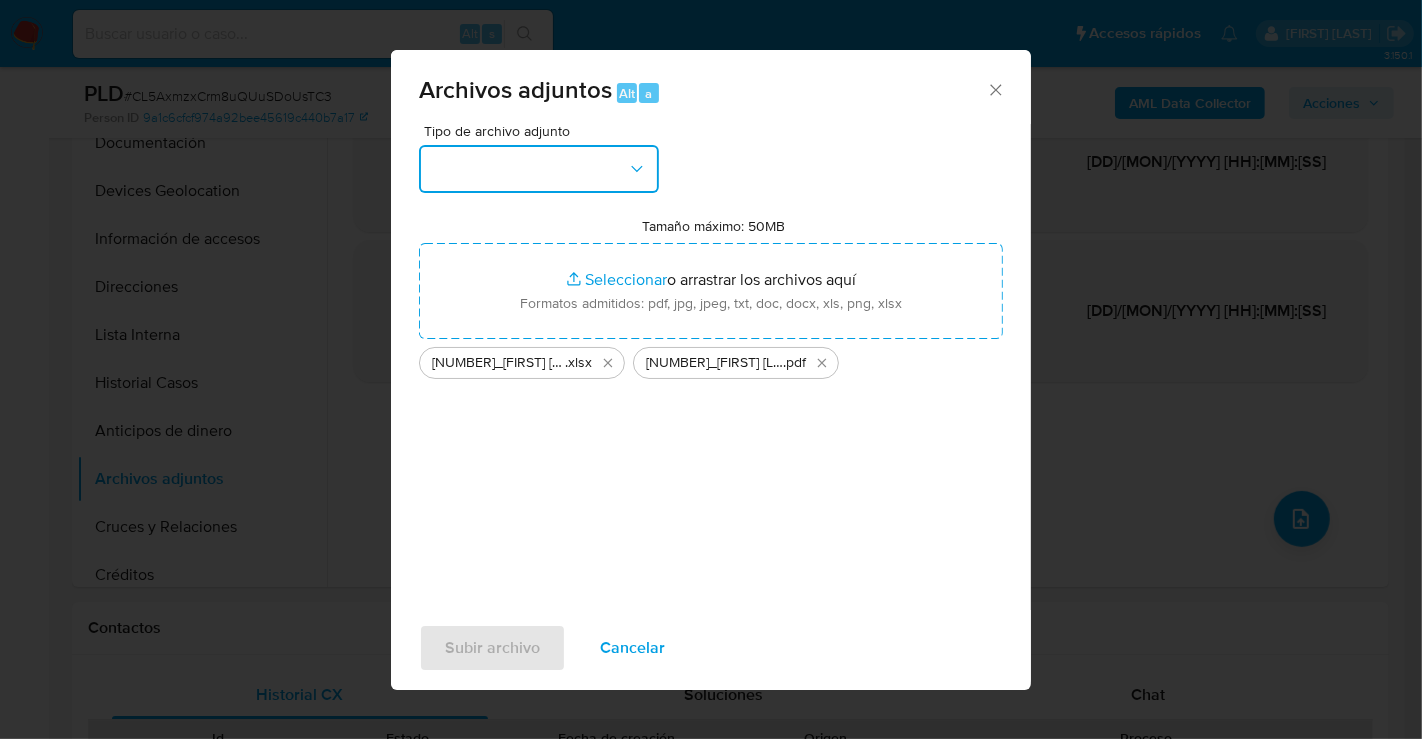 click at bounding box center (539, 169) 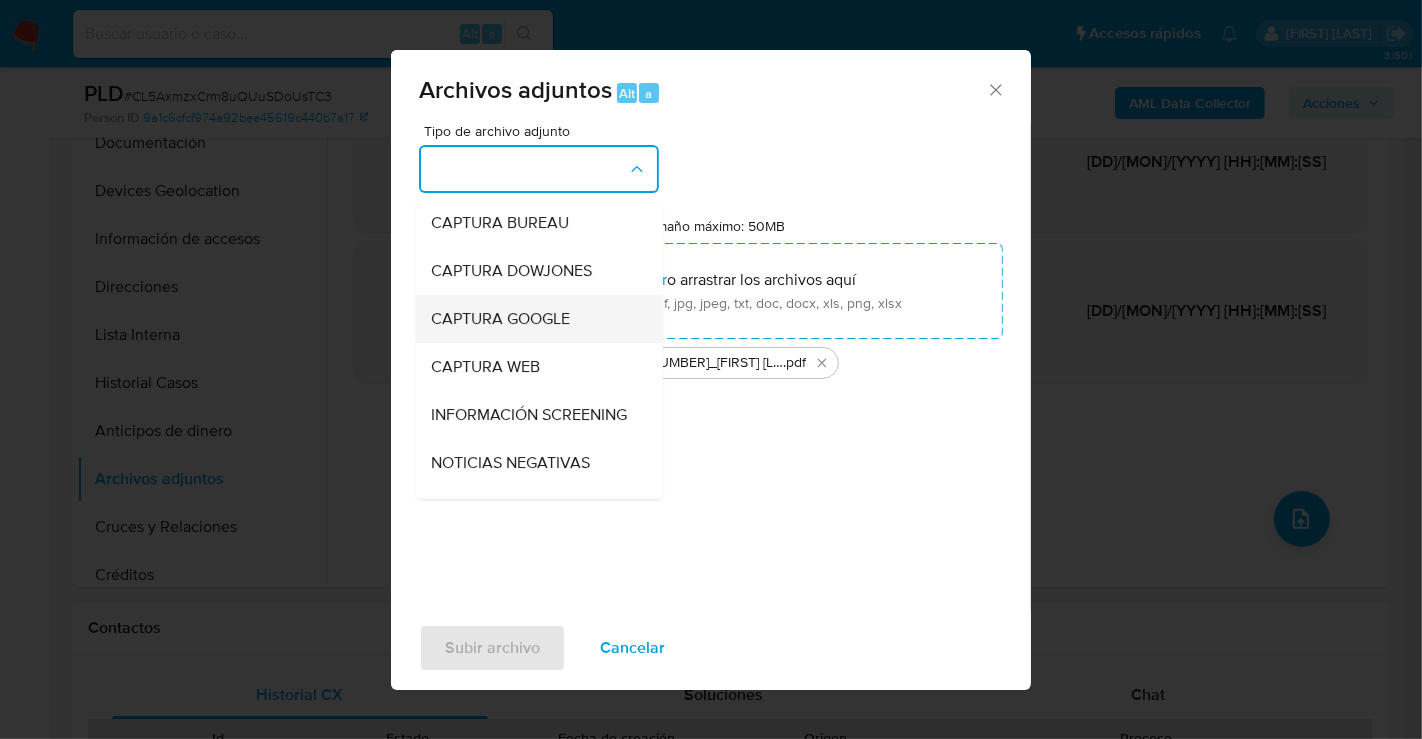 type 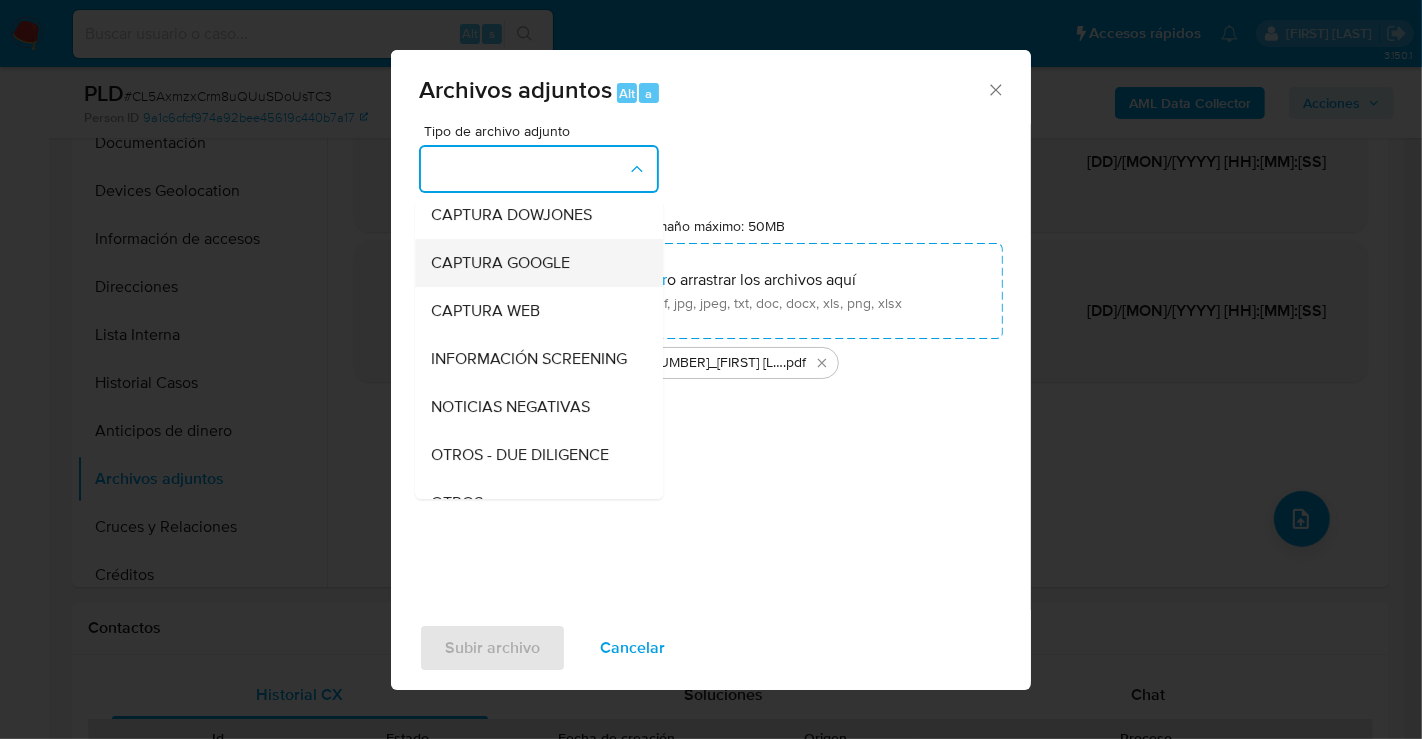 type 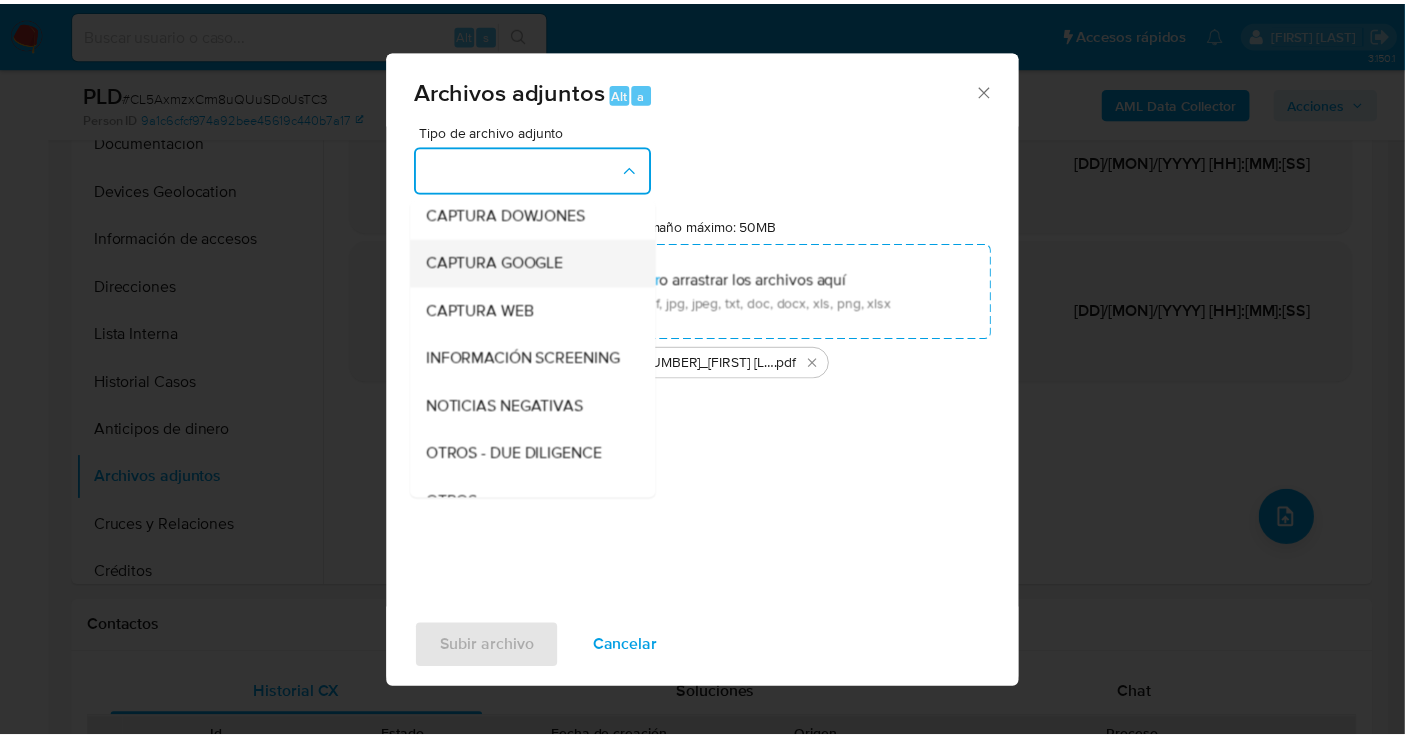 scroll, scrollTop: 103, scrollLeft: 0, axis: vertical 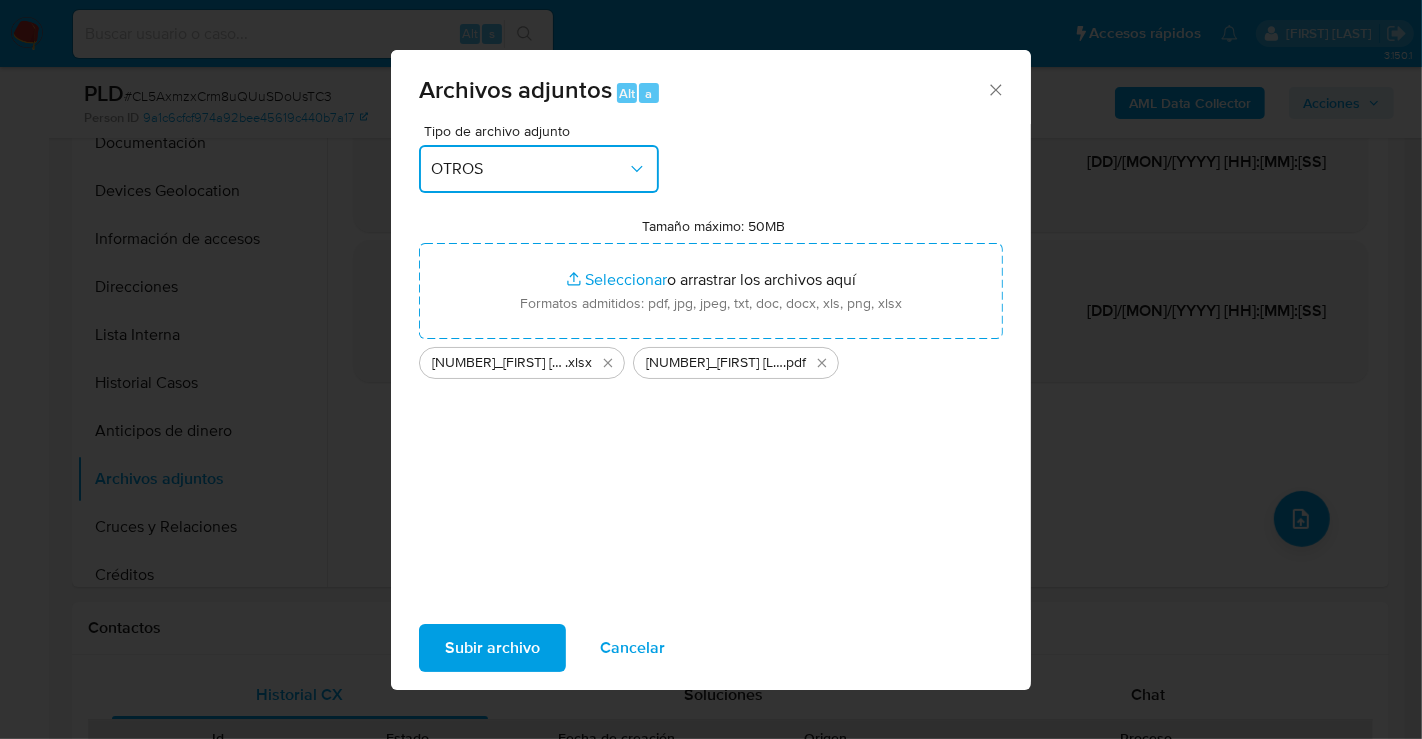type 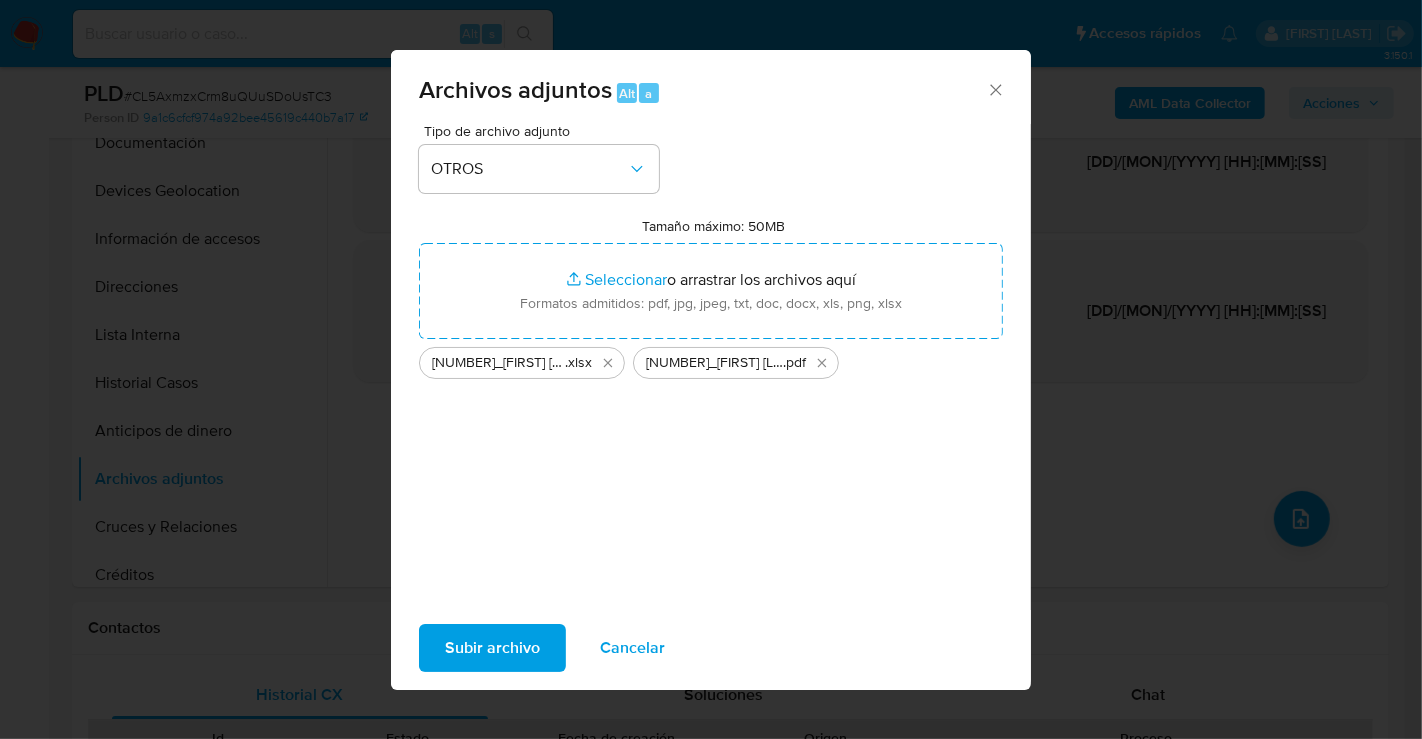click on "Subir archivo" at bounding box center (492, 648) 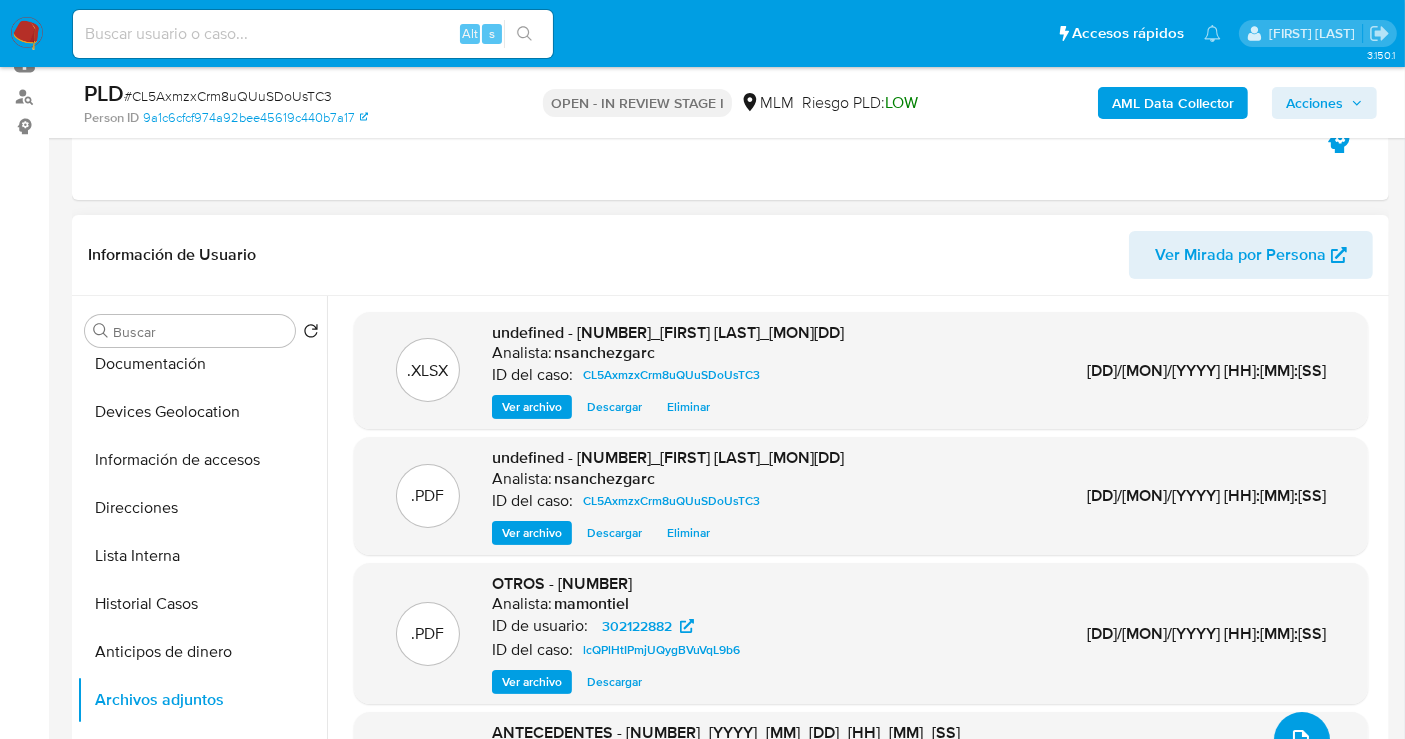 scroll, scrollTop: 222, scrollLeft: 0, axis: vertical 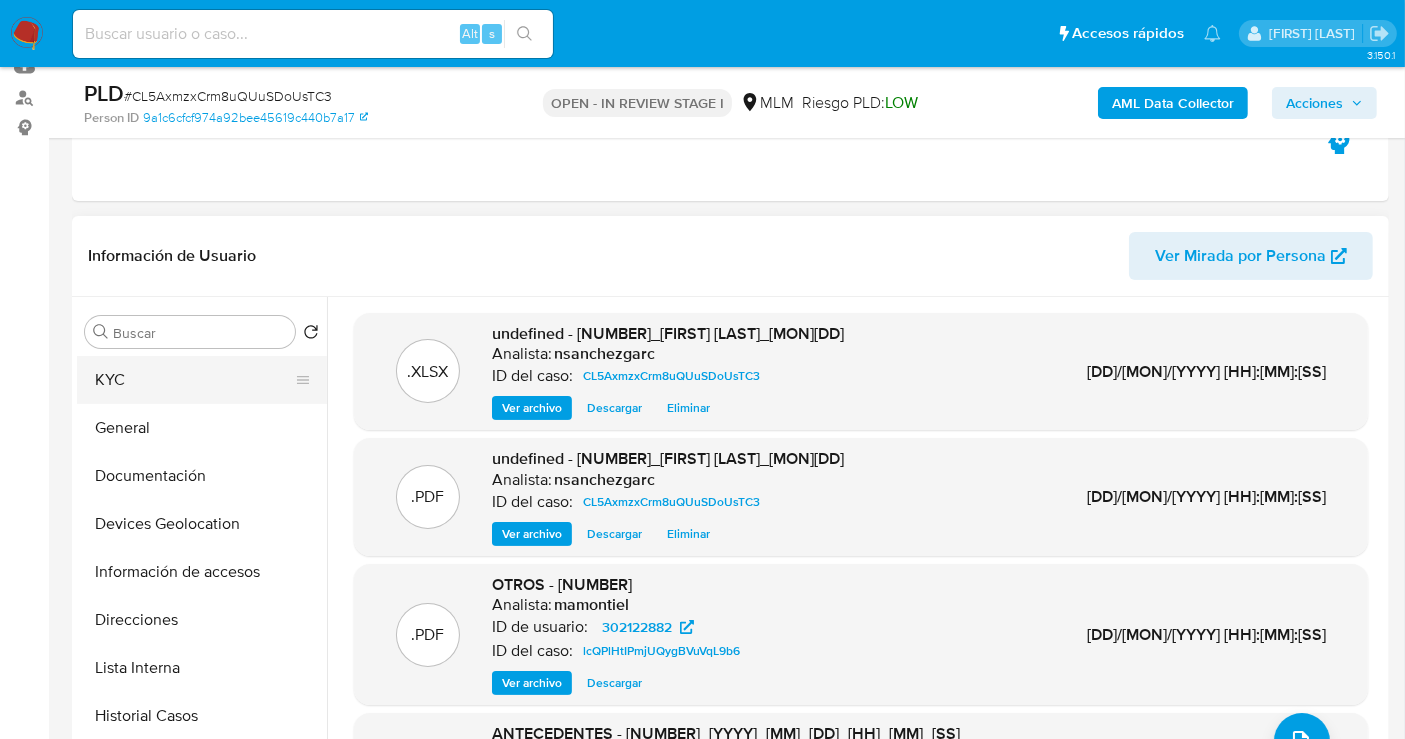 click on "KYC" at bounding box center (194, 380) 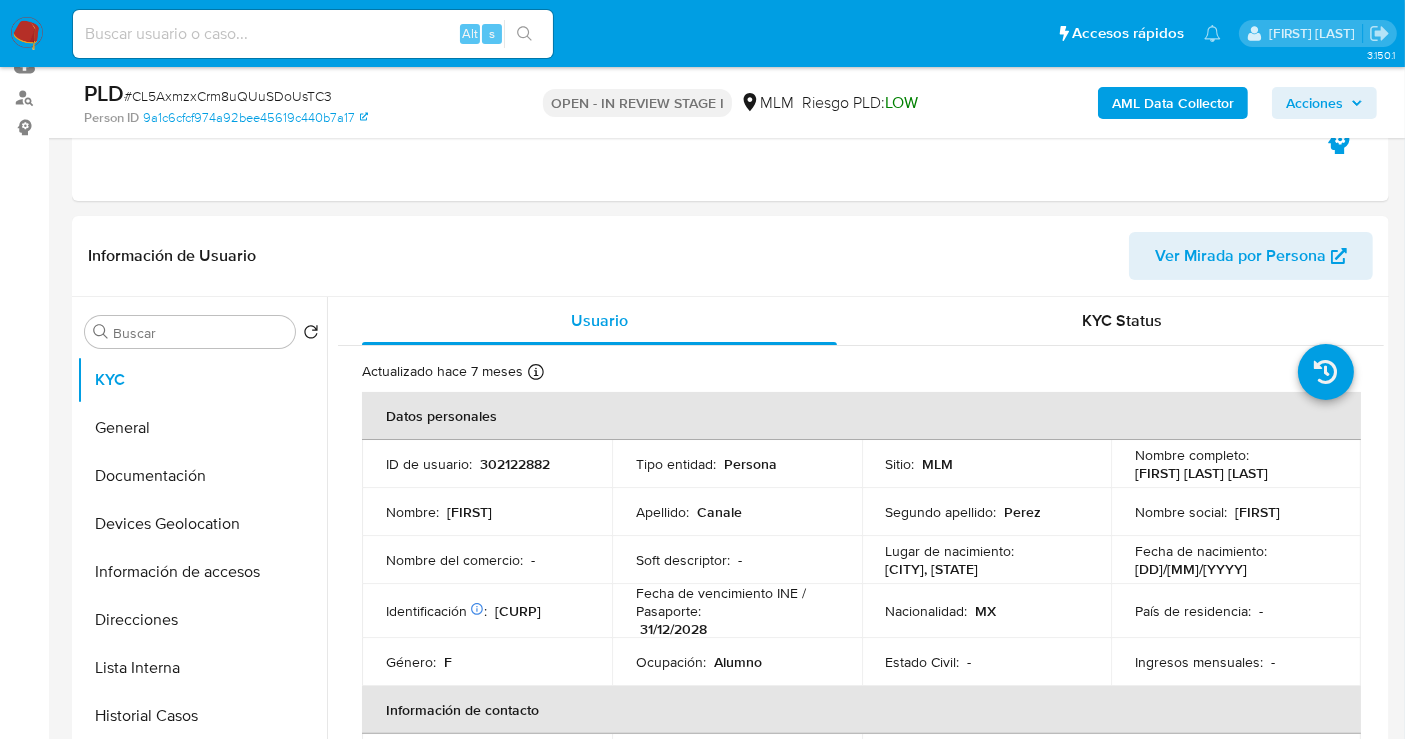 click on "Acciones" at bounding box center (1314, 103) 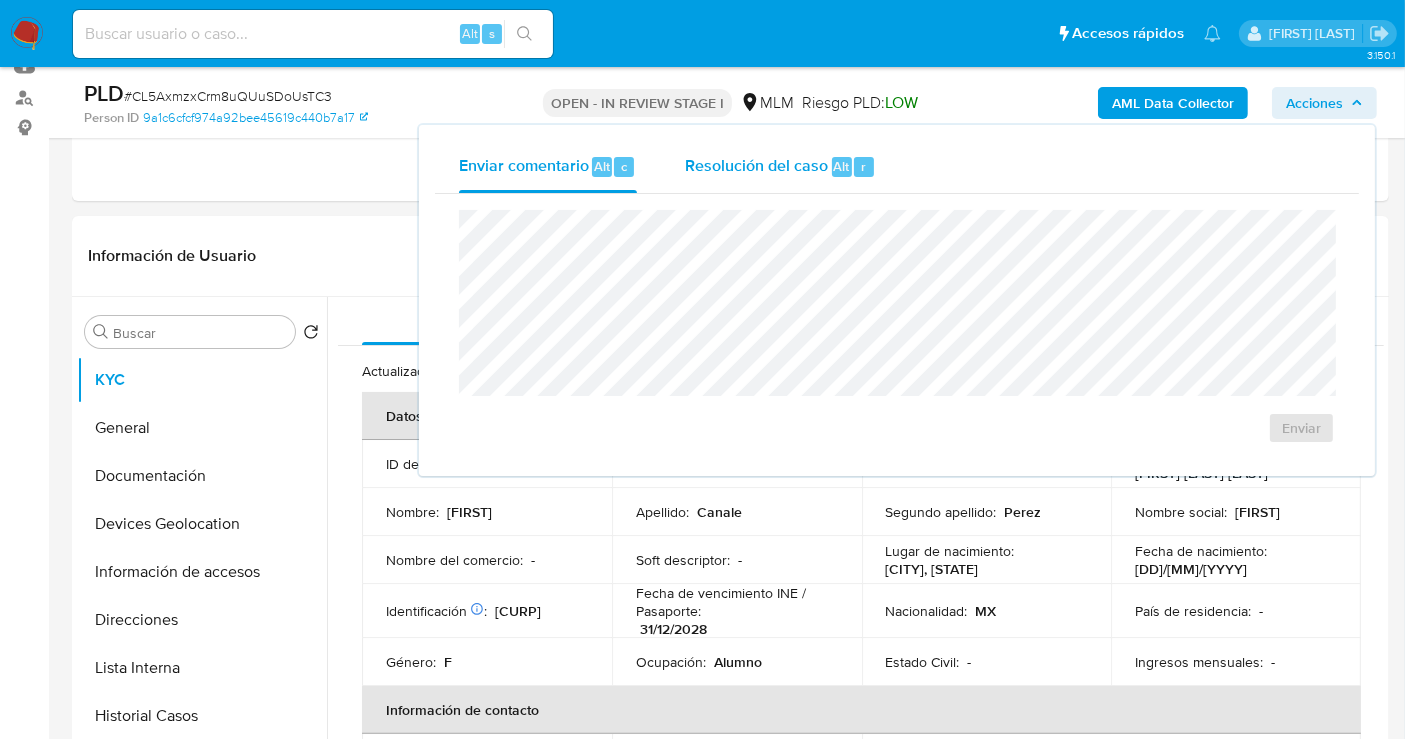 click on "Resolución del caso" at bounding box center (756, 165) 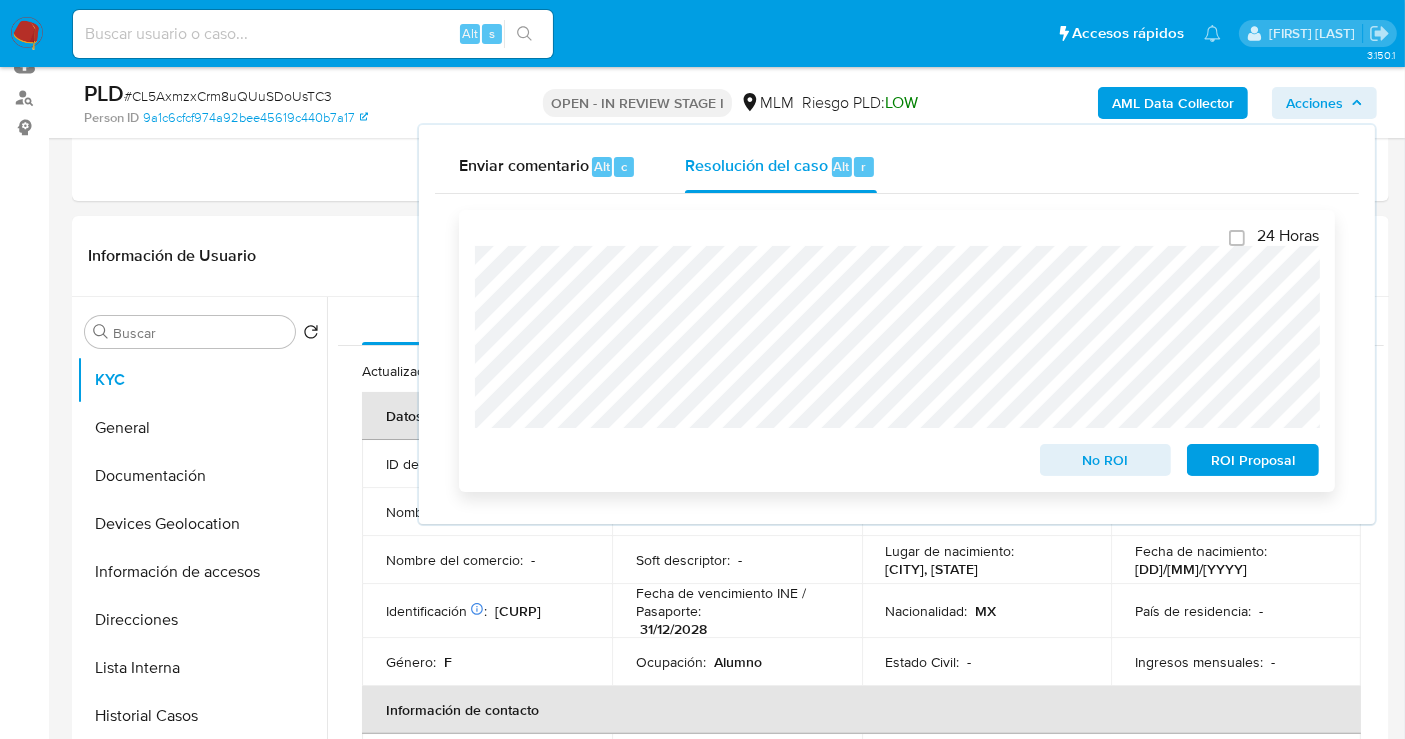 click on "No ROI" at bounding box center (1106, 460) 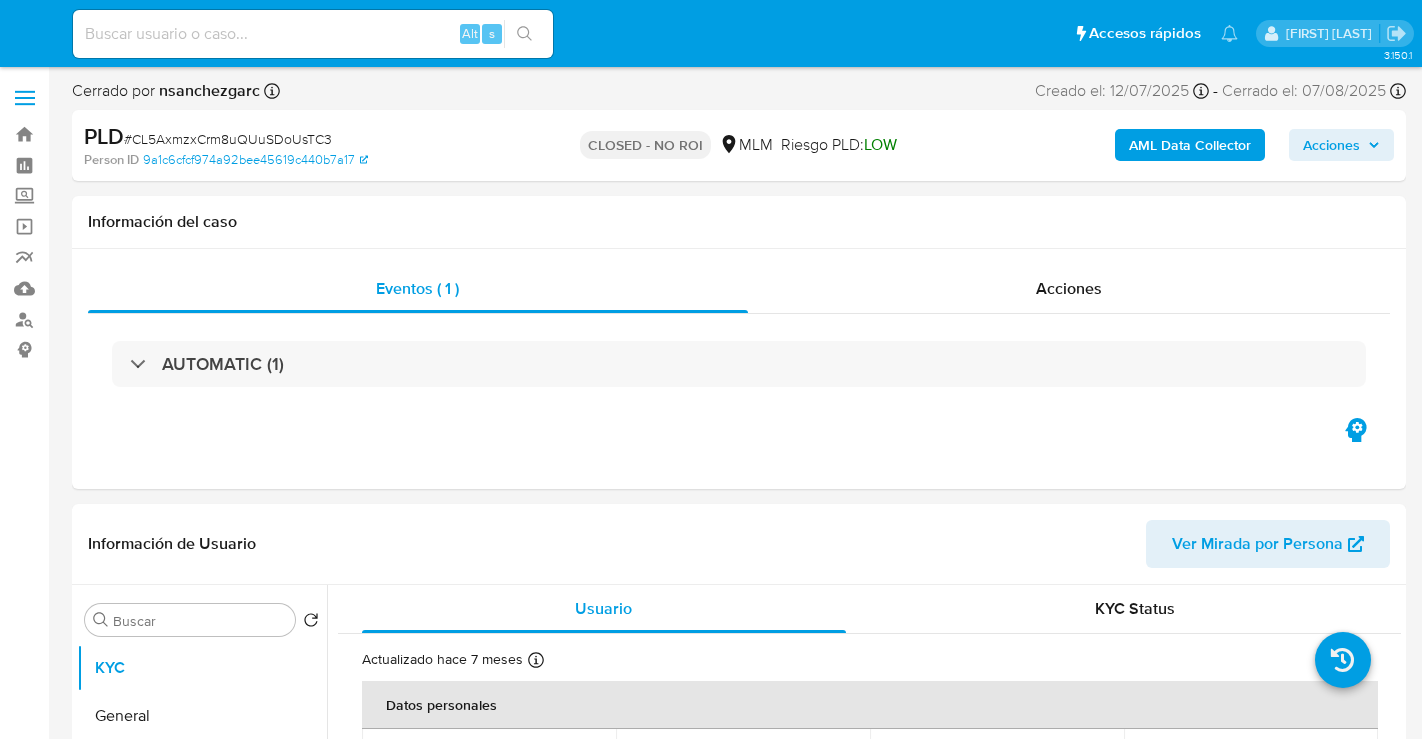 select on "10" 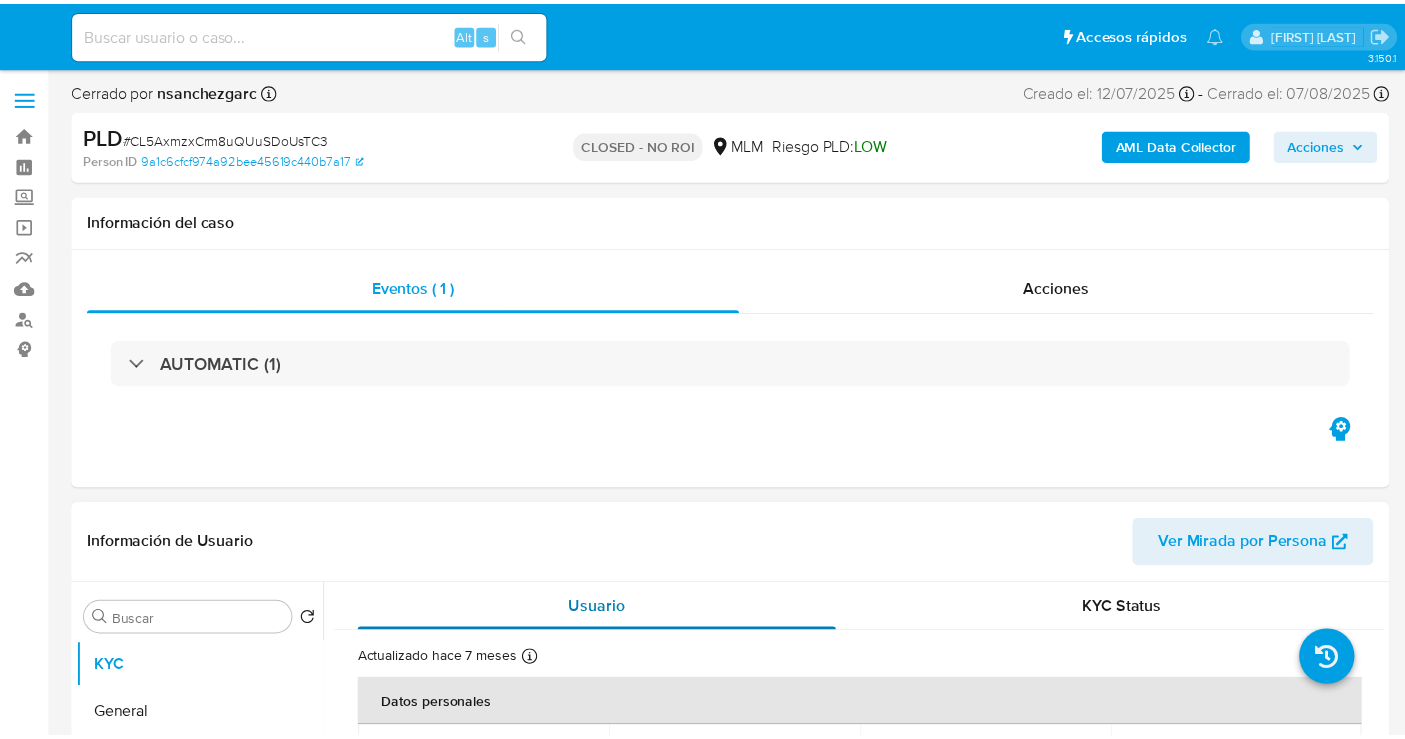 scroll, scrollTop: 0, scrollLeft: 0, axis: both 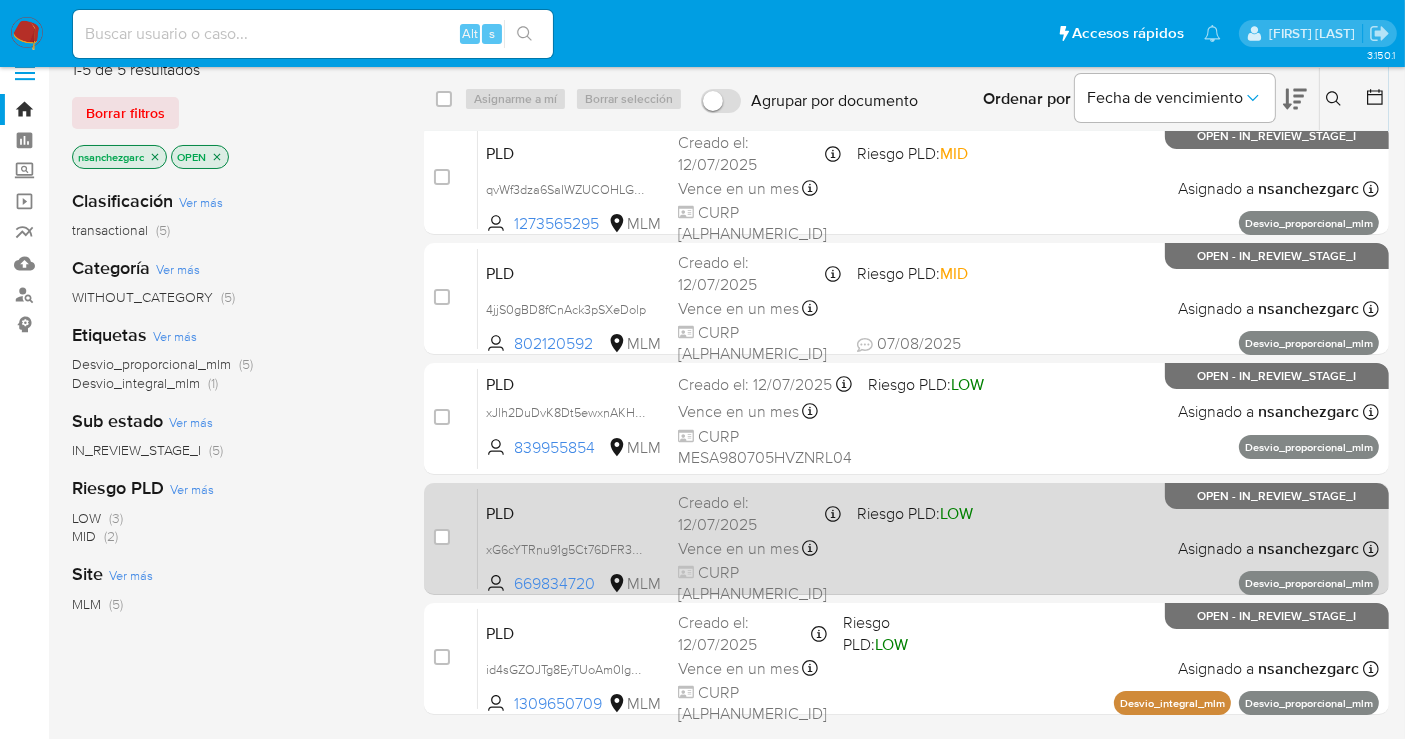 click on "Creado el: [DATE]   Creado el: [DATE] [TIME]" at bounding box center (759, 513) 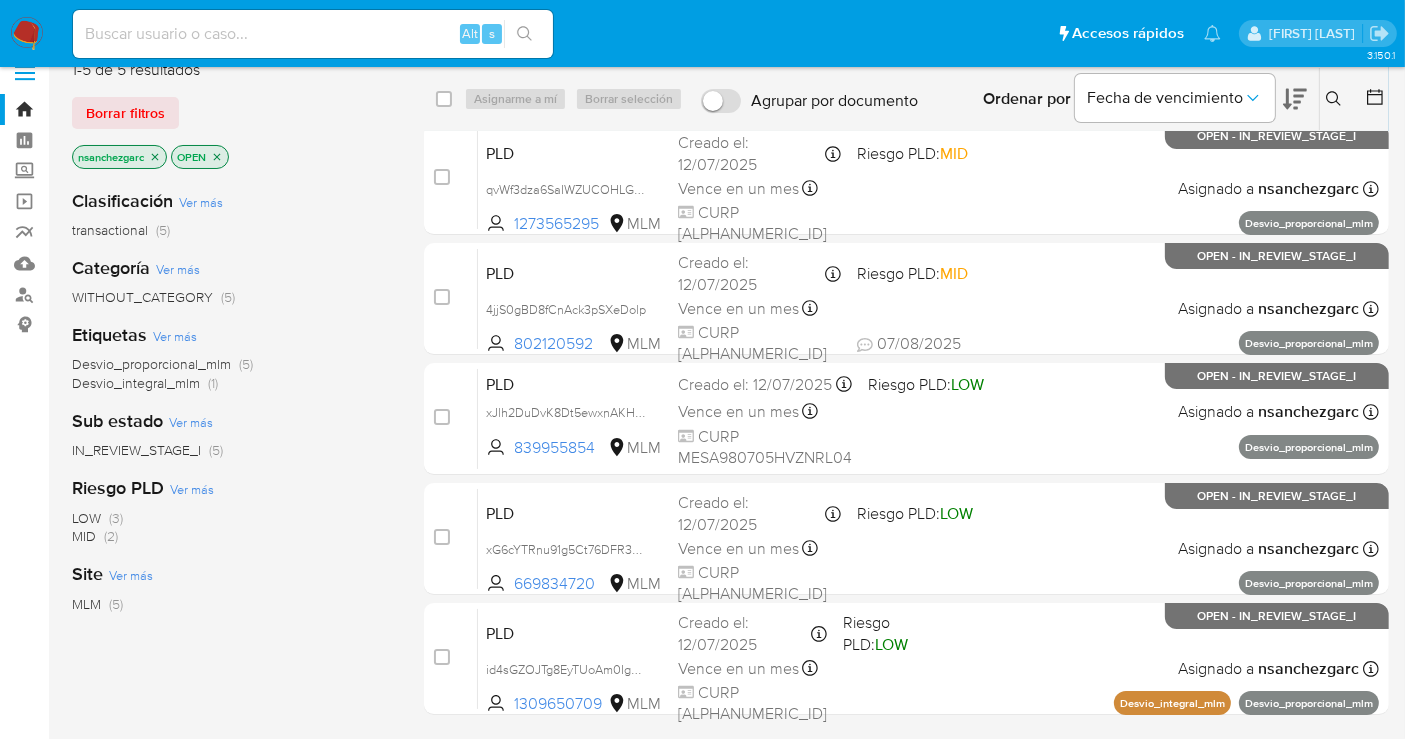 click at bounding box center (27, 34) 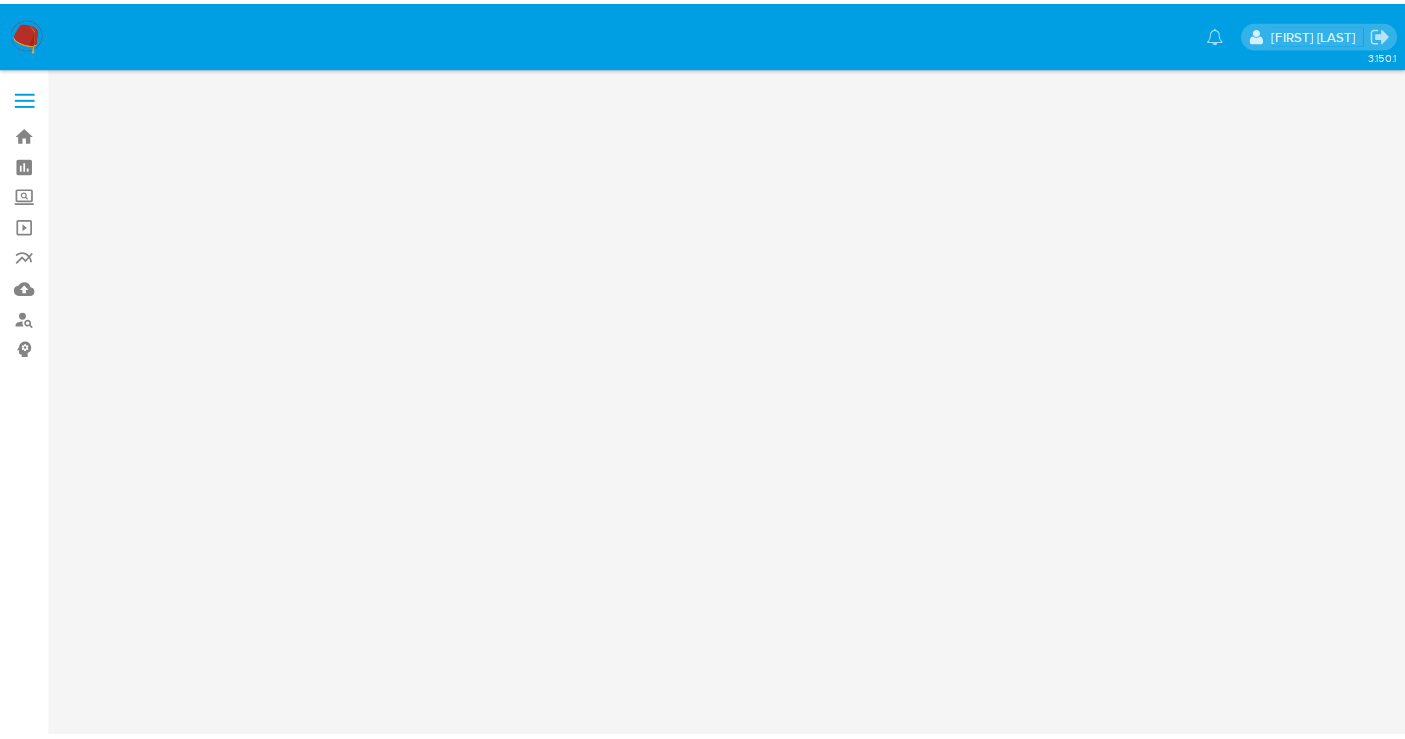 scroll, scrollTop: 0, scrollLeft: 0, axis: both 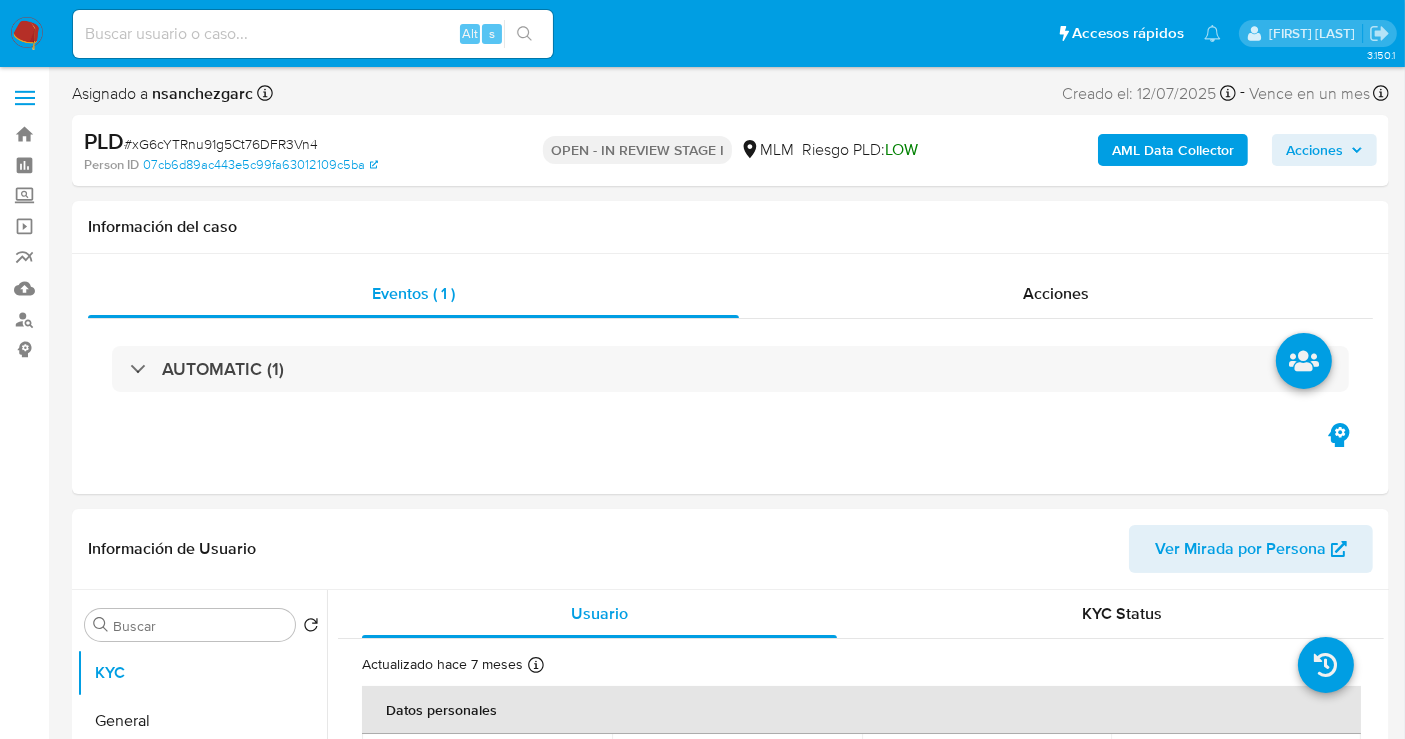select on "10" 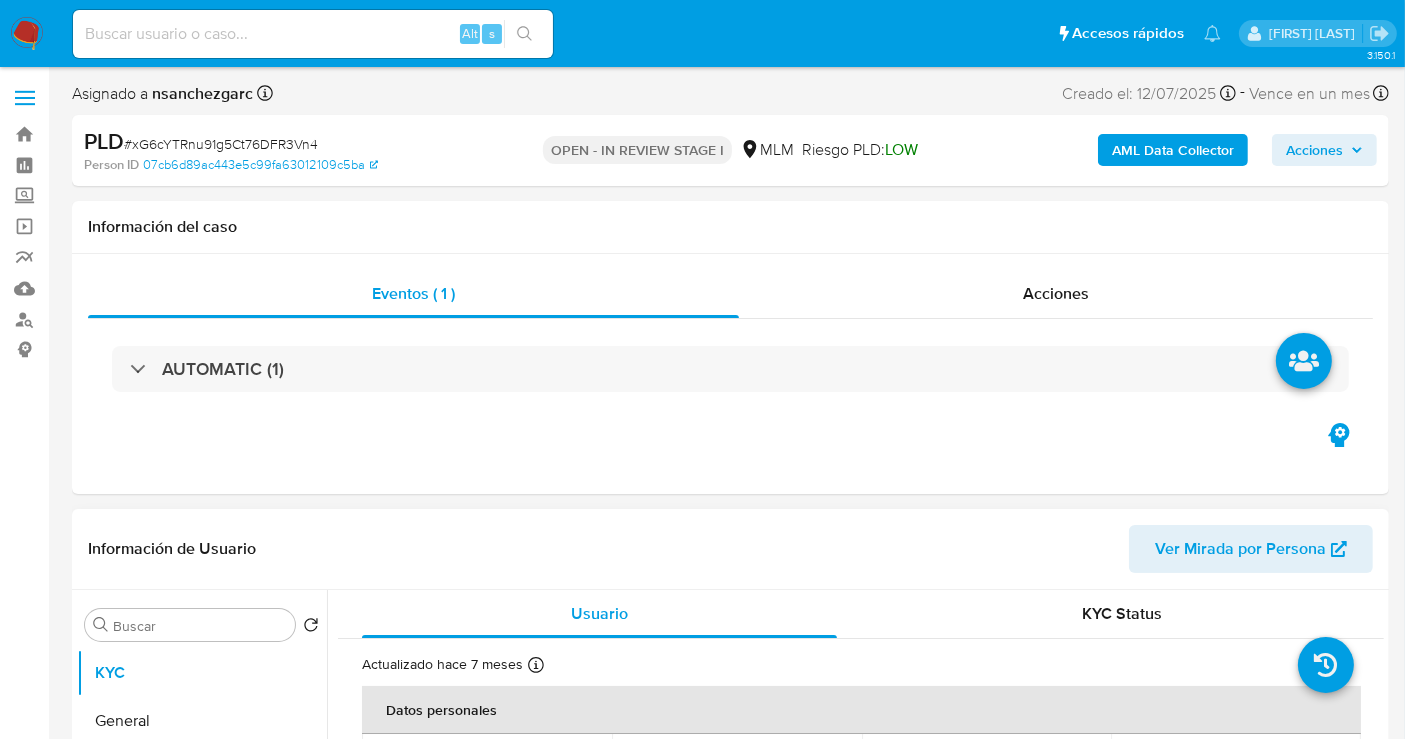 scroll, scrollTop: 222, scrollLeft: 0, axis: vertical 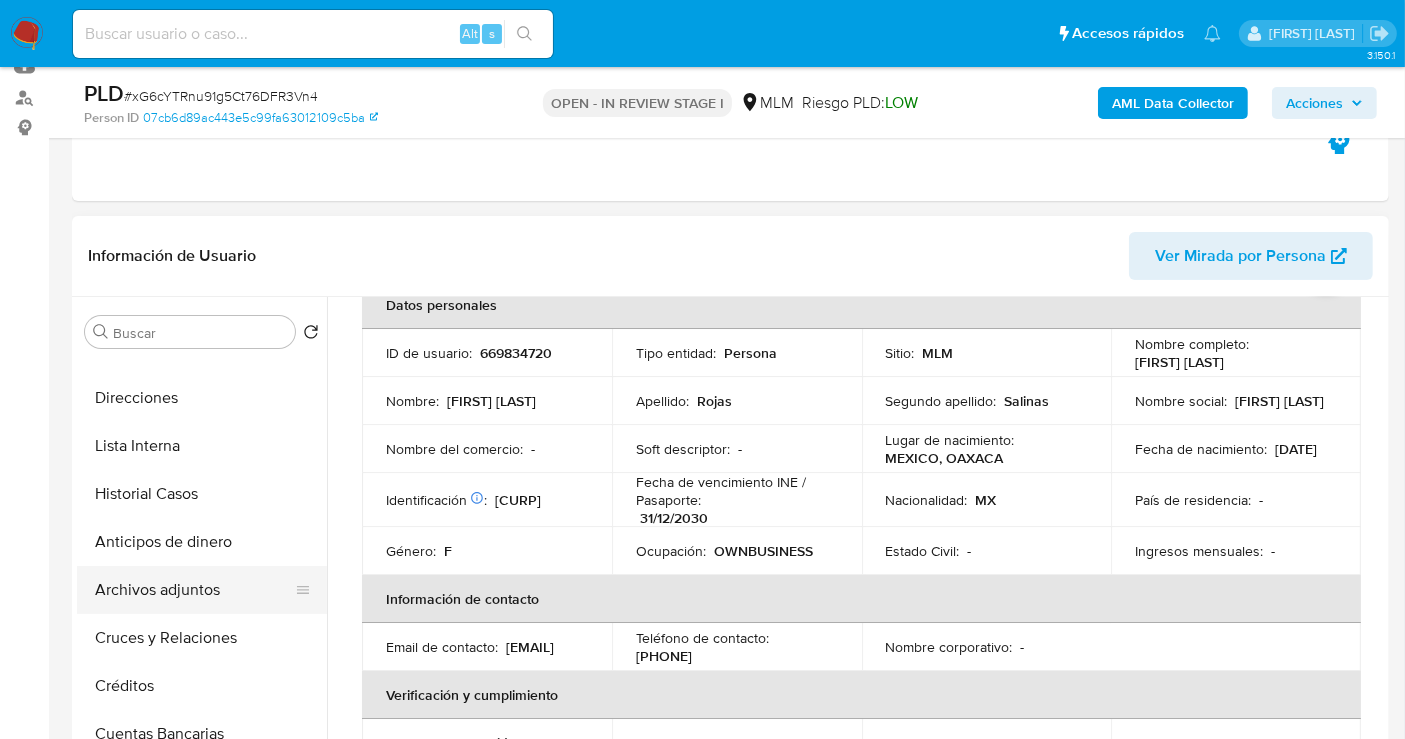 click on "Archivos adjuntos" at bounding box center [194, 590] 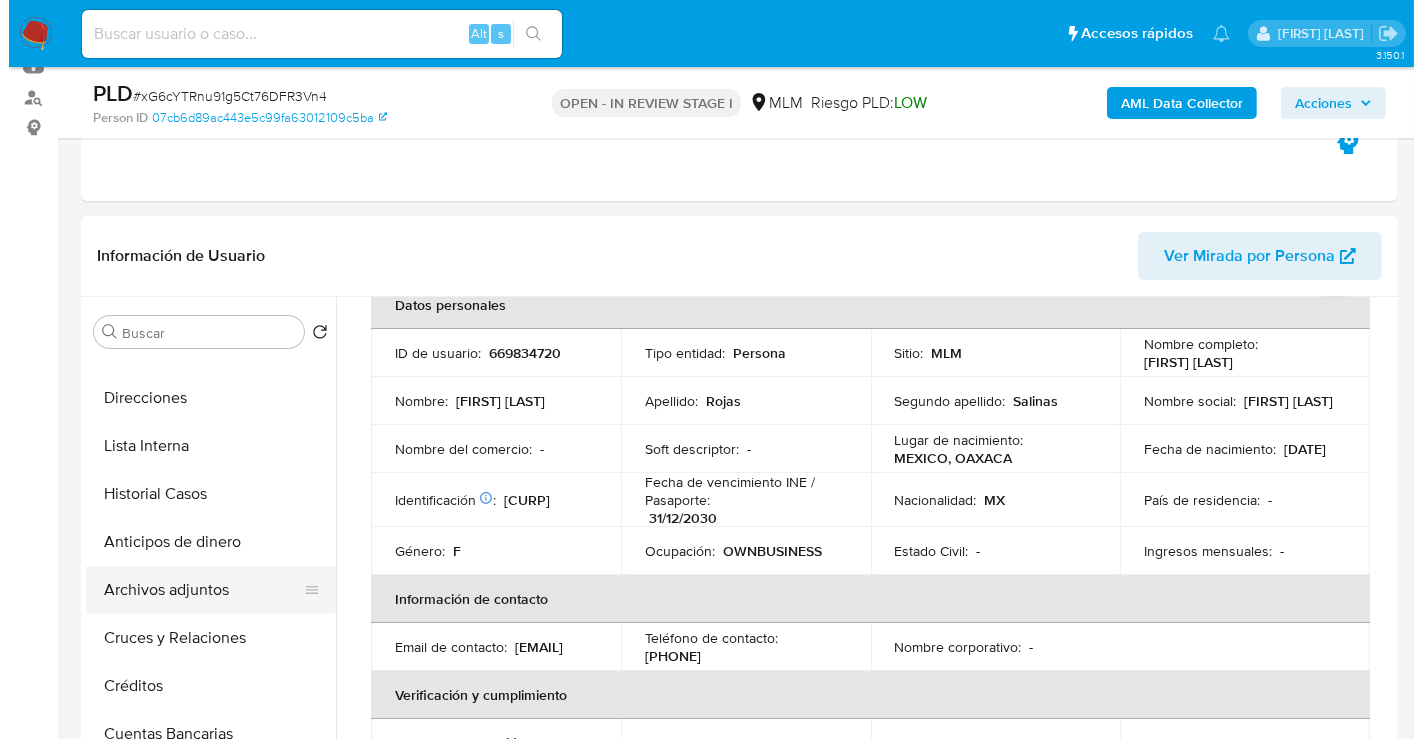 scroll, scrollTop: 0, scrollLeft: 0, axis: both 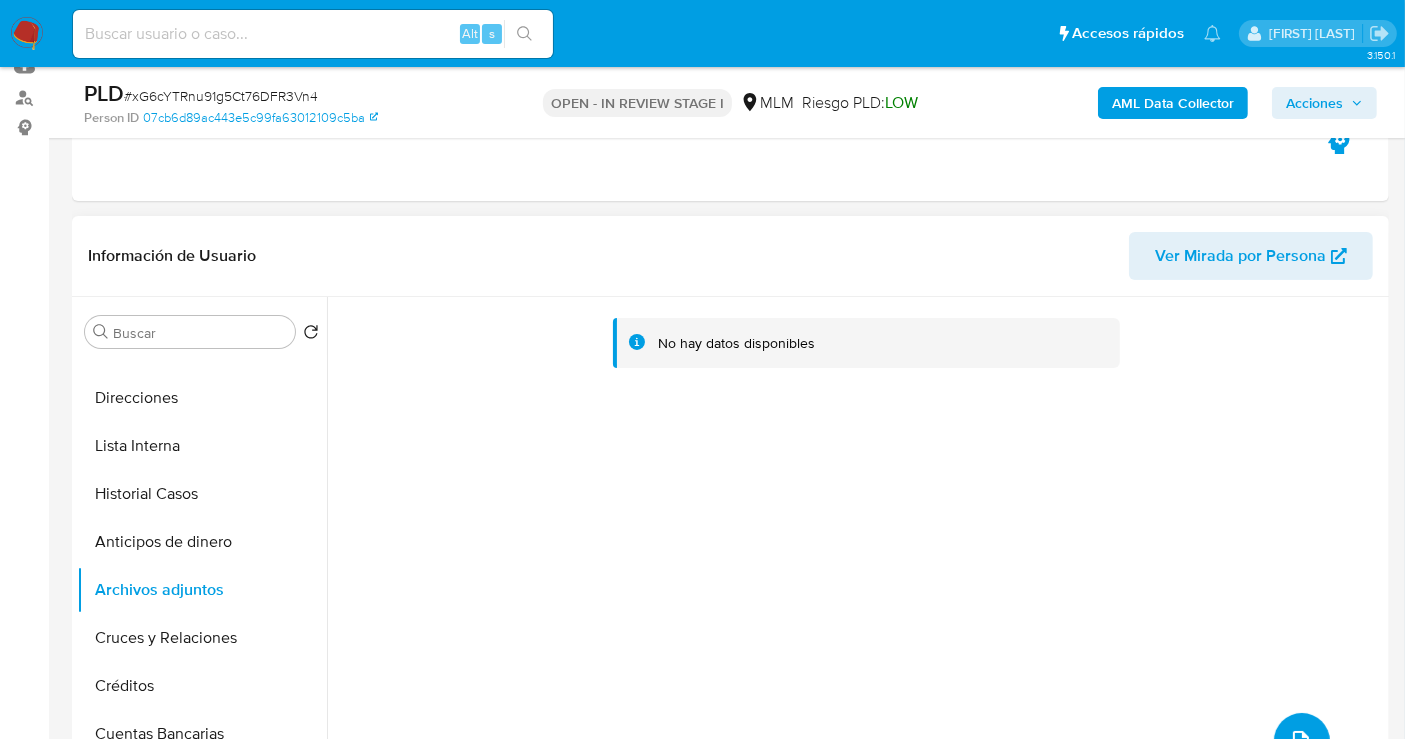 click at bounding box center [1302, 741] 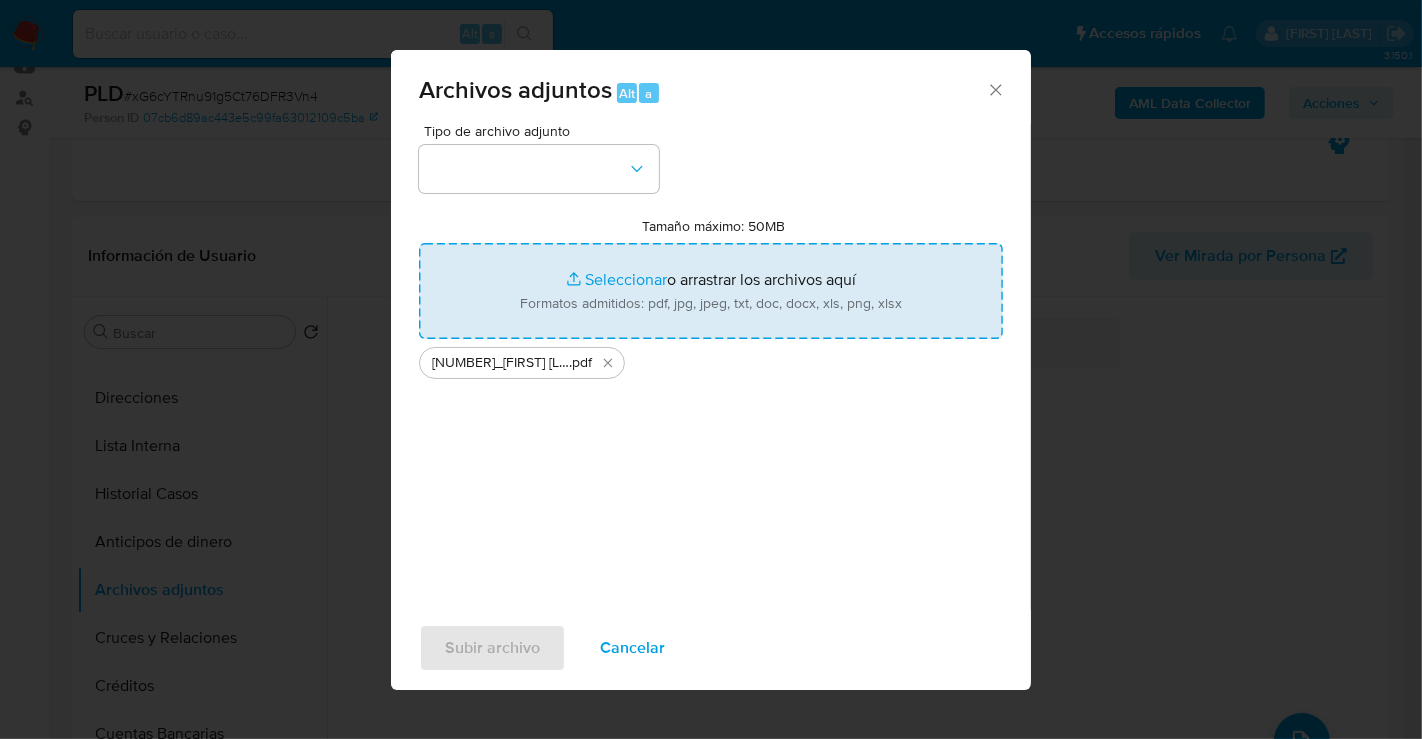 type on "C:\fakepath\669834720_RUTH ANAID ROJAS SALINAS_JUL25.xlsx" 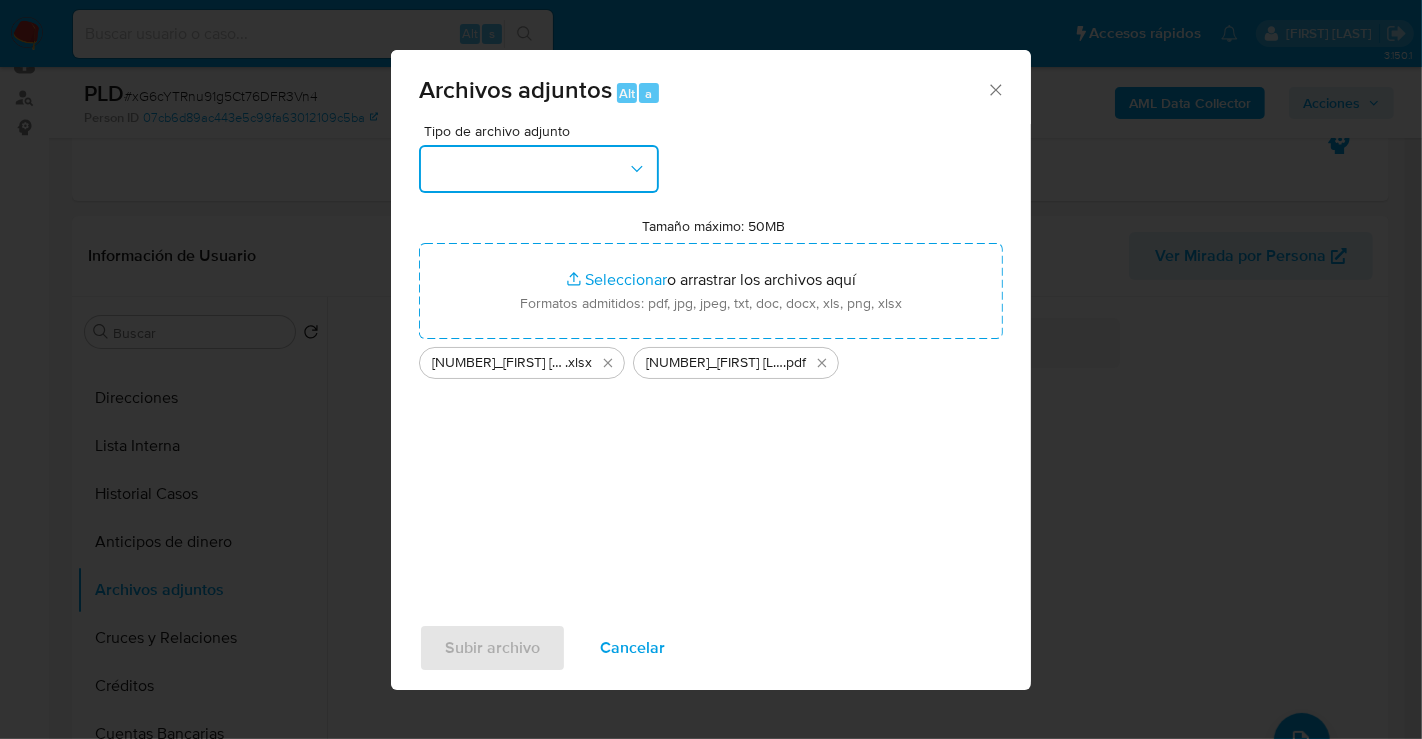 click at bounding box center (539, 169) 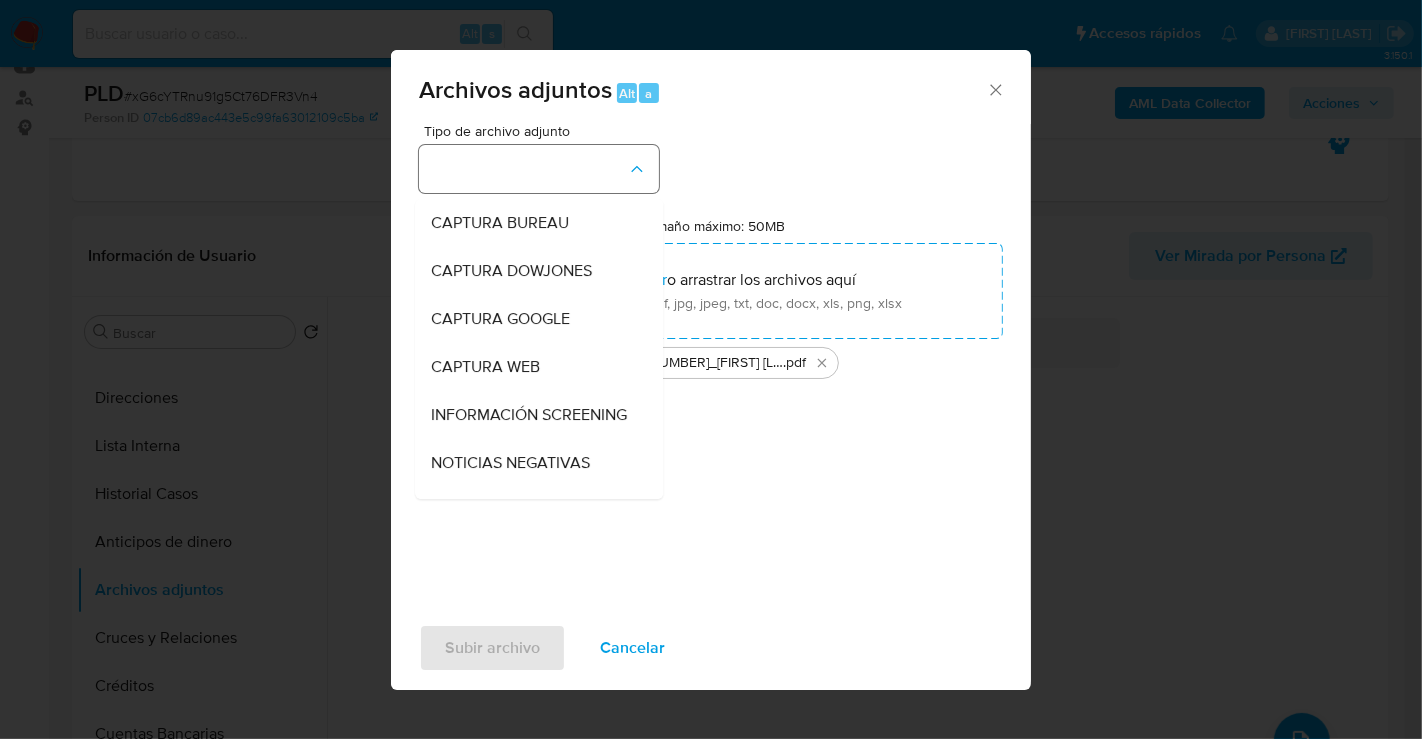type 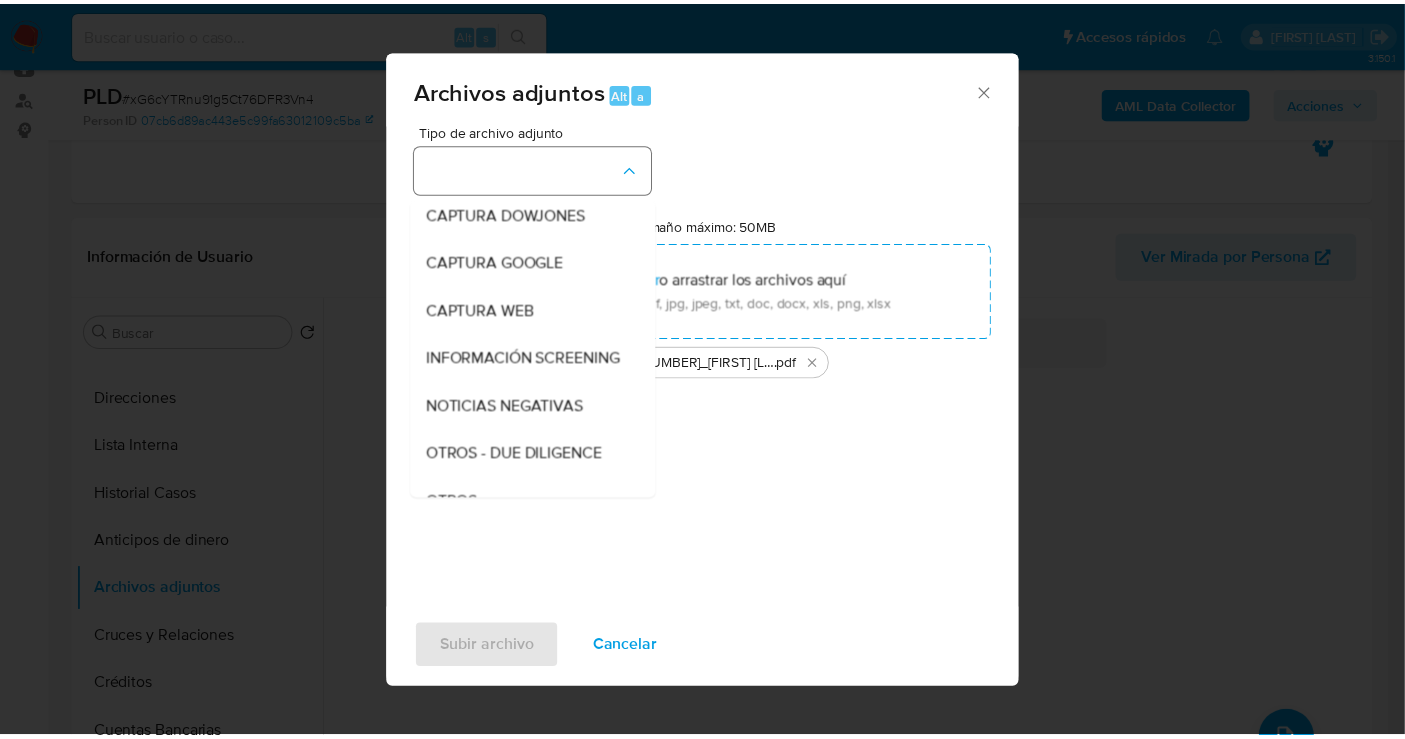 scroll, scrollTop: 103, scrollLeft: 0, axis: vertical 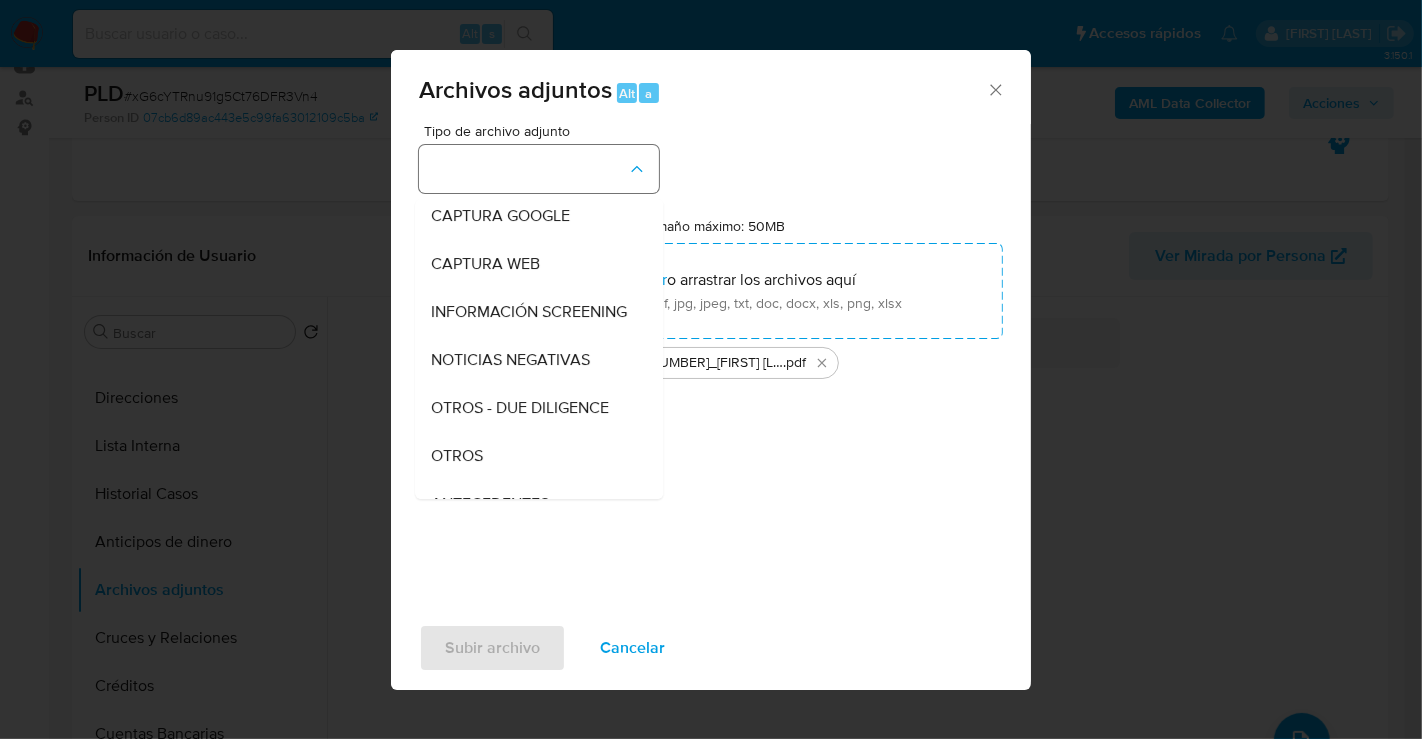 type 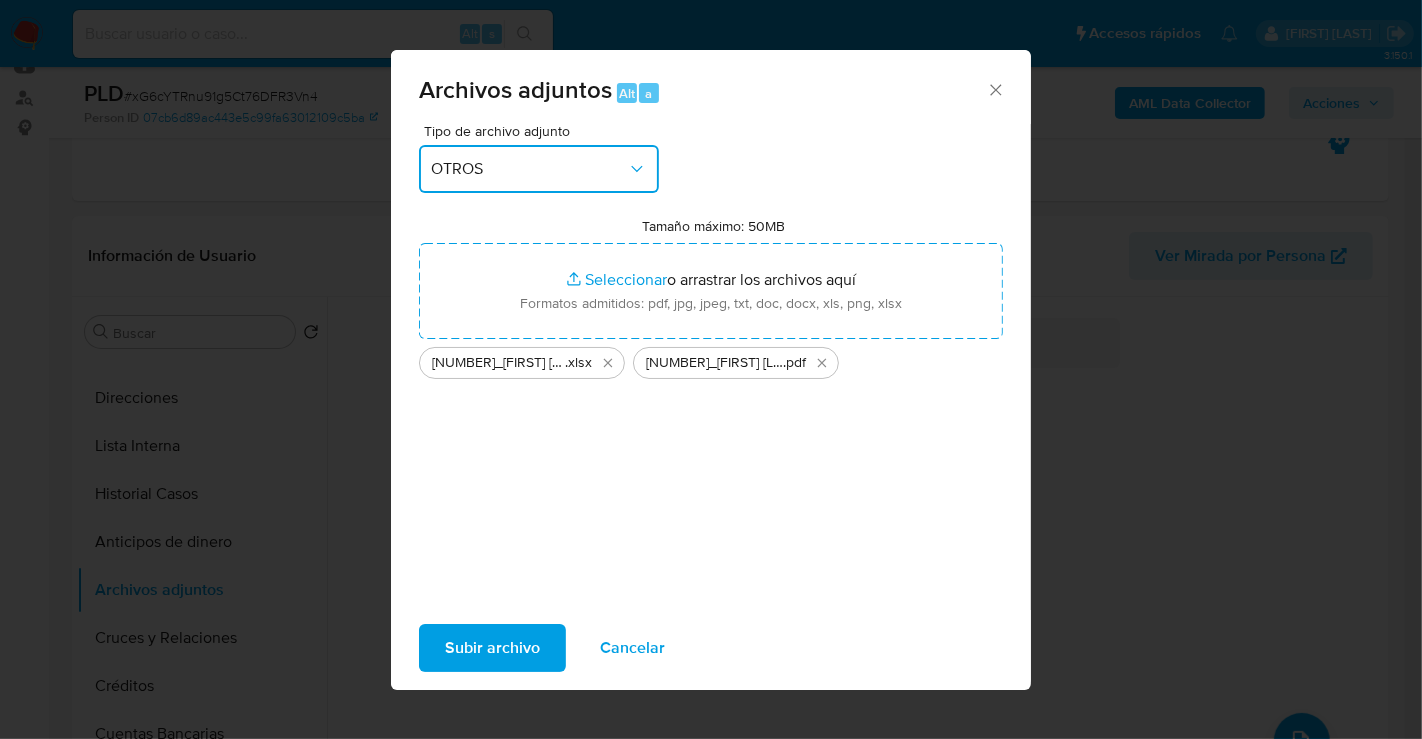 type 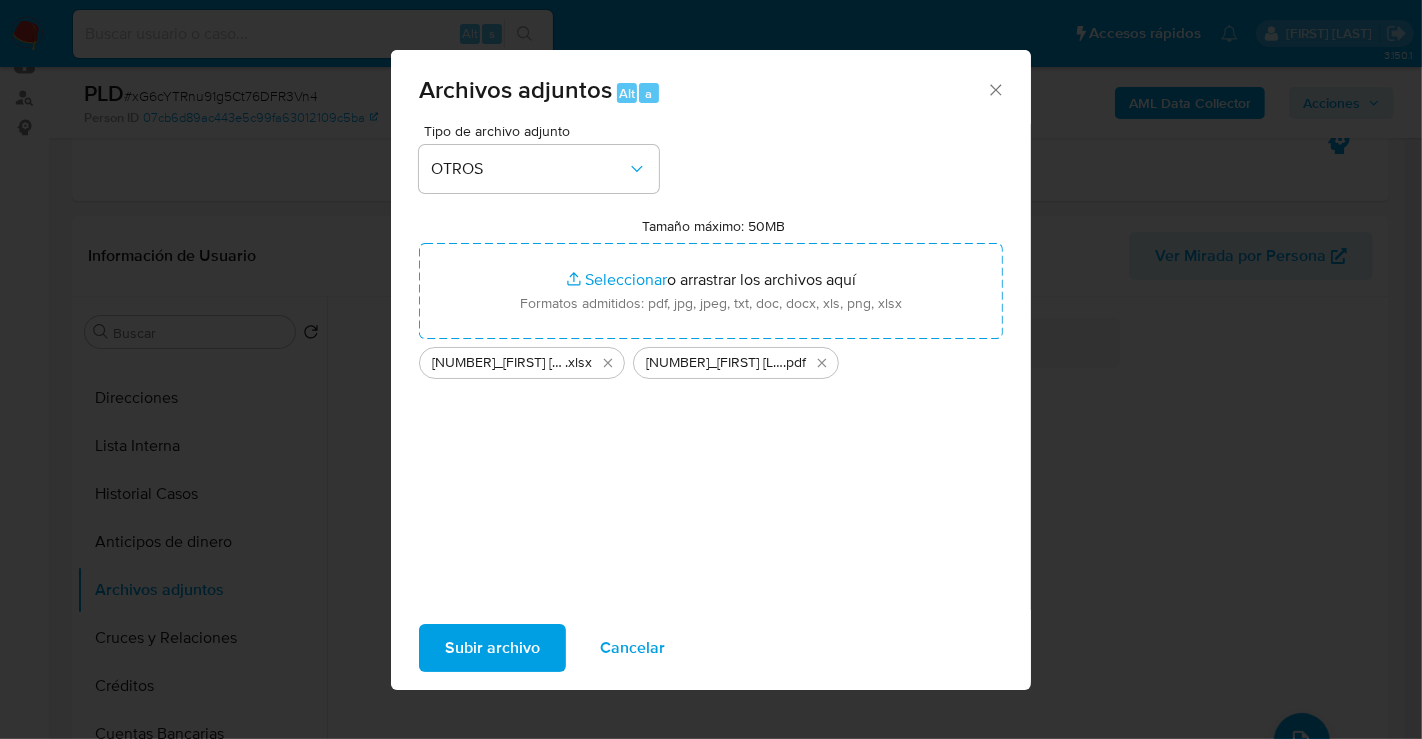 click on "Subir archivo" at bounding box center [492, 648] 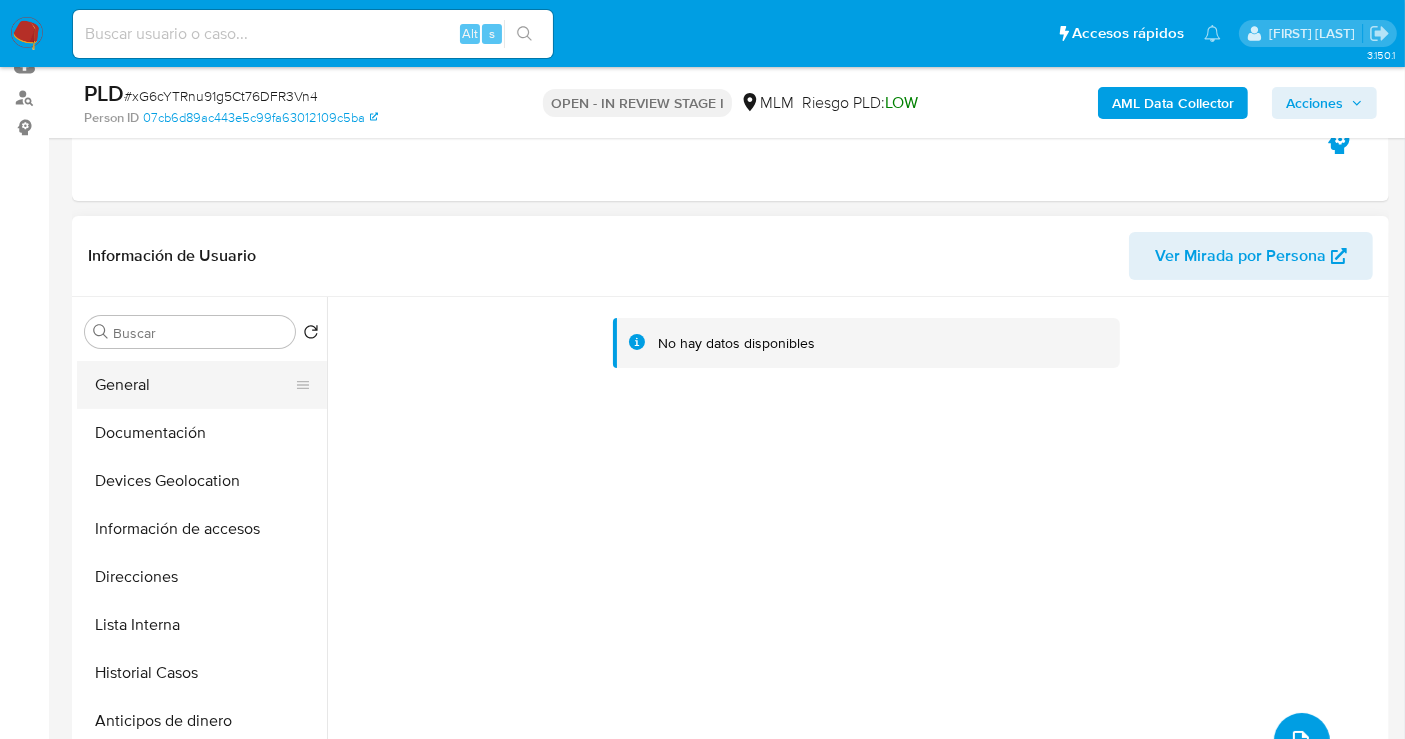 scroll, scrollTop: 0, scrollLeft: 0, axis: both 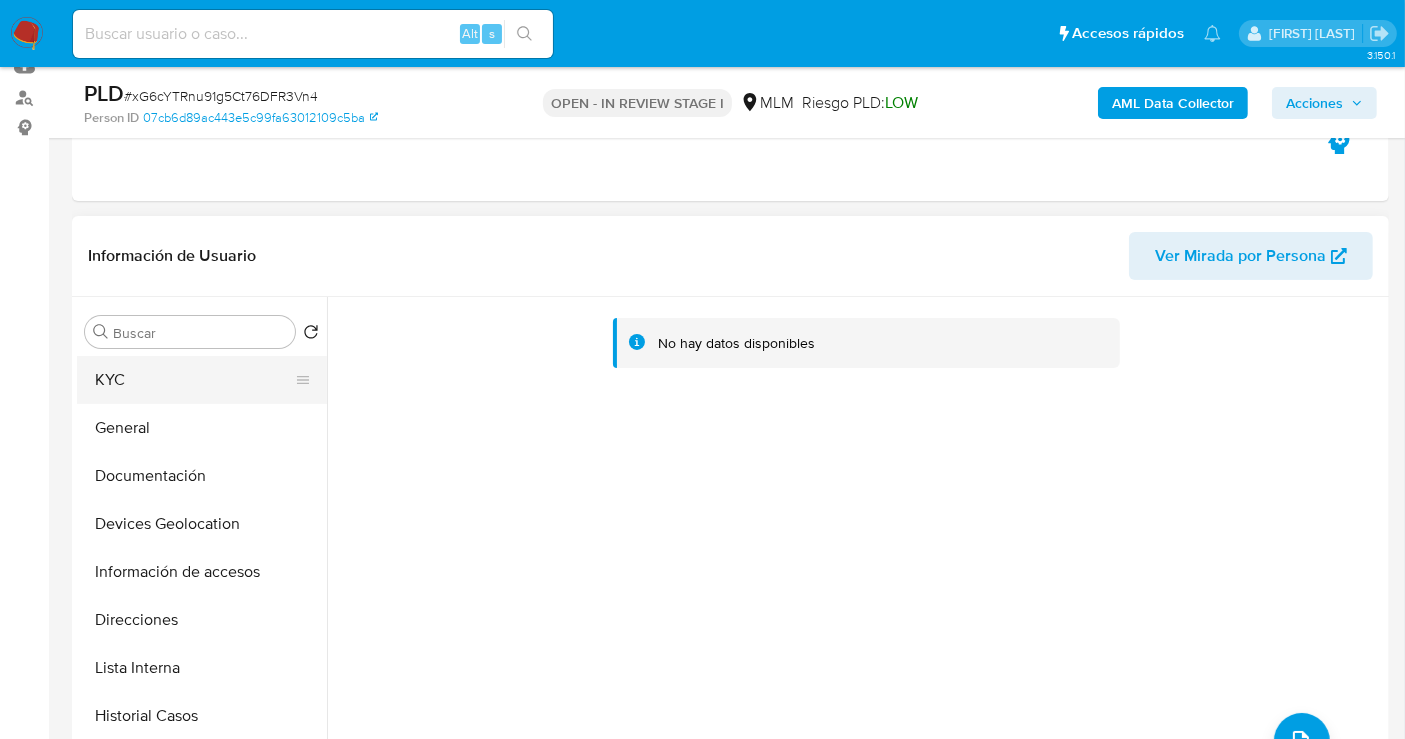 click on "KYC" at bounding box center (194, 380) 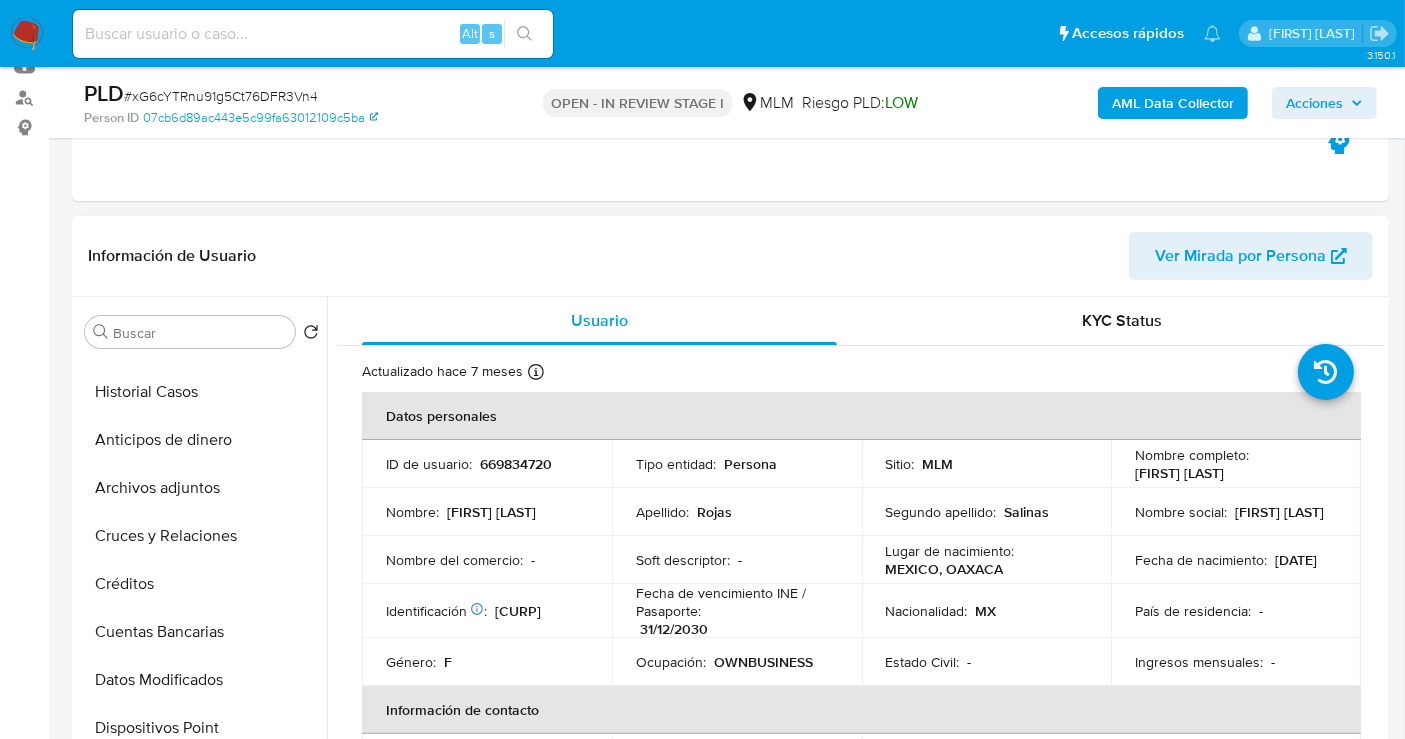 scroll, scrollTop: 333, scrollLeft: 0, axis: vertical 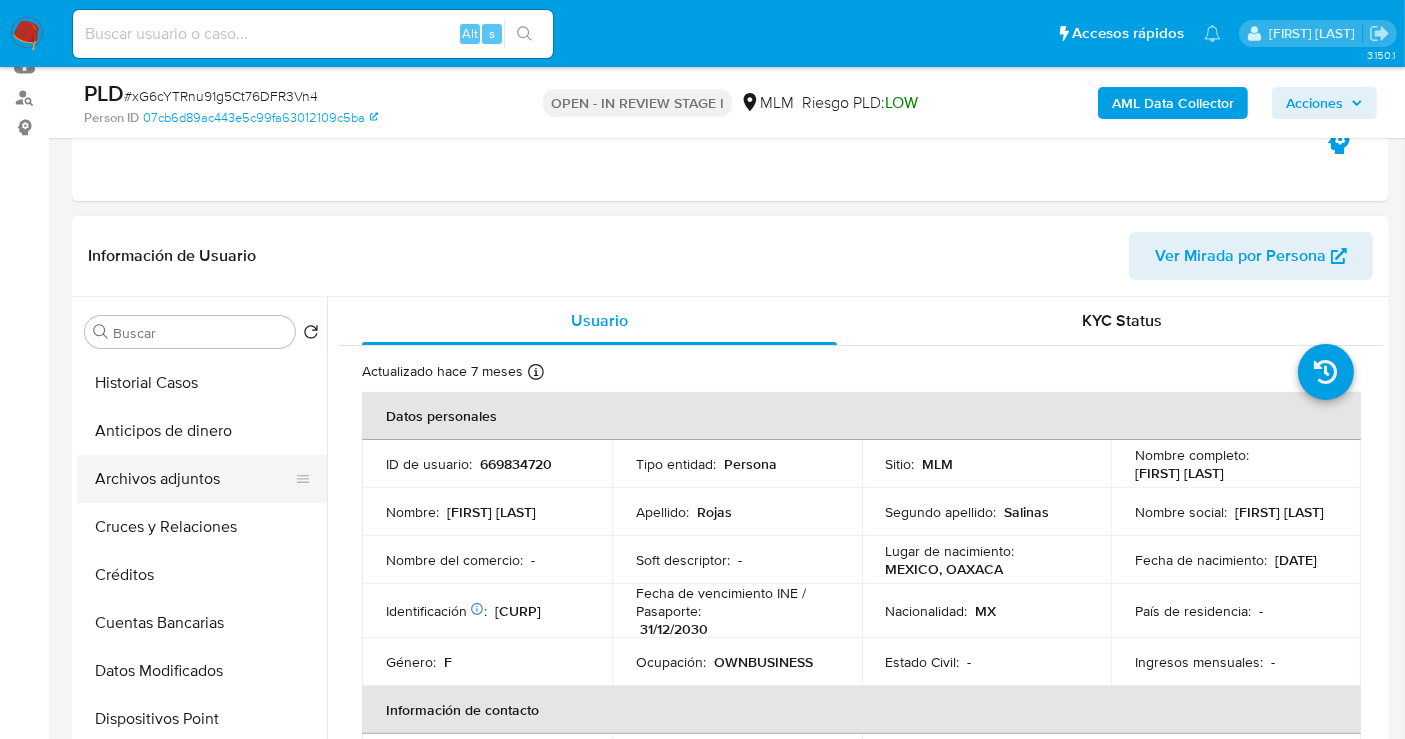 click on "Archivos adjuntos" at bounding box center (194, 479) 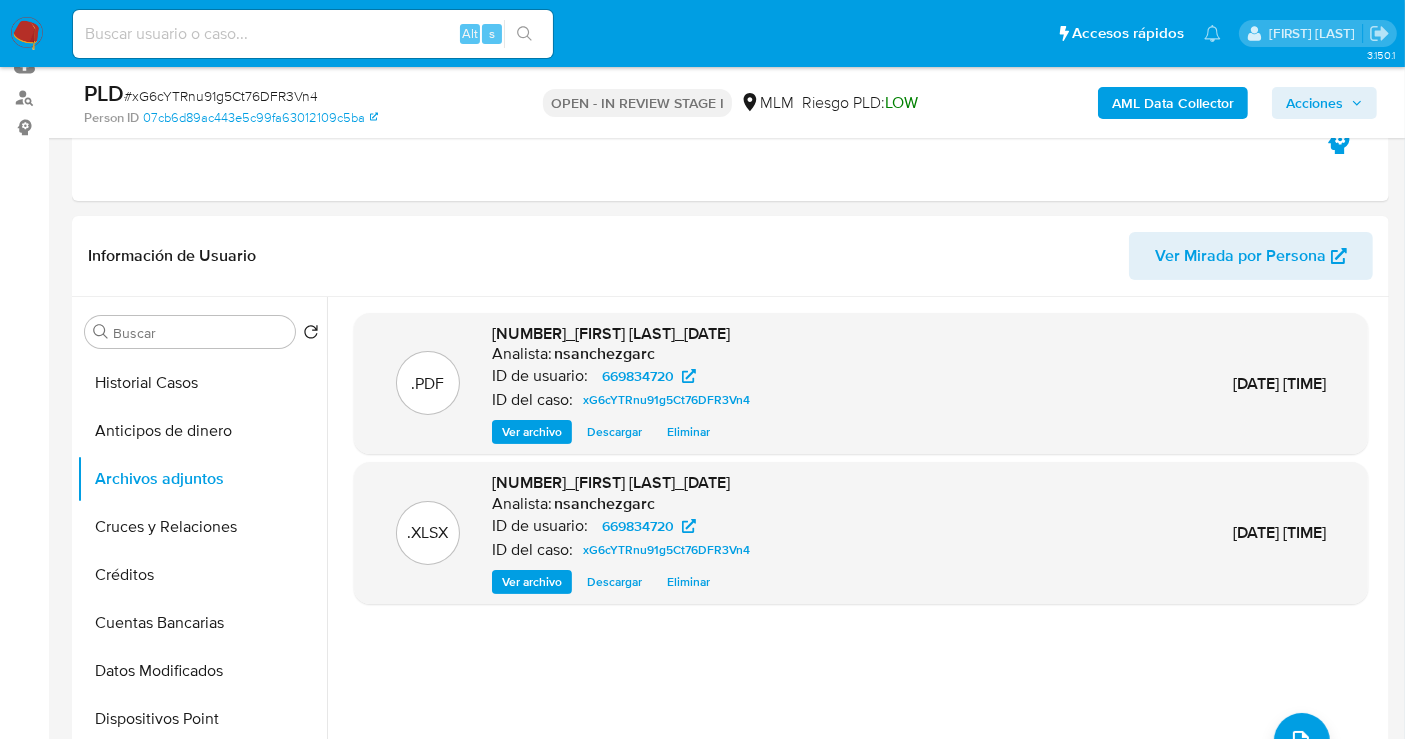 click on "Acciones" at bounding box center (1314, 103) 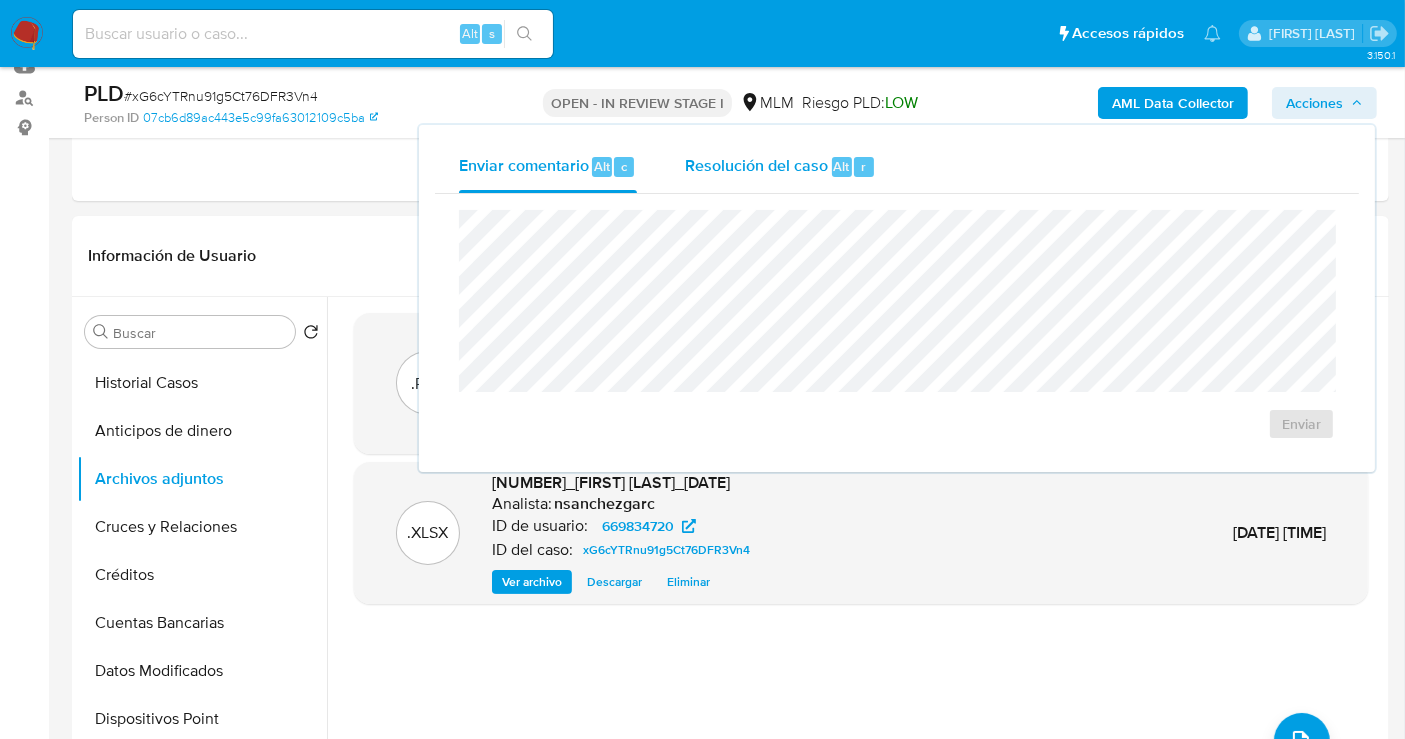 click on "Resolución del caso" at bounding box center [756, 165] 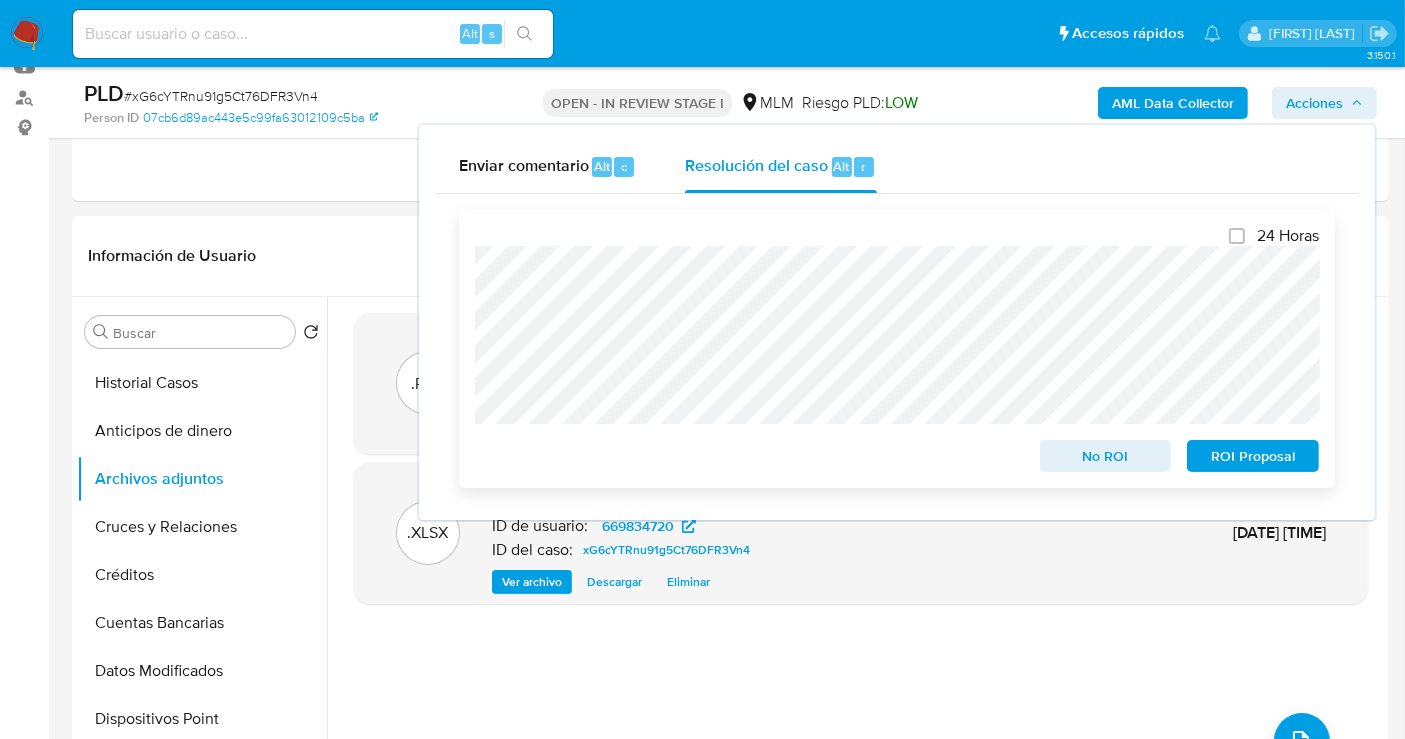 click on "No ROI" at bounding box center (1106, 456) 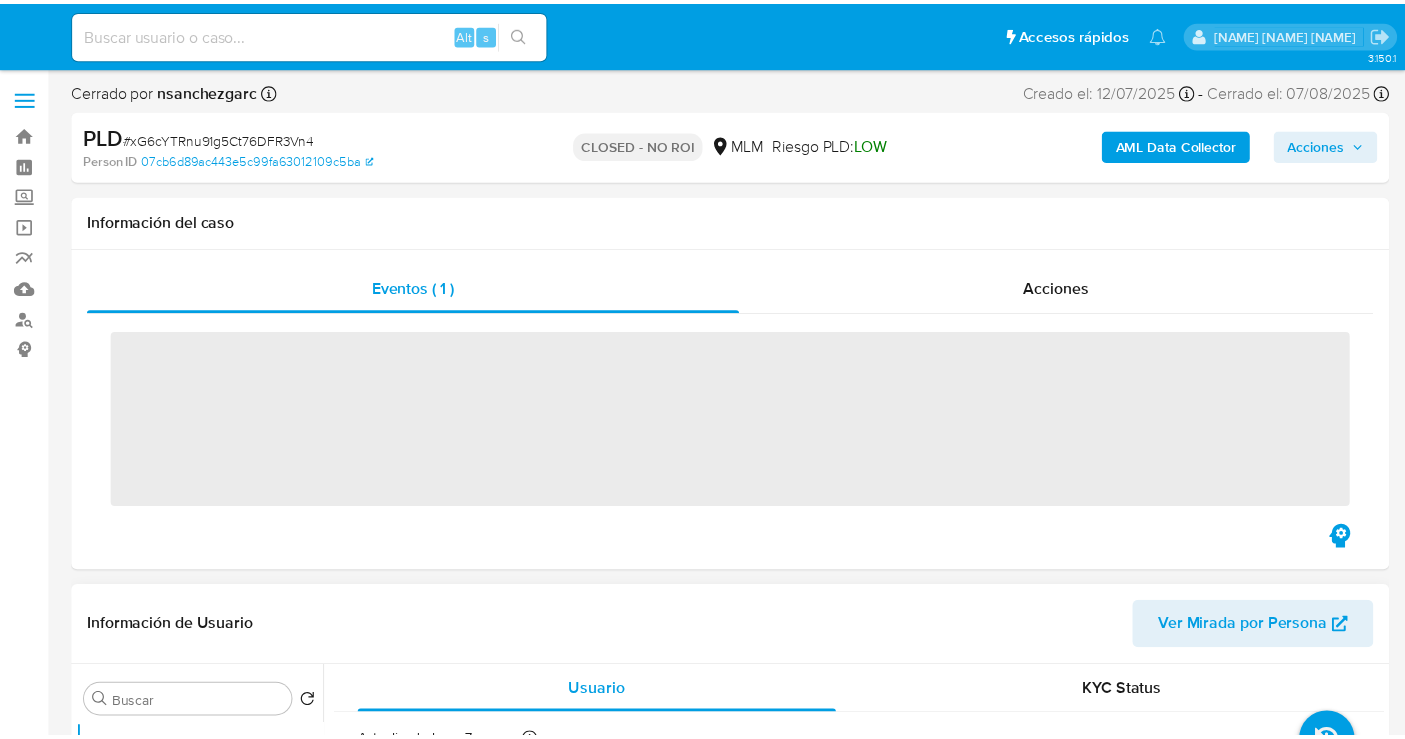 scroll, scrollTop: 0, scrollLeft: 0, axis: both 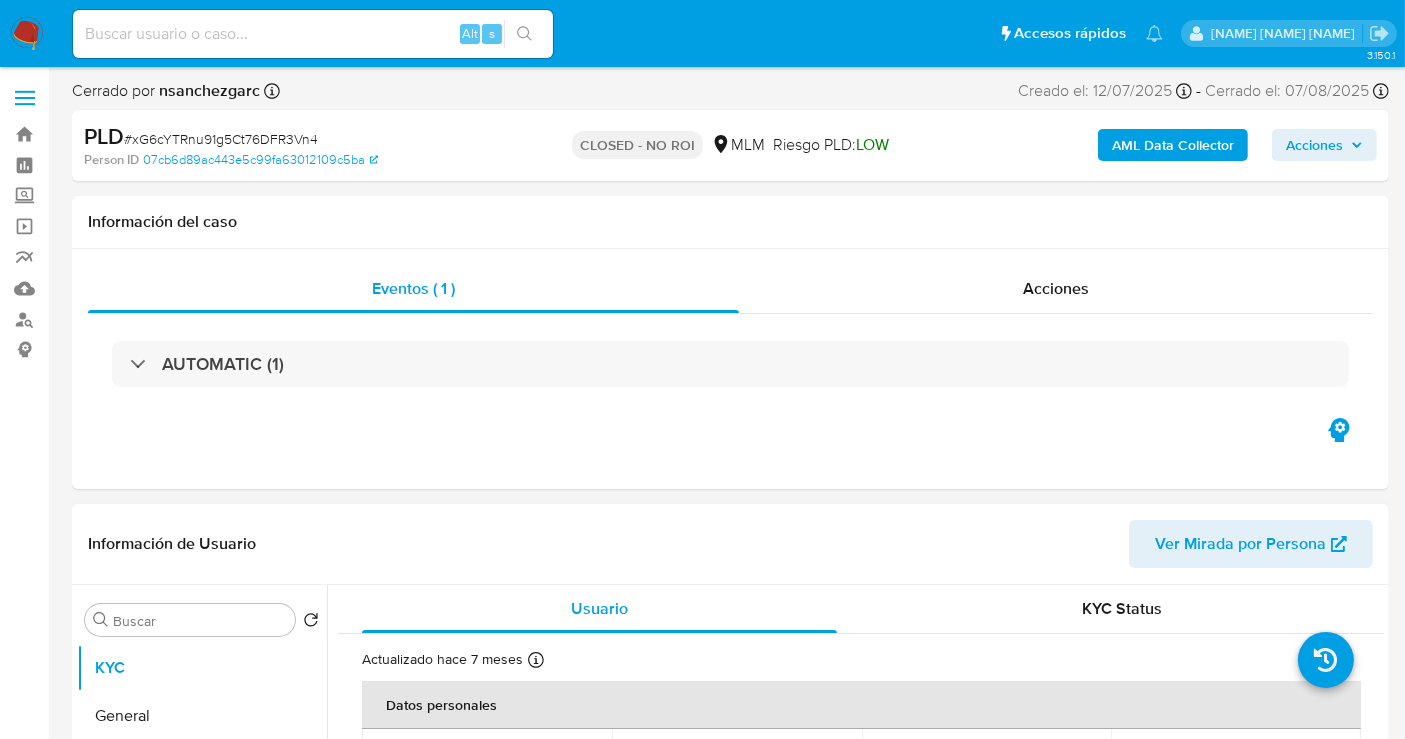 select on "10" 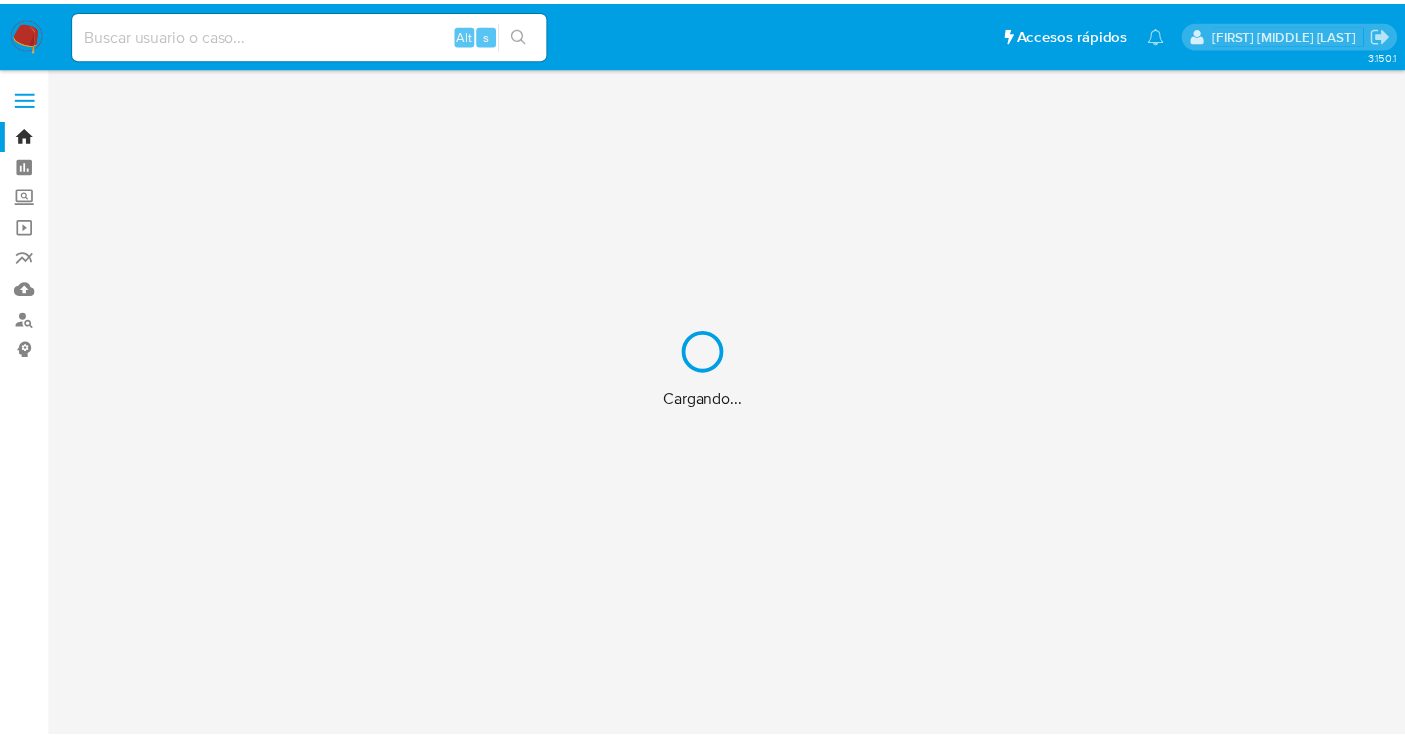 scroll, scrollTop: 0, scrollLeft: 0, axis: both 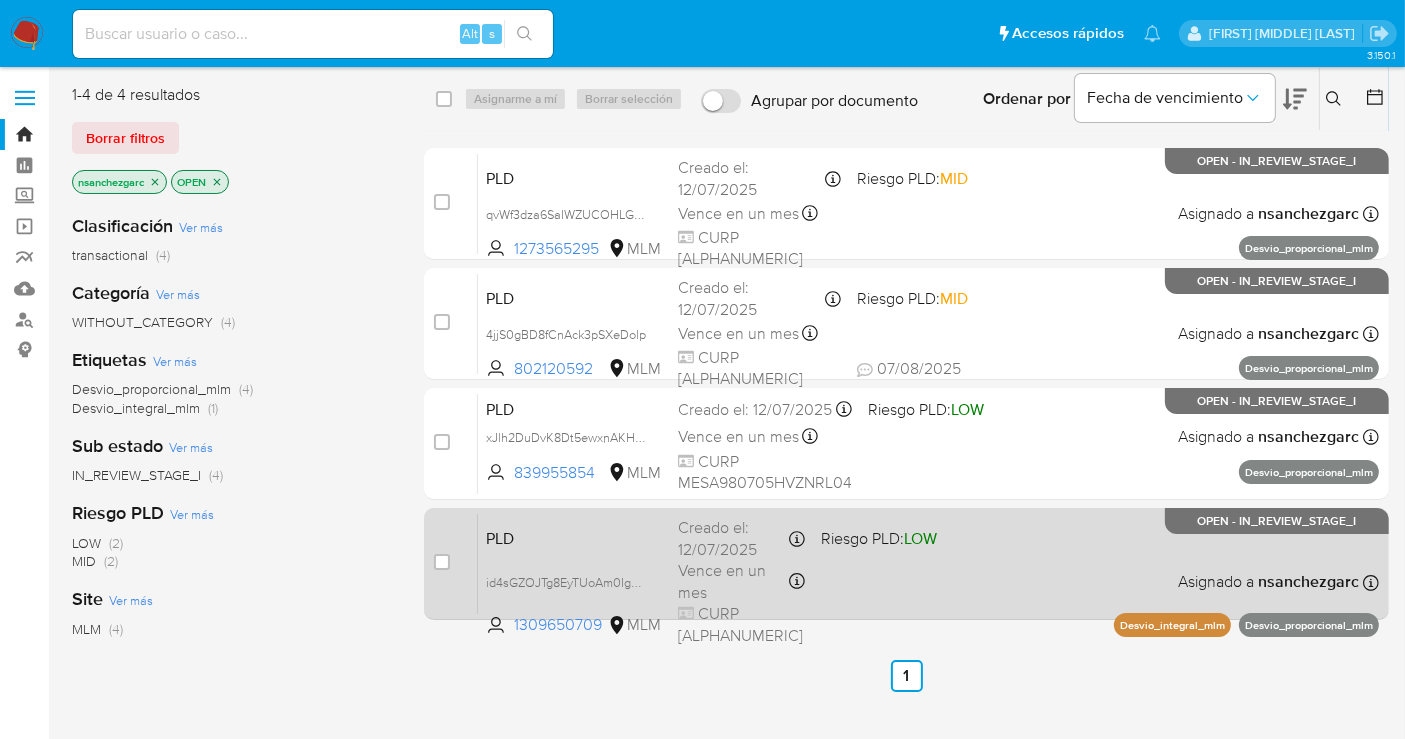 click on "Vence en un mes" at bounding box center [731, 581] 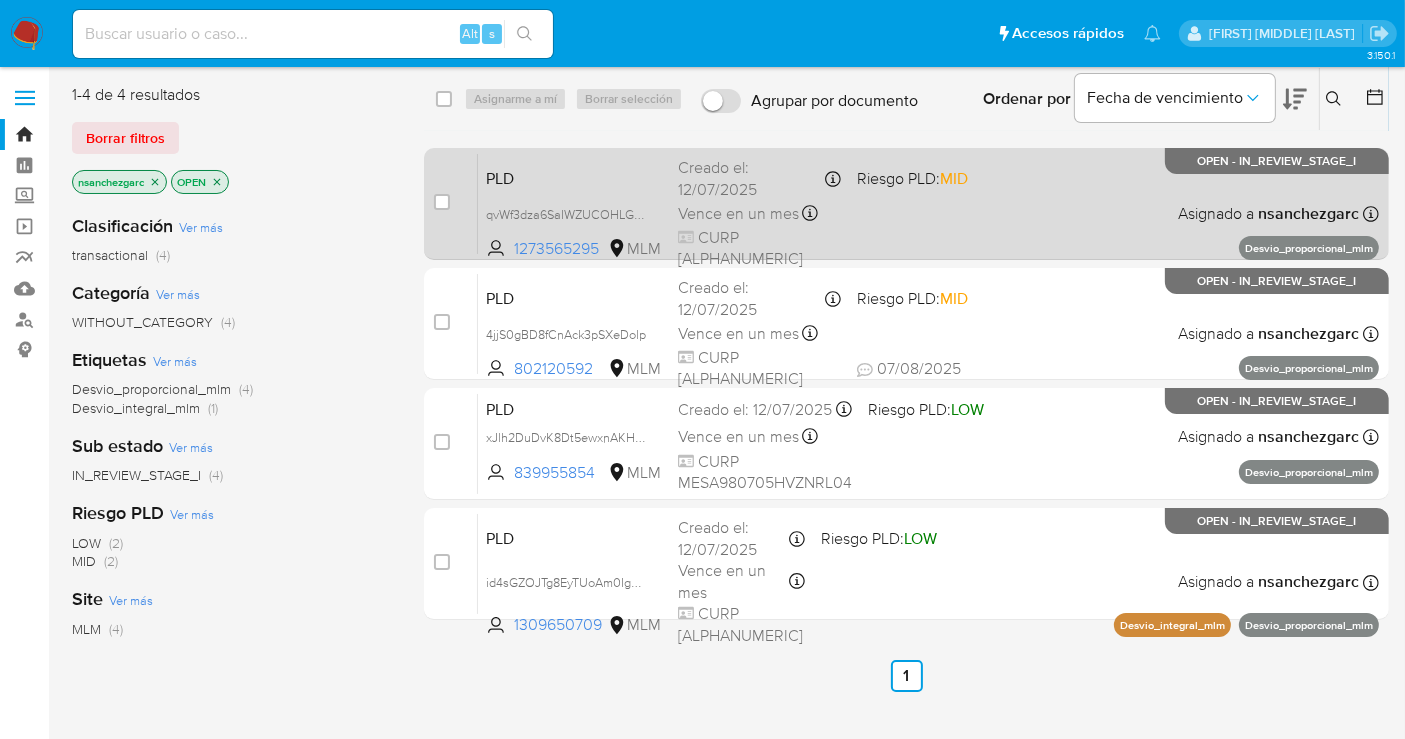 click on "Creado el: [DATE] [TIME] Creado el: [DATE] [TIME]" at bounding box center [759, 178] 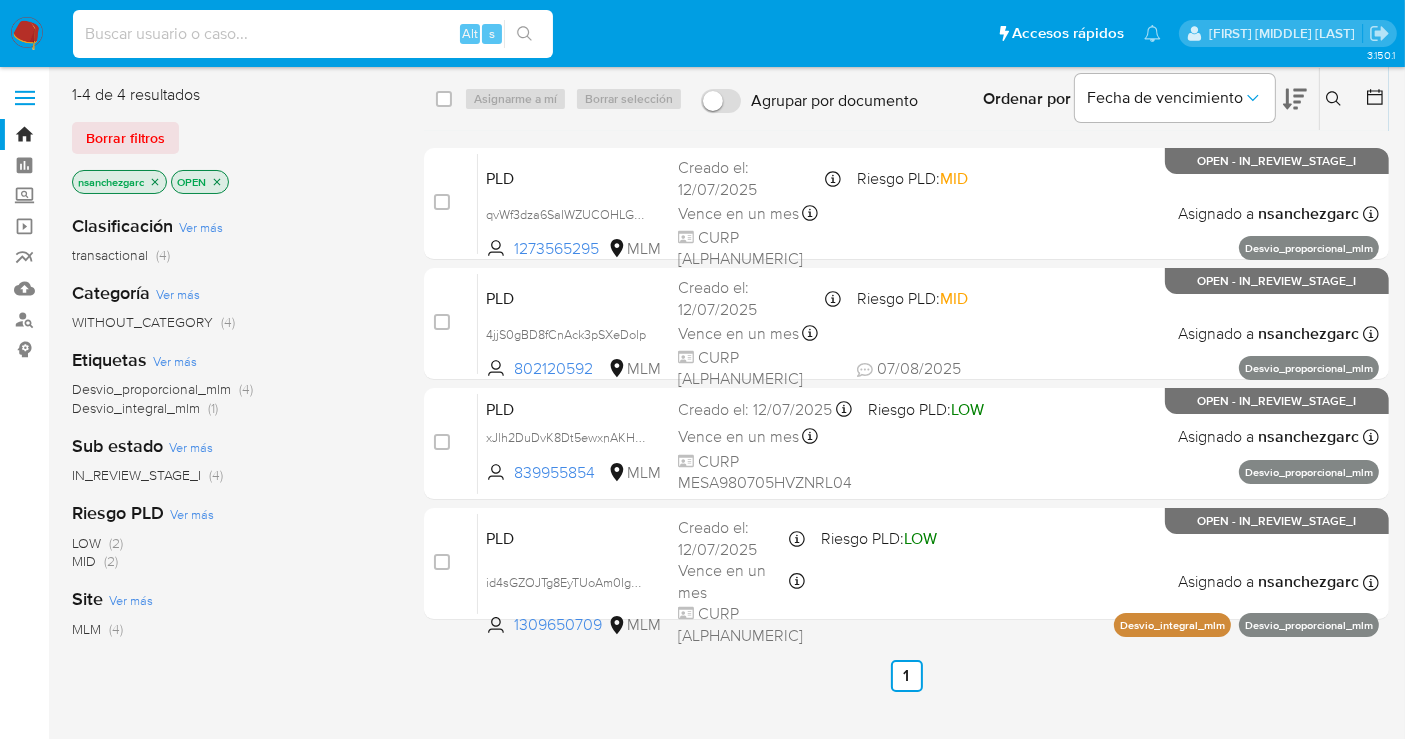 click at bounding box center [313, 34] 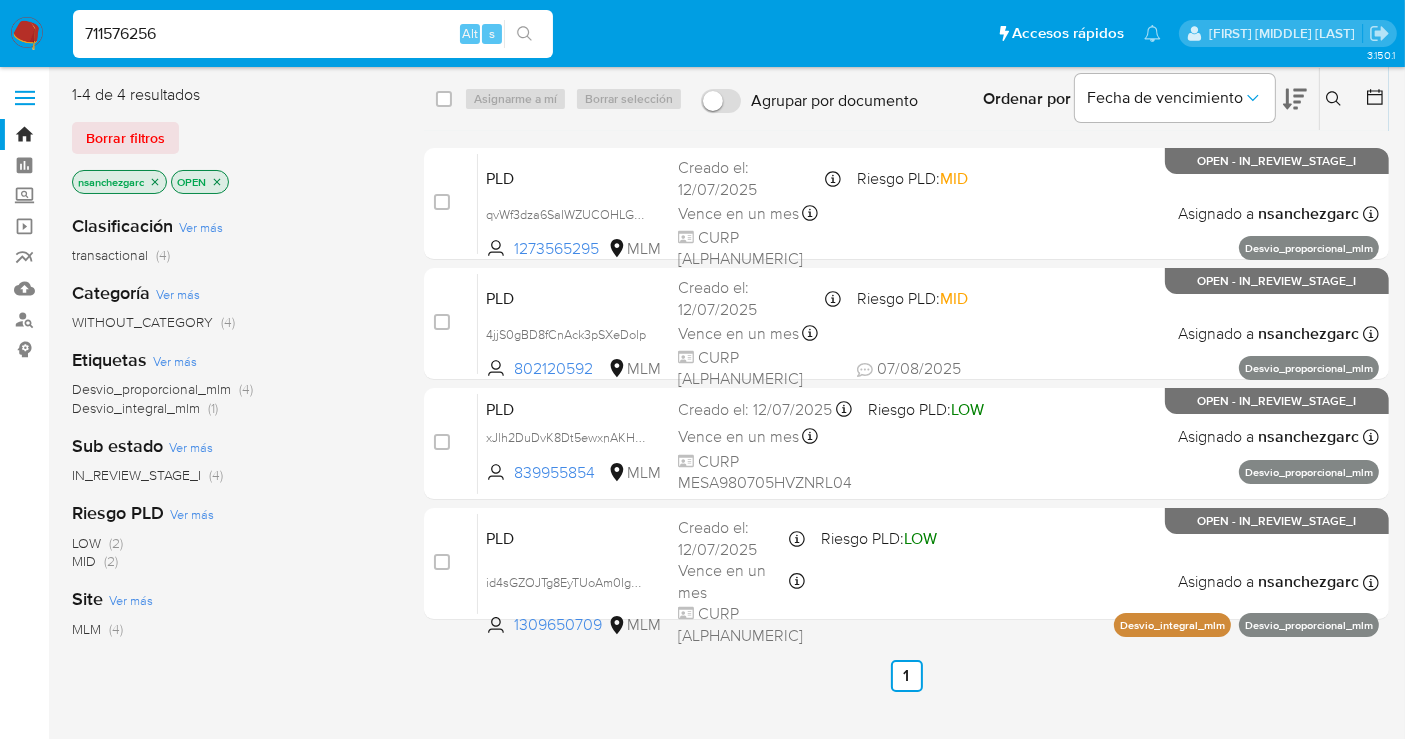 type on "711576256" 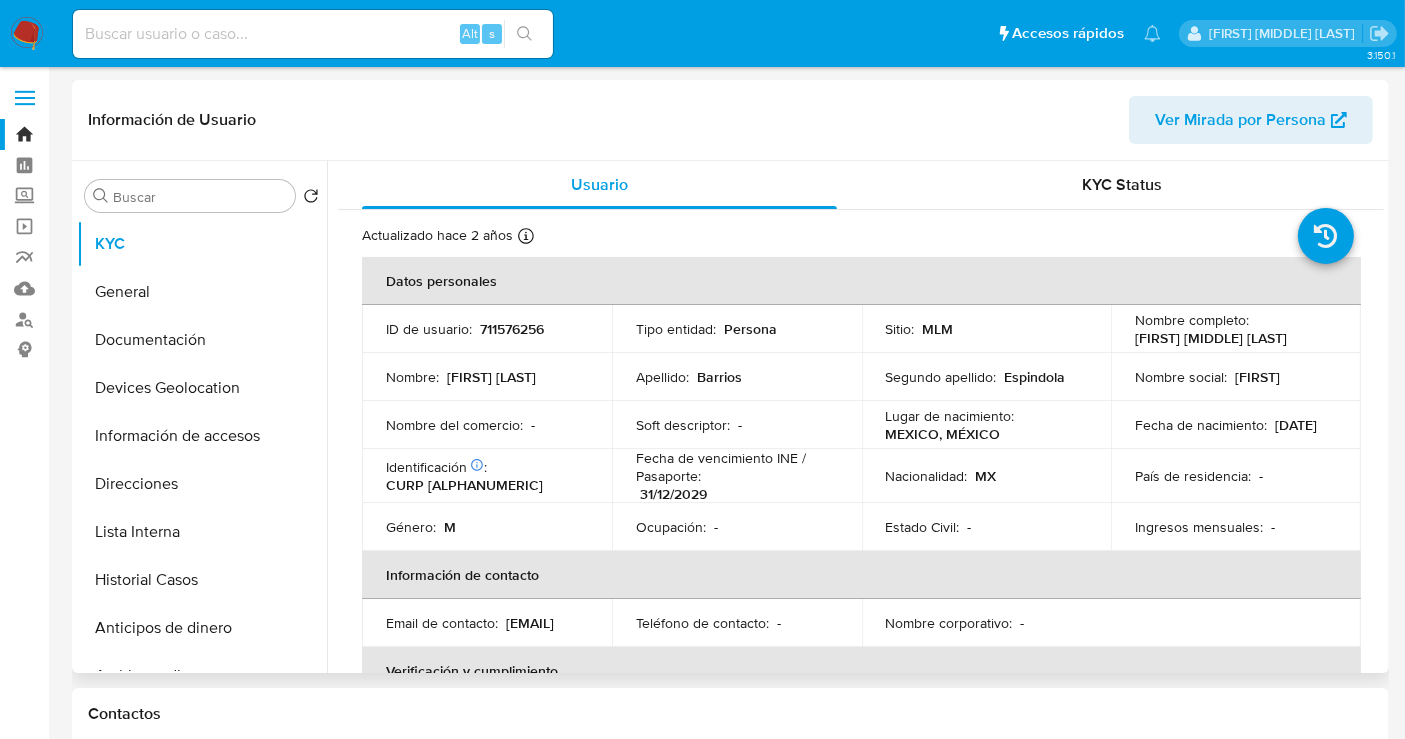 select on "10" 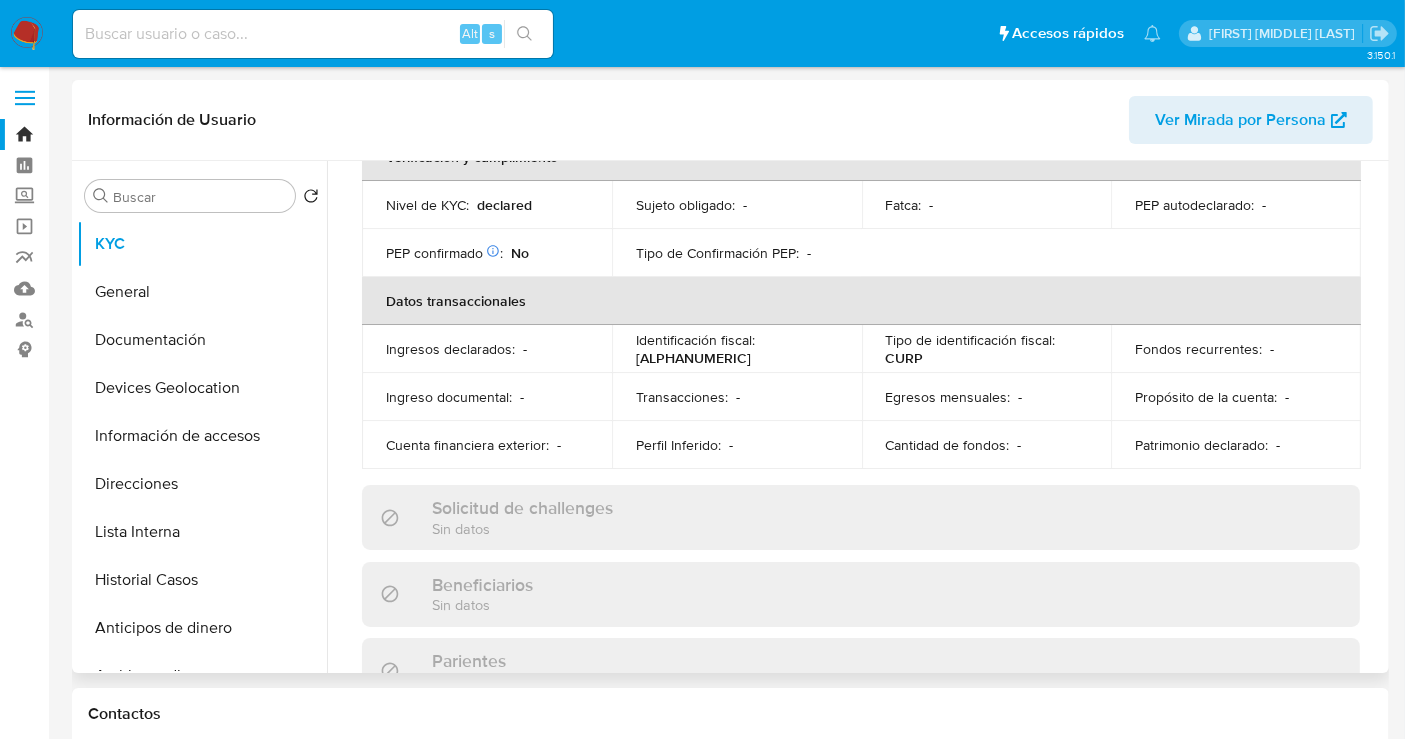 scroll, scrollTop: 555, scrollLeft: 0, axis: vertical 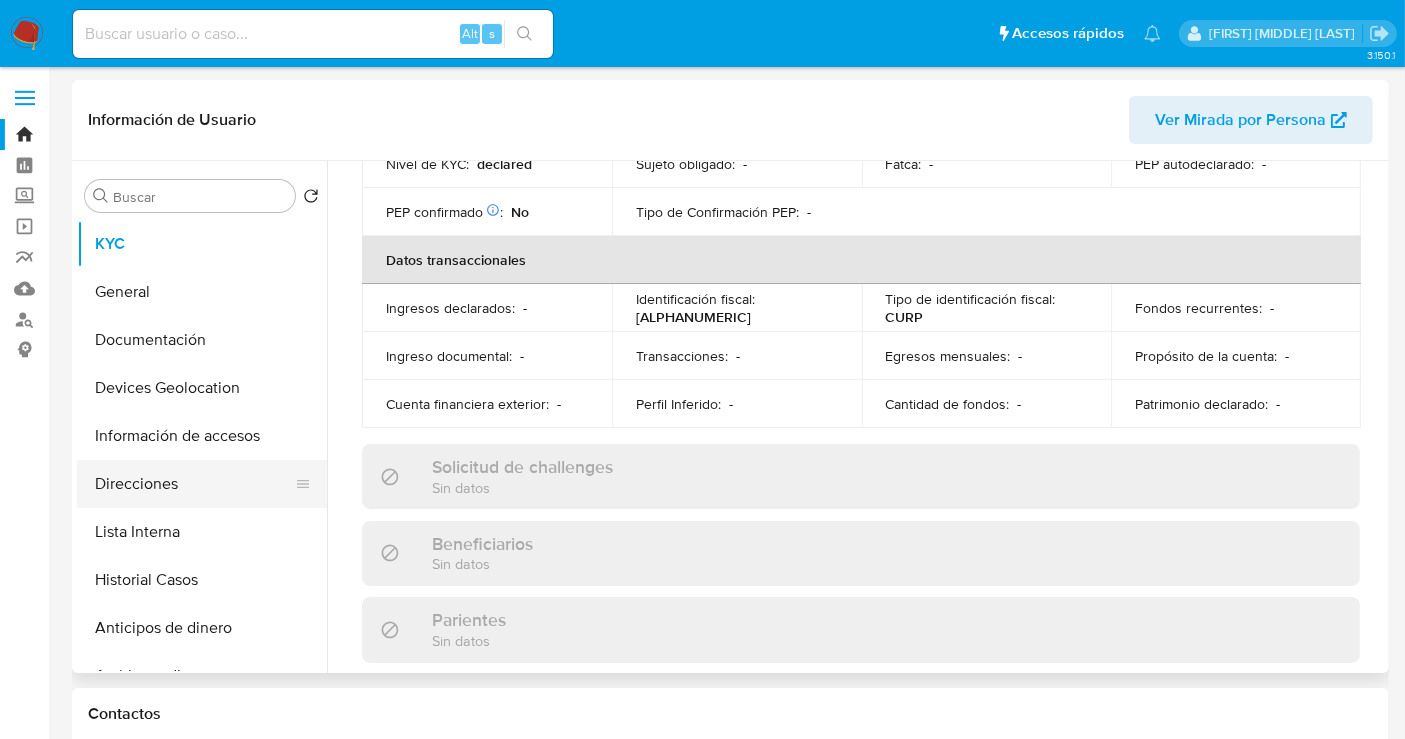 click on "Direcciones" at bounding box center (194, 484) 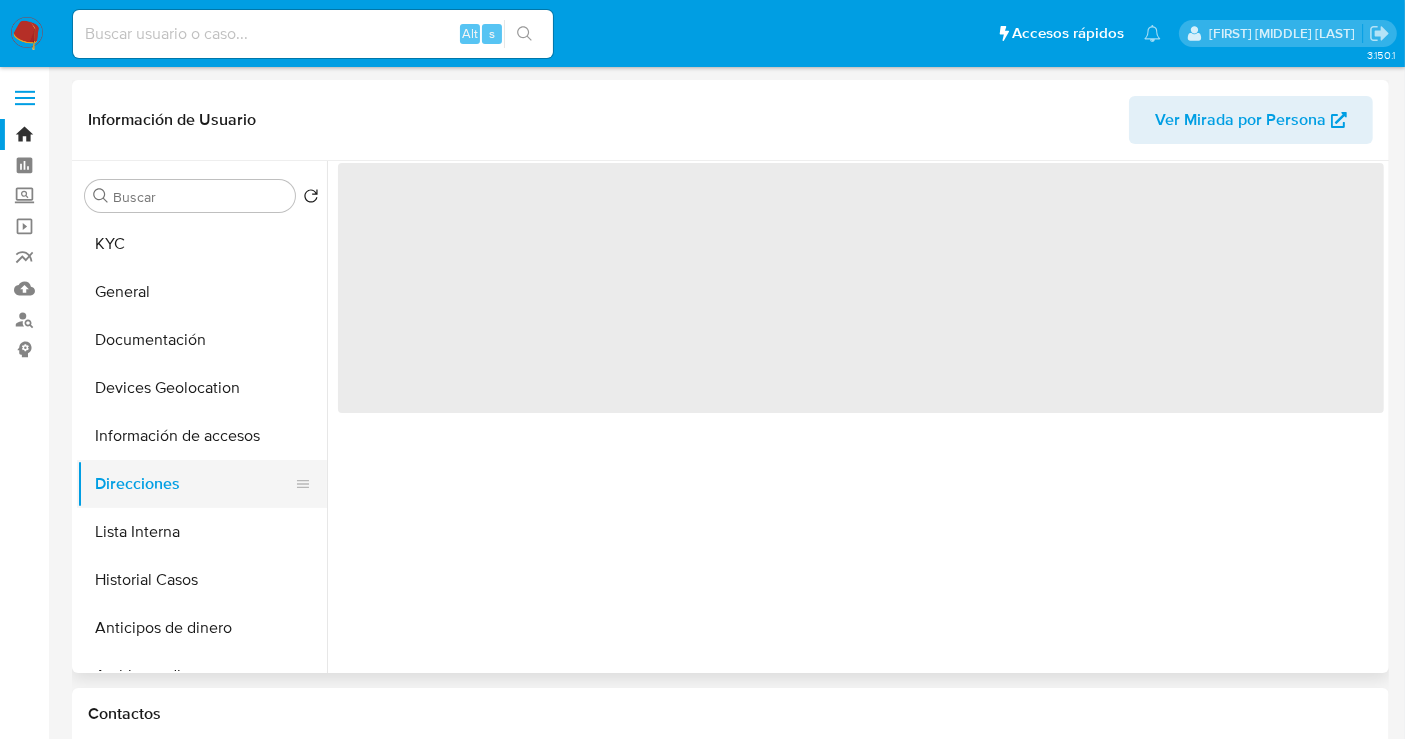 scroll, scrollTop: 0, scrollLeft: 0, axis: both 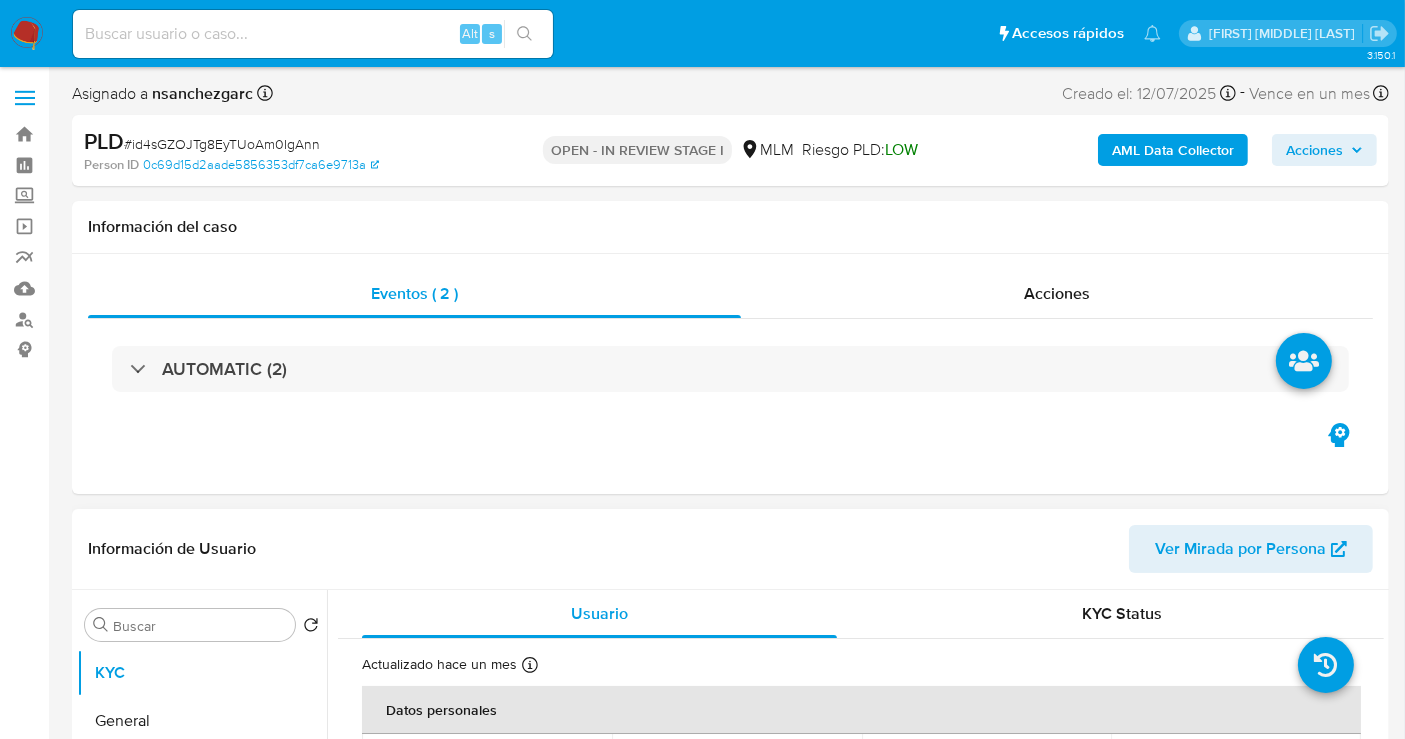 select on "10" 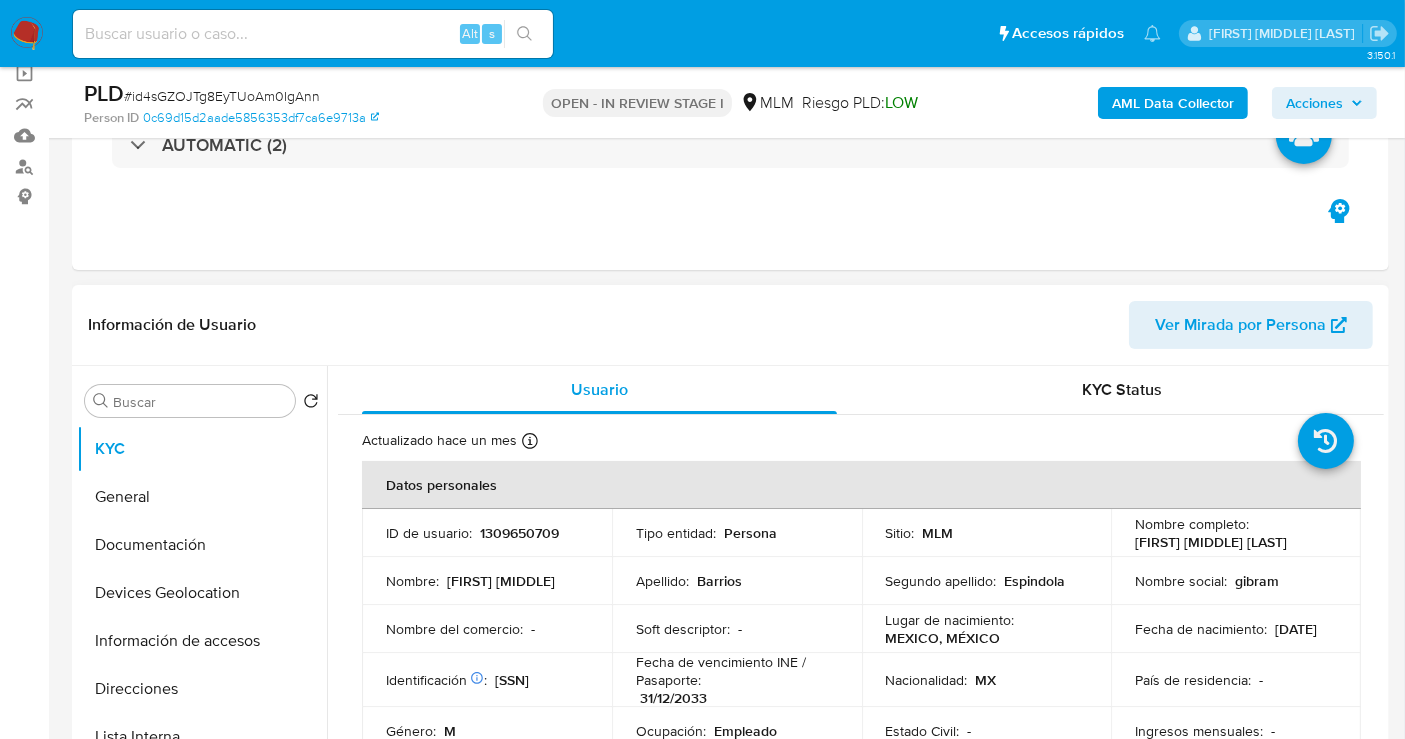 scroll, scrollTop: 333, scrollLeft: 0, axis: vertical 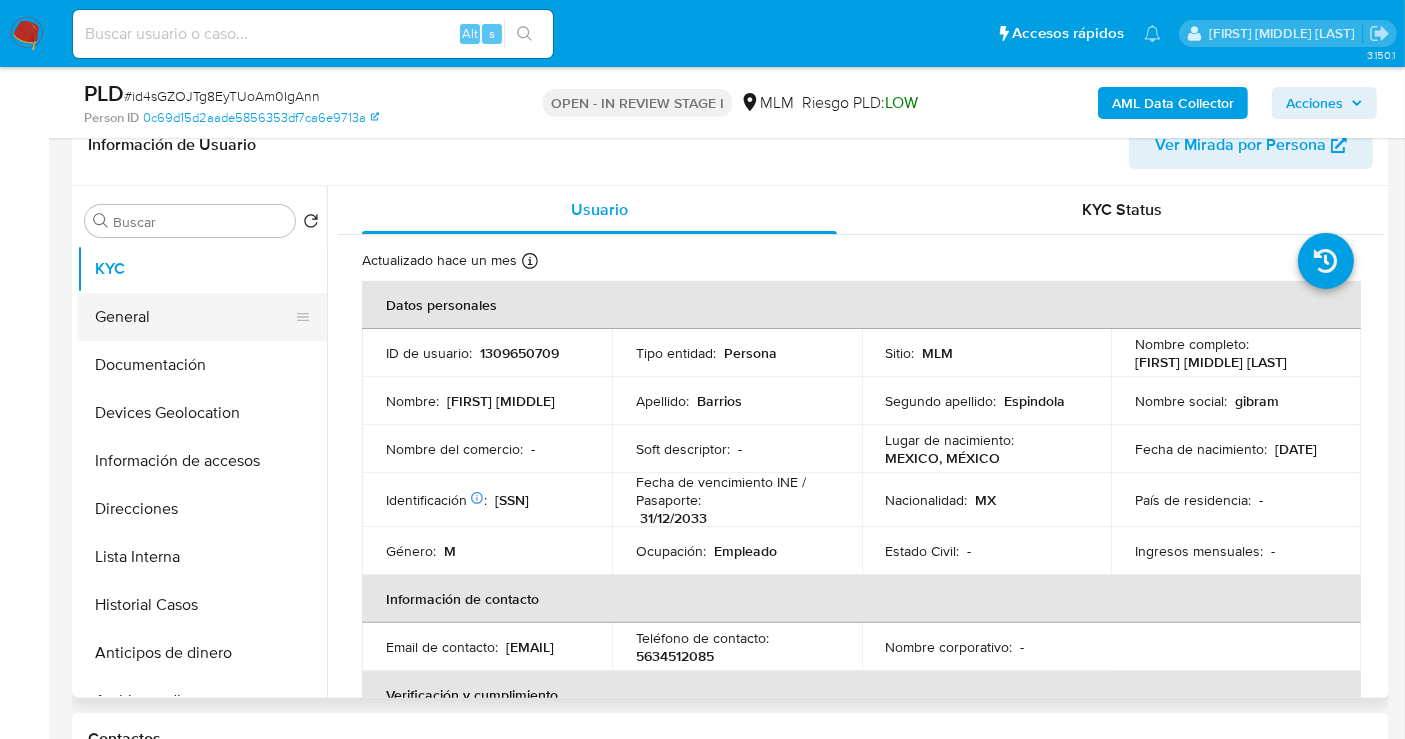 click on "General" at bounding box center [194, 317] 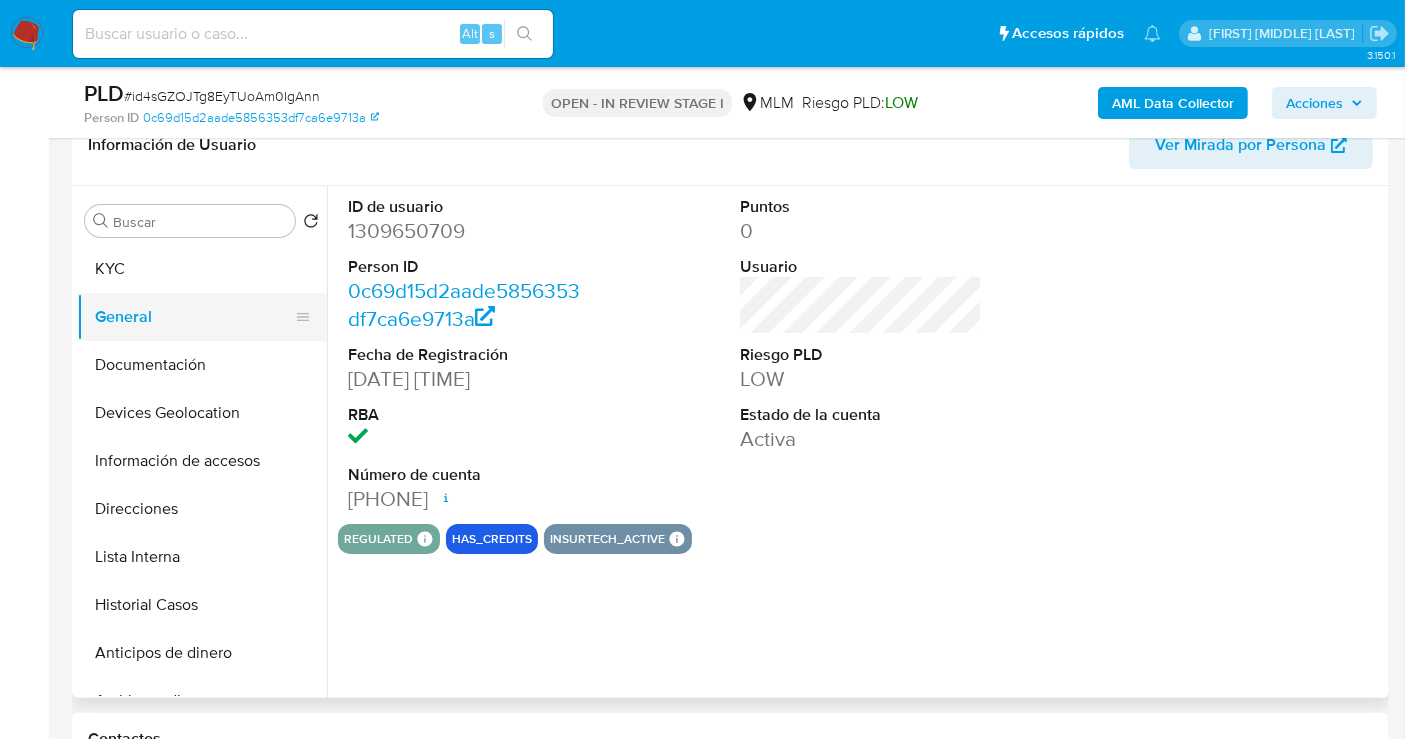 type 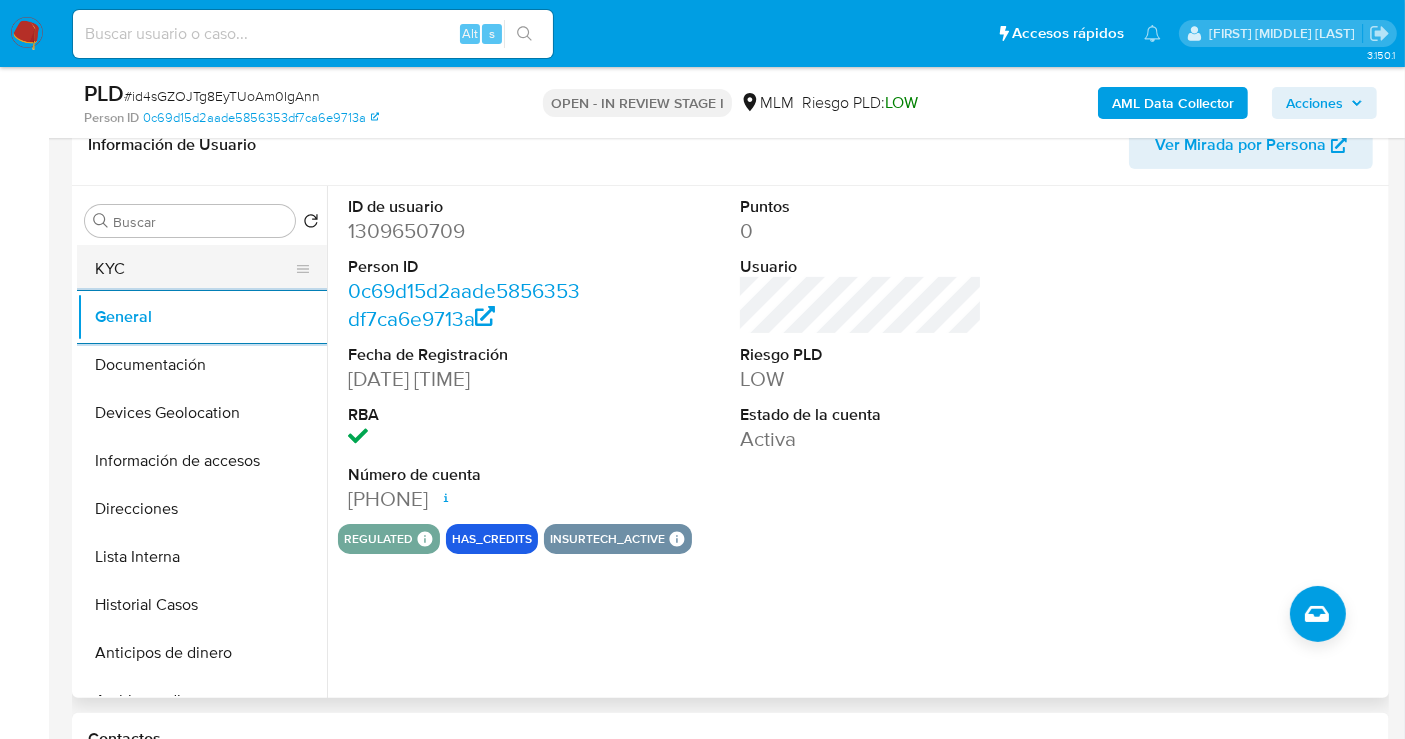 click on "KYC" at bounding box center [194, 269] 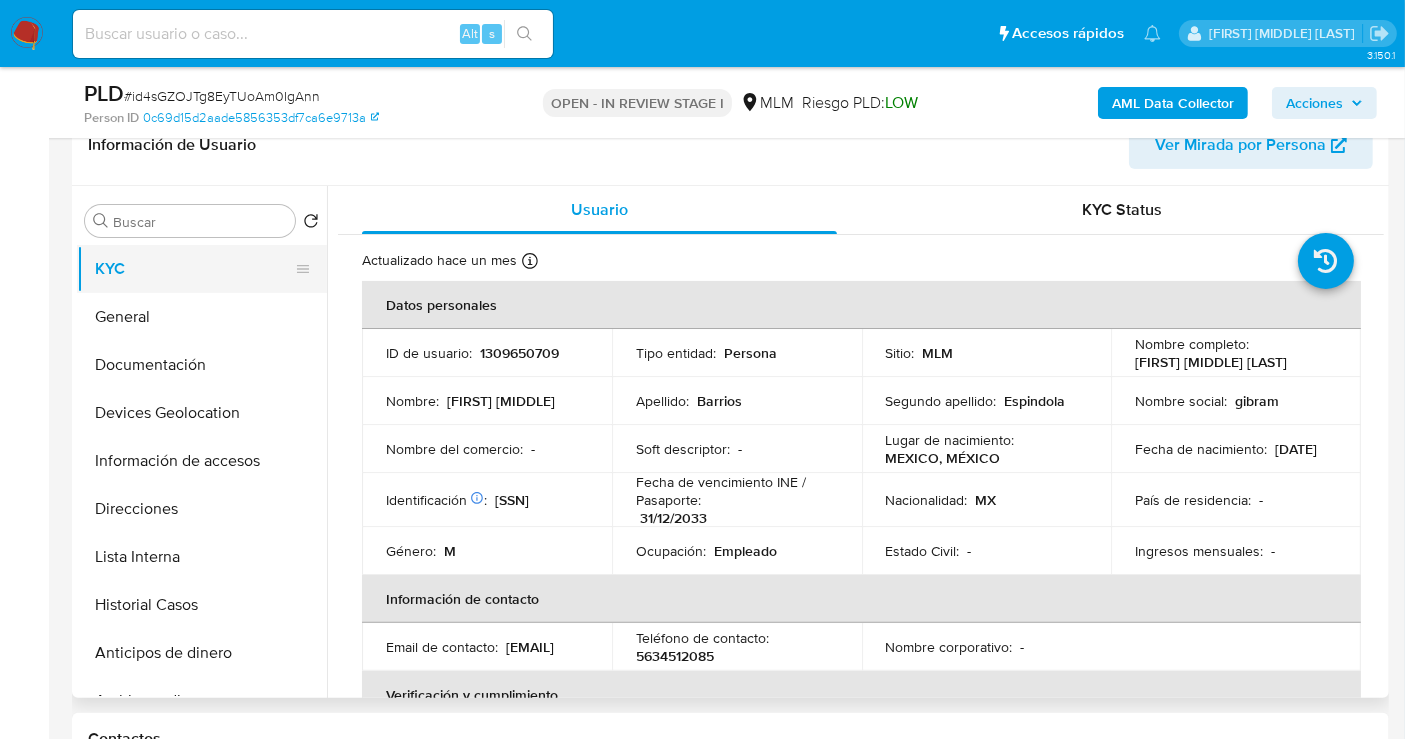 type 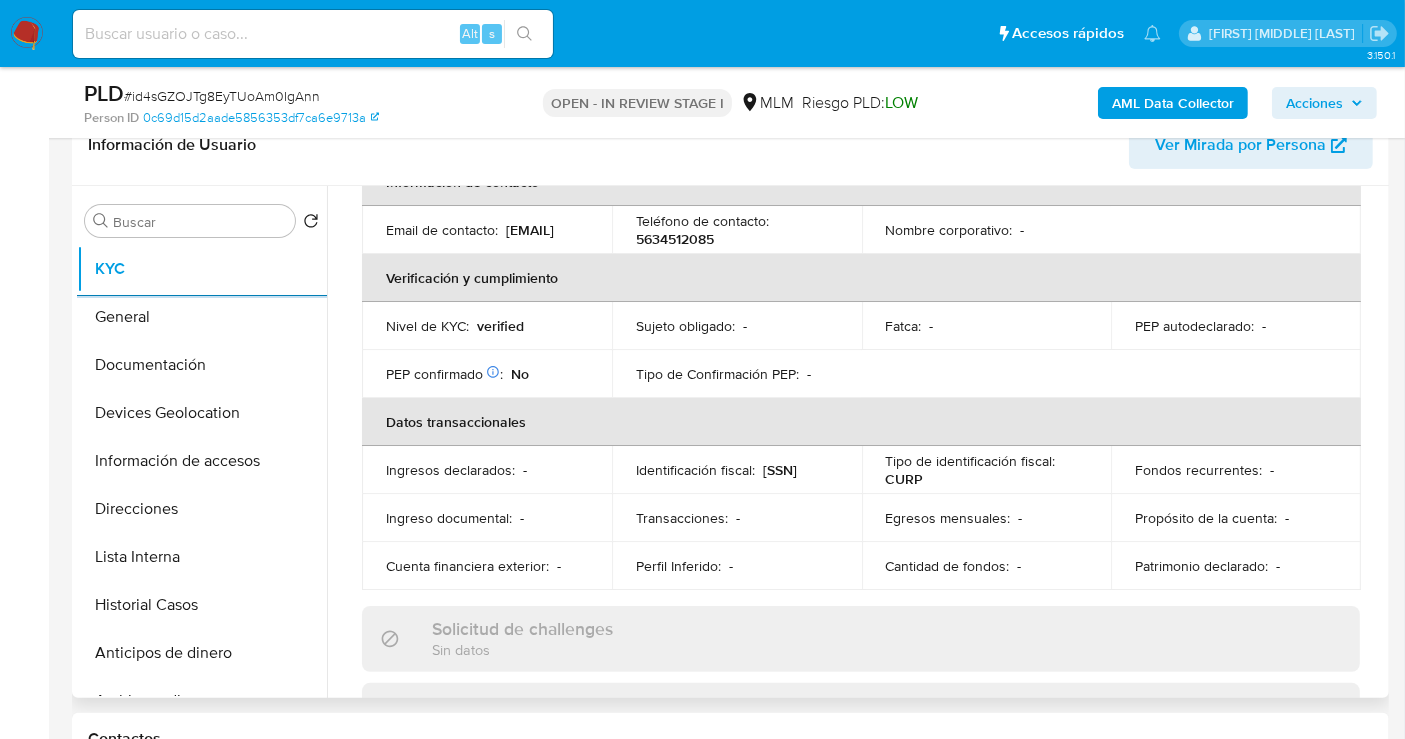 scroll, scrollTop: 444, scrollLeft: 0, axis: vertical 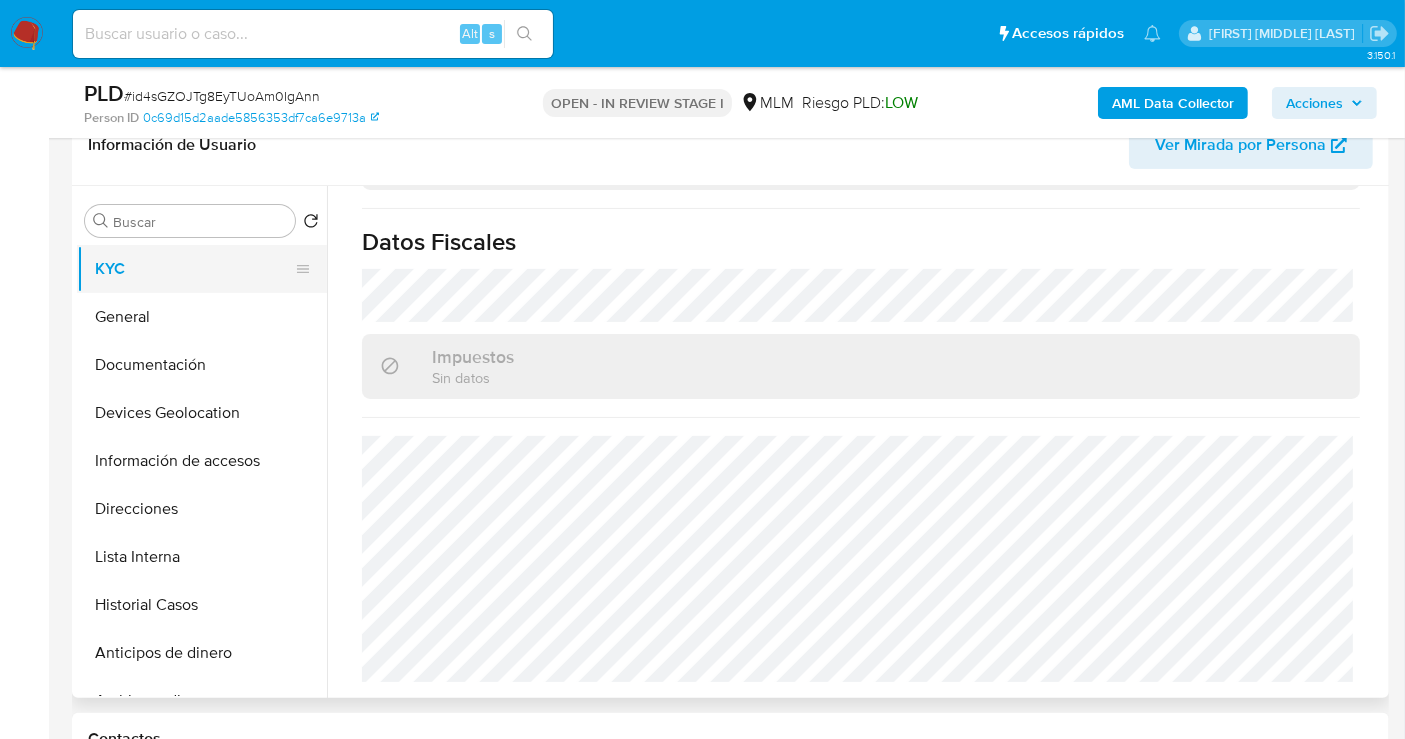 click on "KYC" at bounding box center [194, 269] 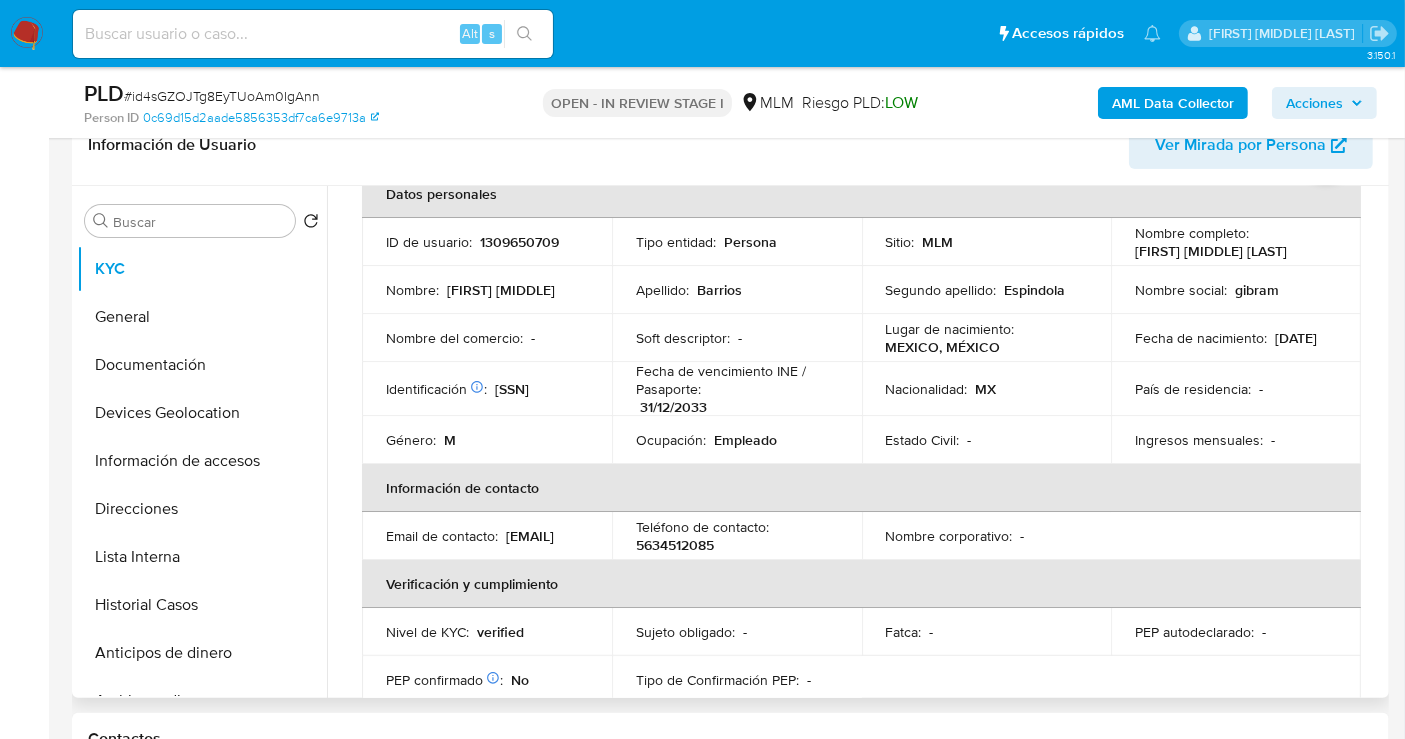scroll, scrollTop: 0, scrollLeft: 0, axis: both 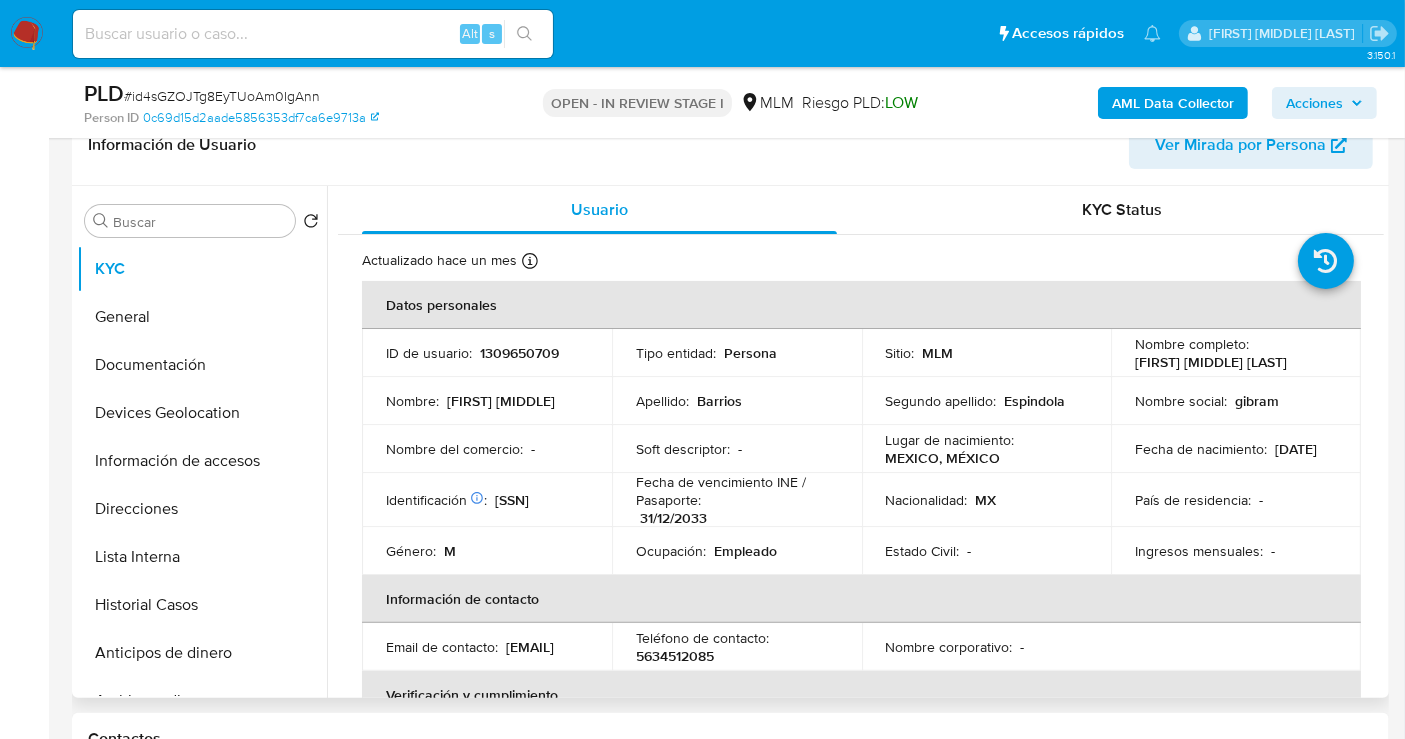 drag, startPoint x: 554, startPoint y: 663, endPoint x: 384, endPoint y: 668, distance: 170.07352 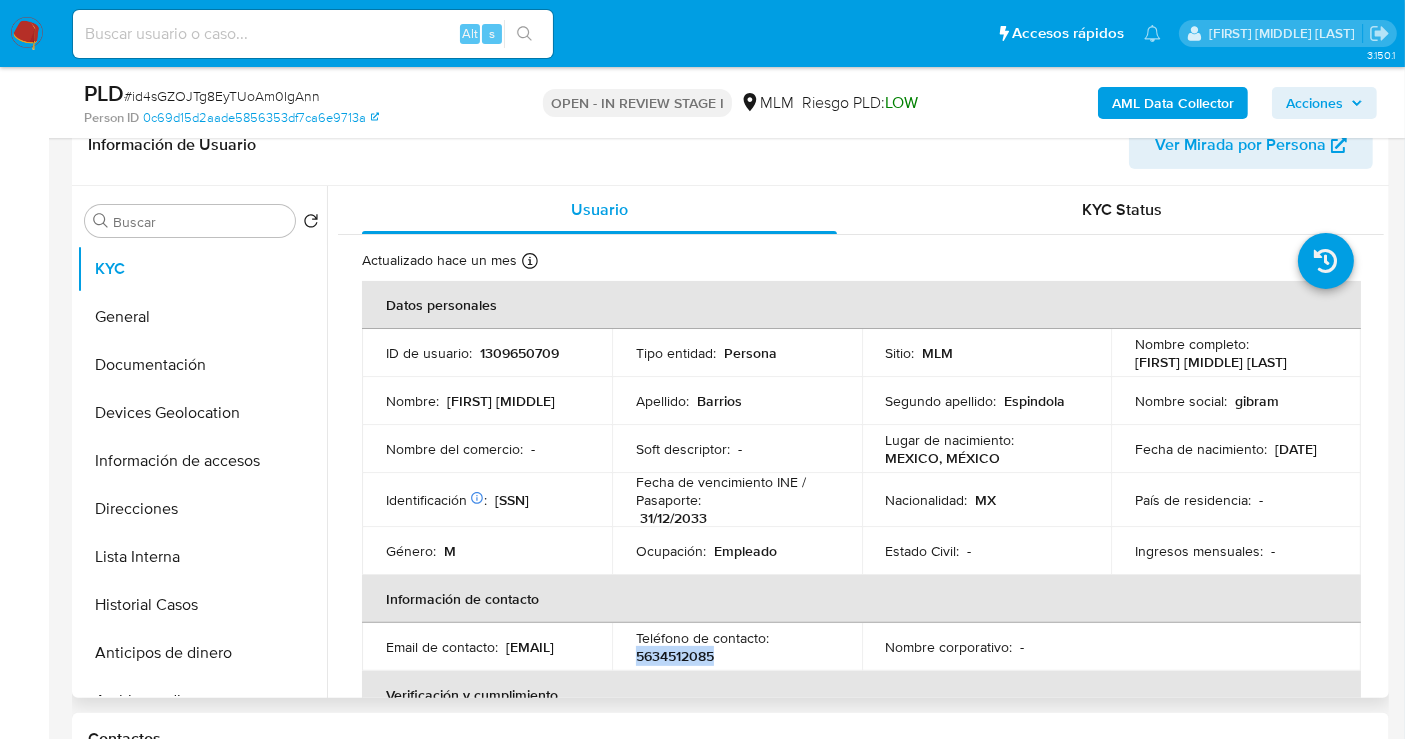 click on "5634512085" at bounding box center (675, 656) 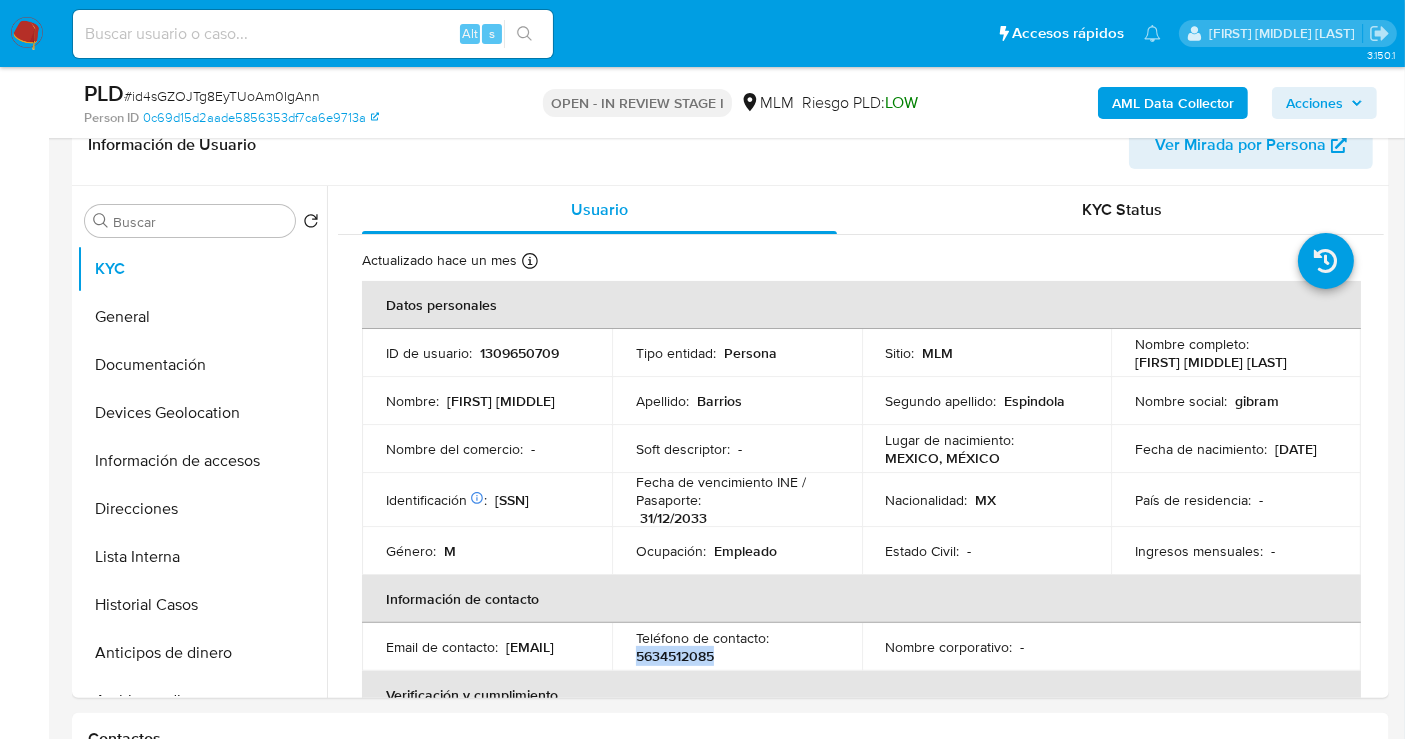 copy on "5634512085" 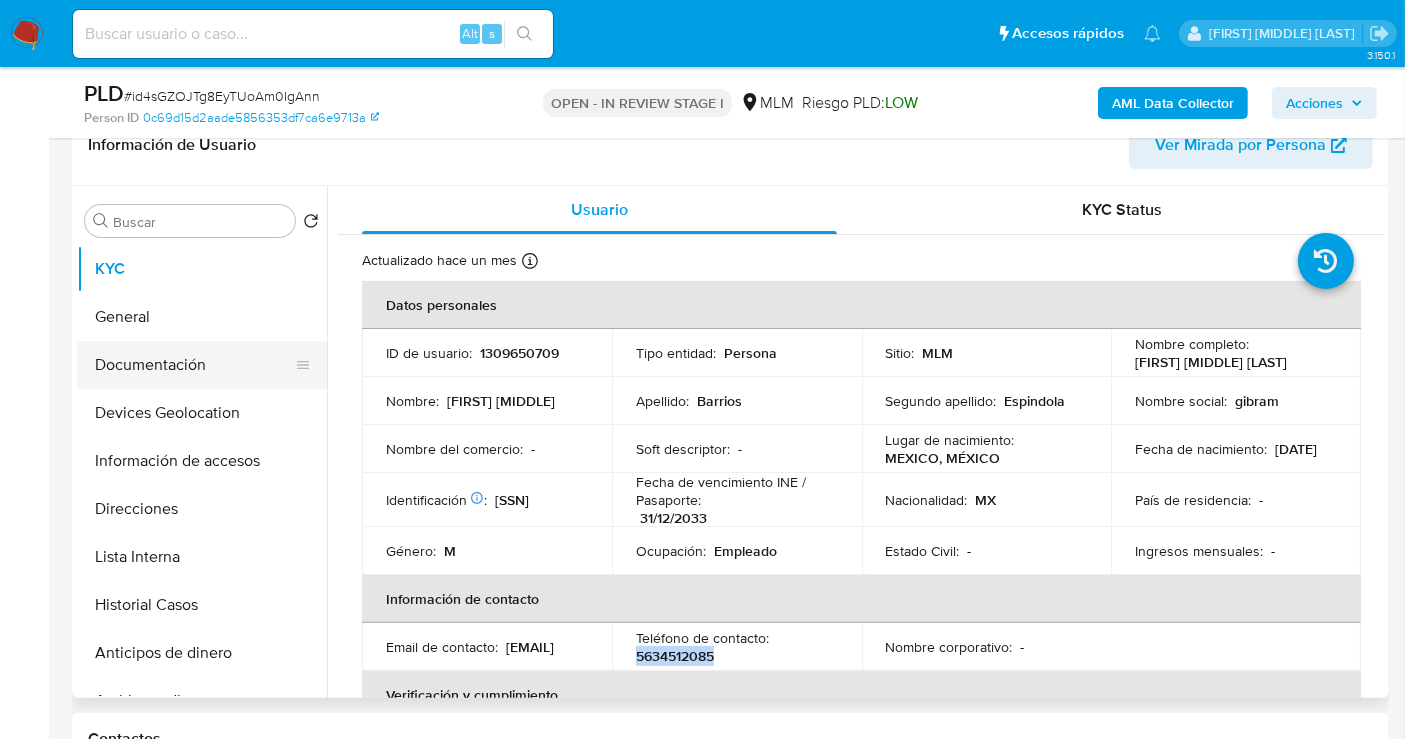 click on "Documentación" at bounding box center (194, 365) 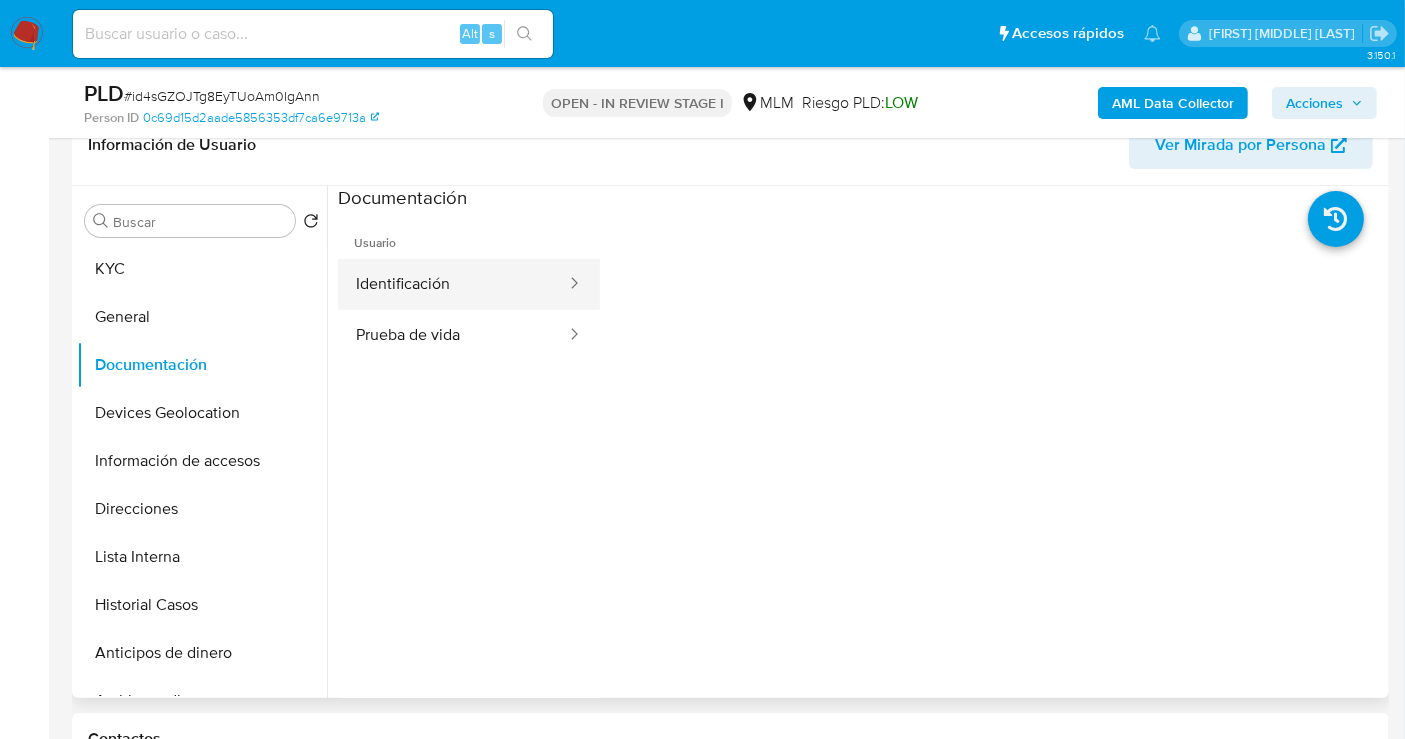 click on "Identificación" at bounding box center (453, 284) 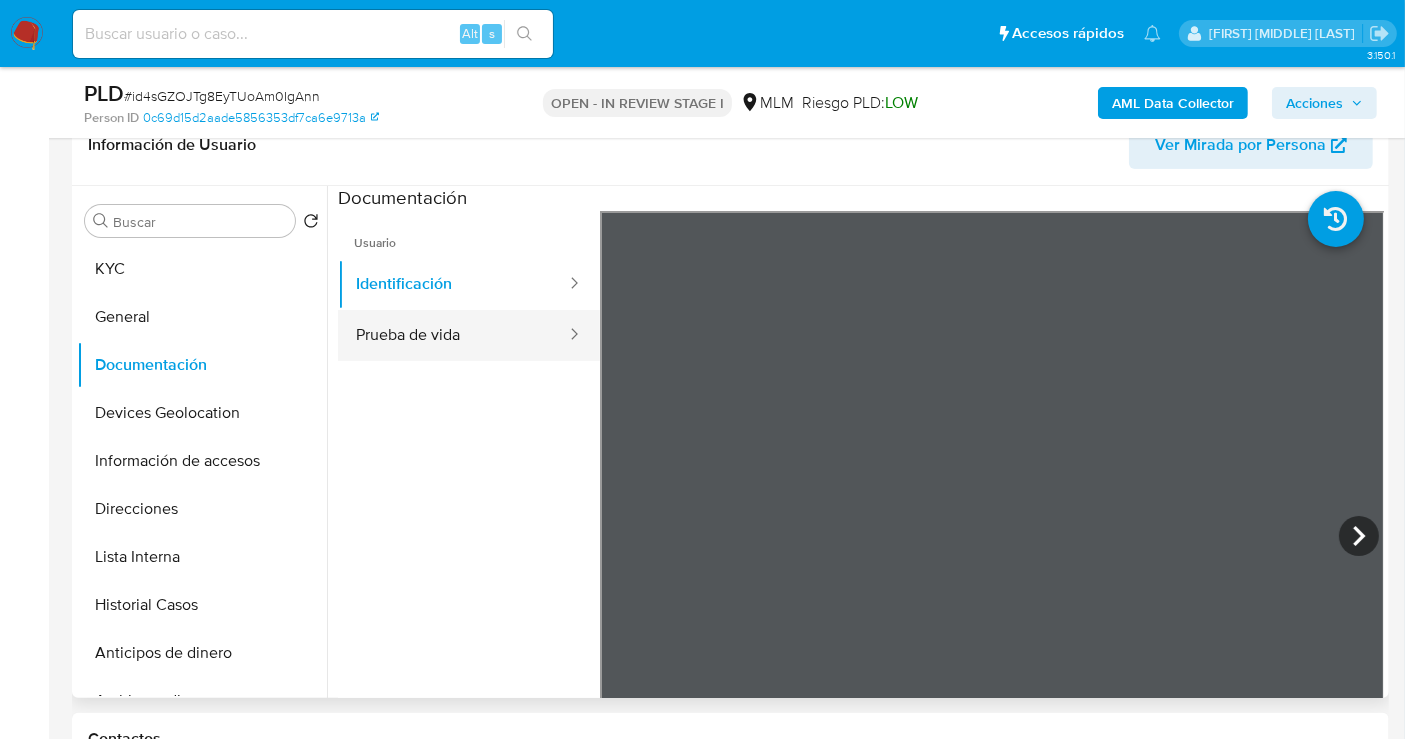 click on "Prueba de vida" at bounding box center [453, 335] 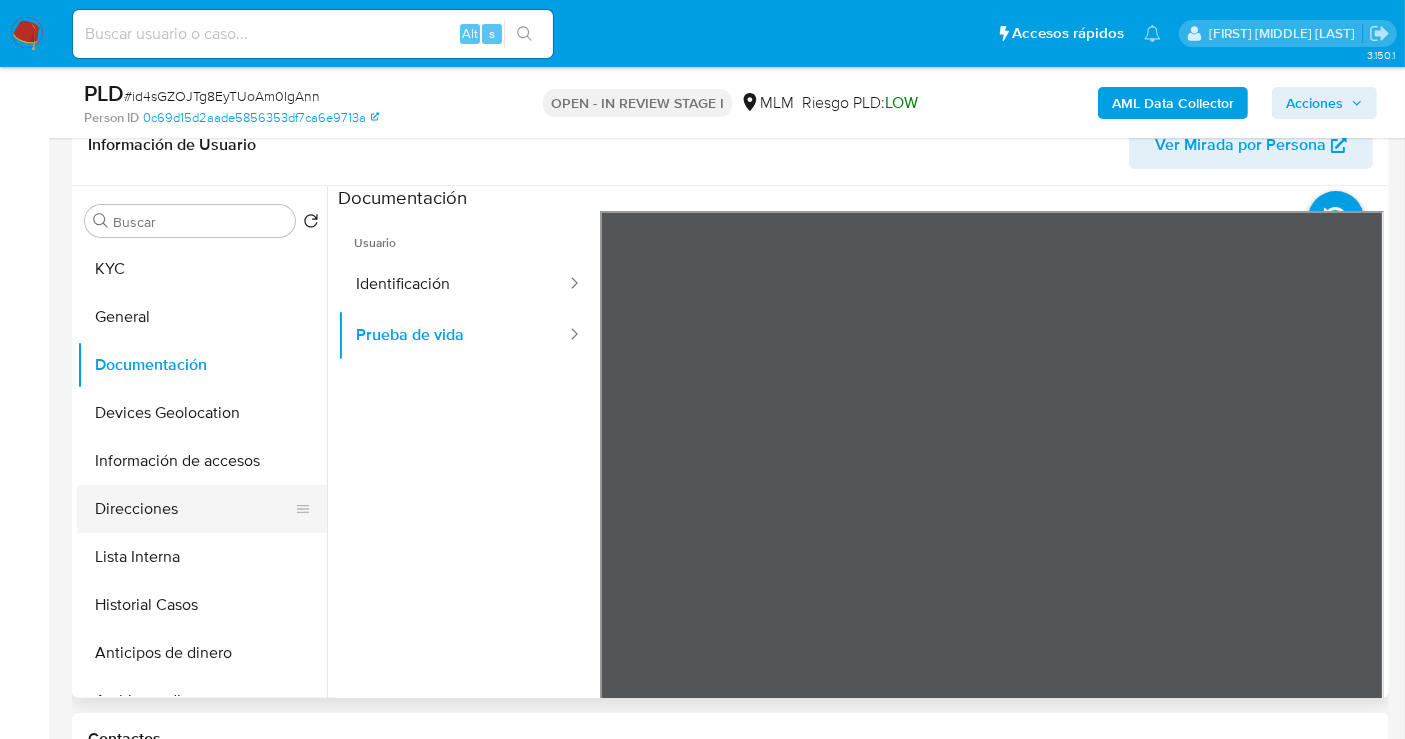 click on "Direcciones" at bounding box center [194, 509] 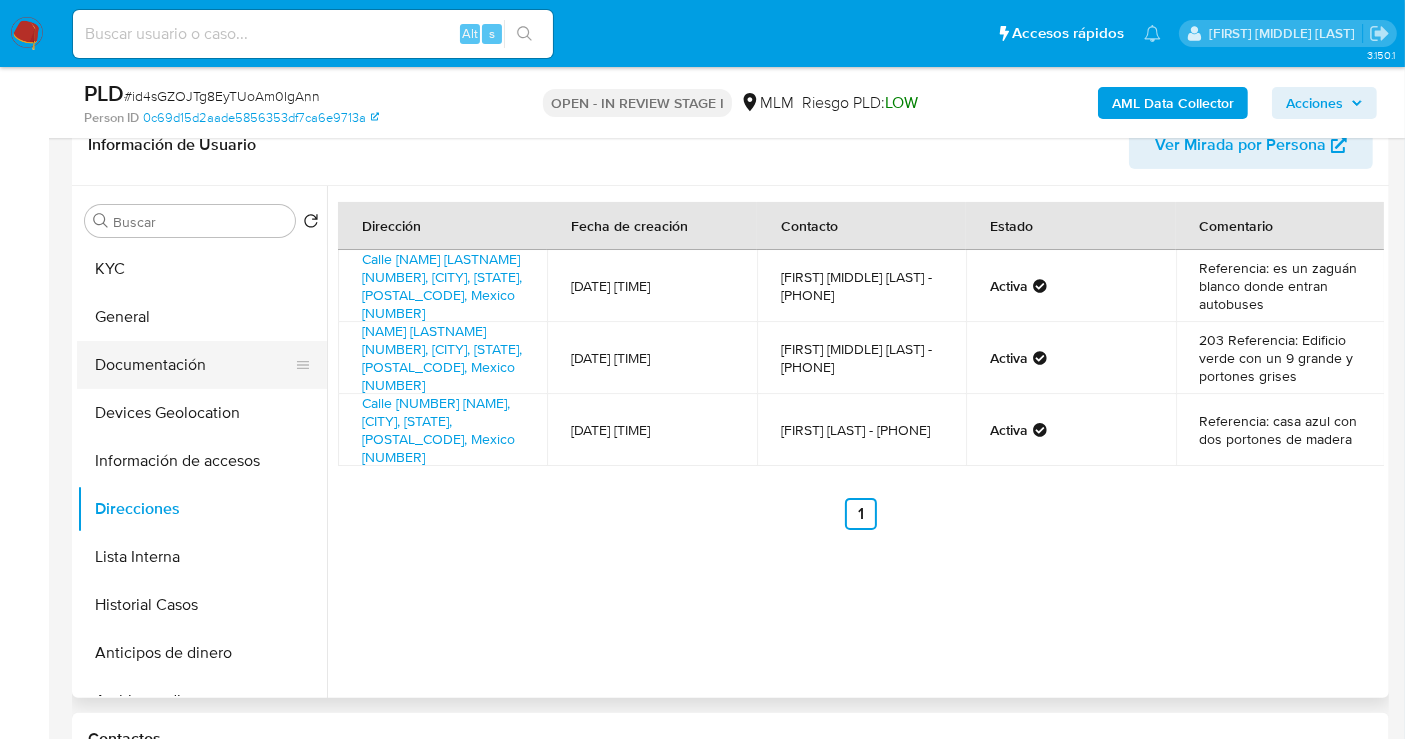 click on "Documentación" at bounding box center [194, 365] 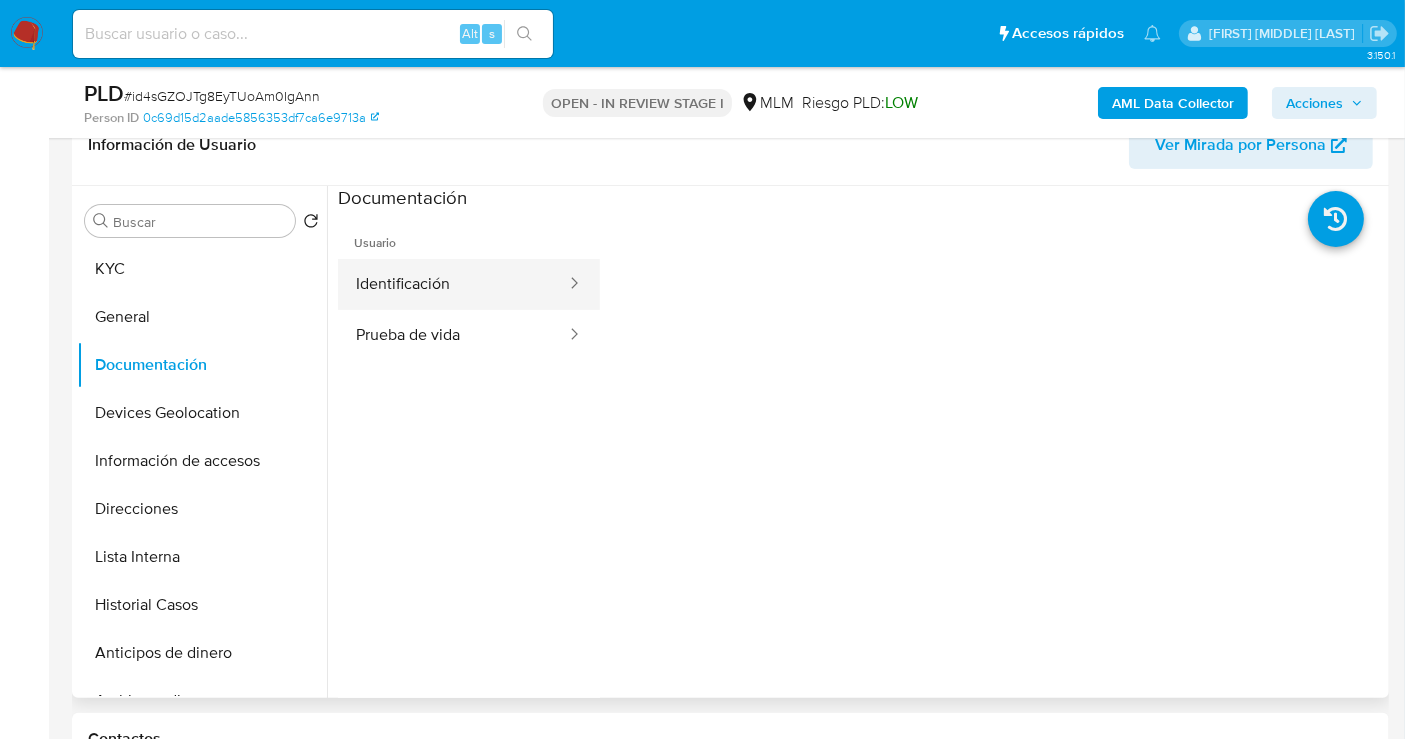 click on "Identificación" at bounding box center (453, 284) 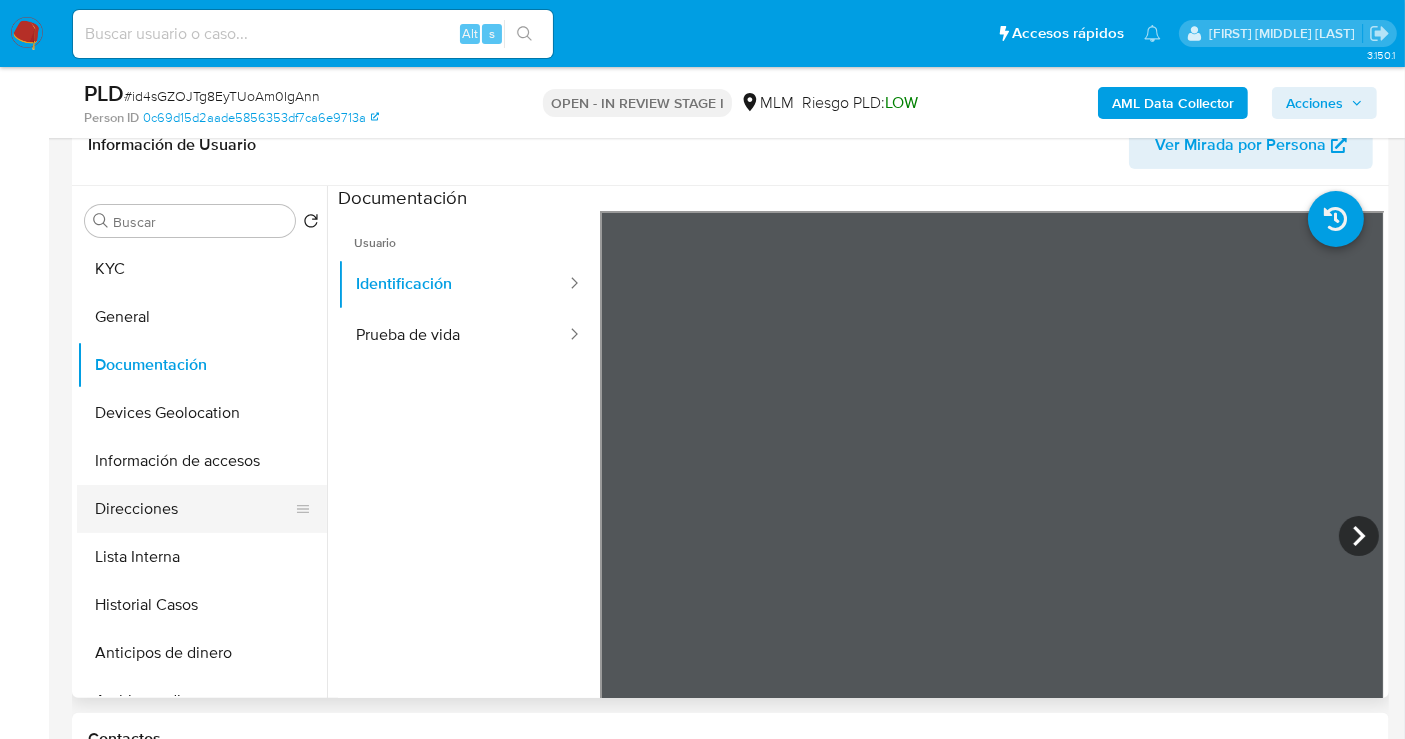 click on "Direcciones" at bounding box center (194, 509) 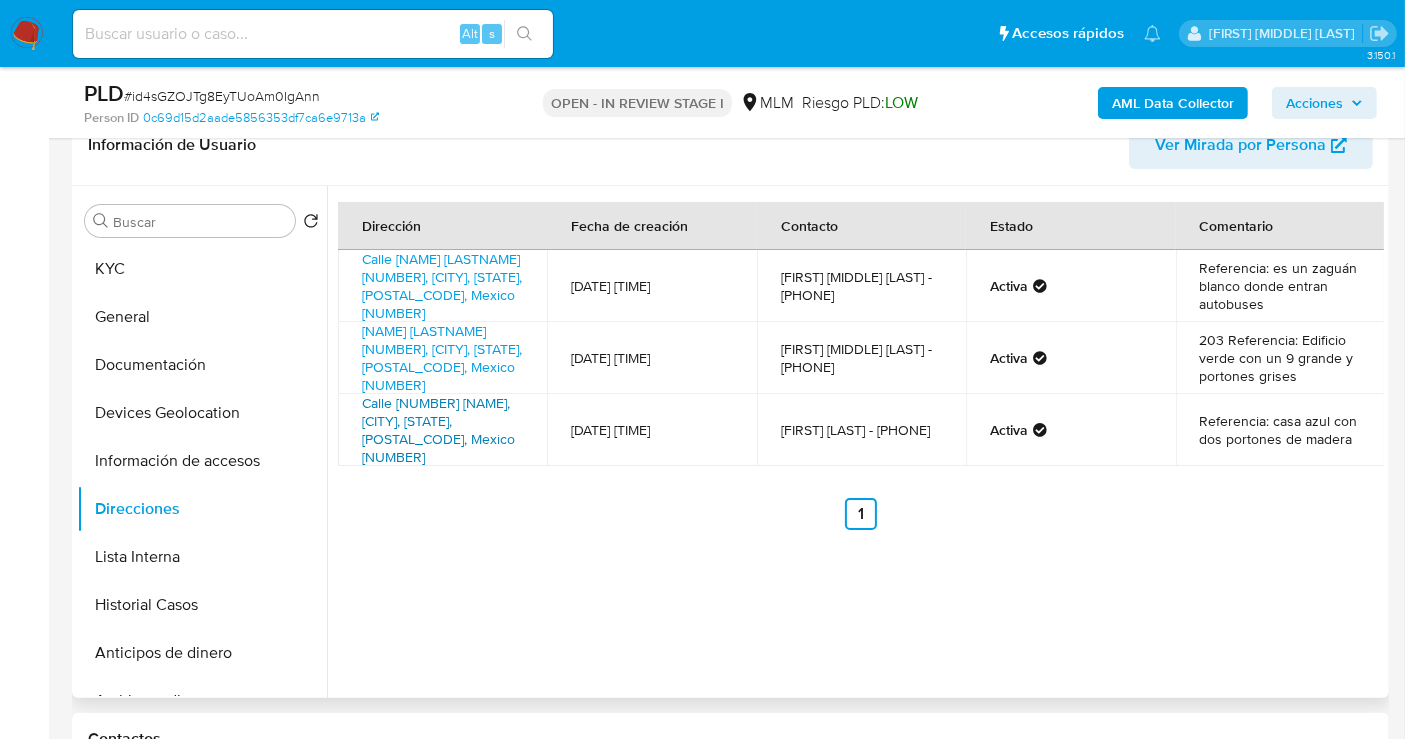 click on "Calle 19 79, Nezahualcoyotl, Estado De México, 57410, Mexico 79" at bounding box center (438, 430) 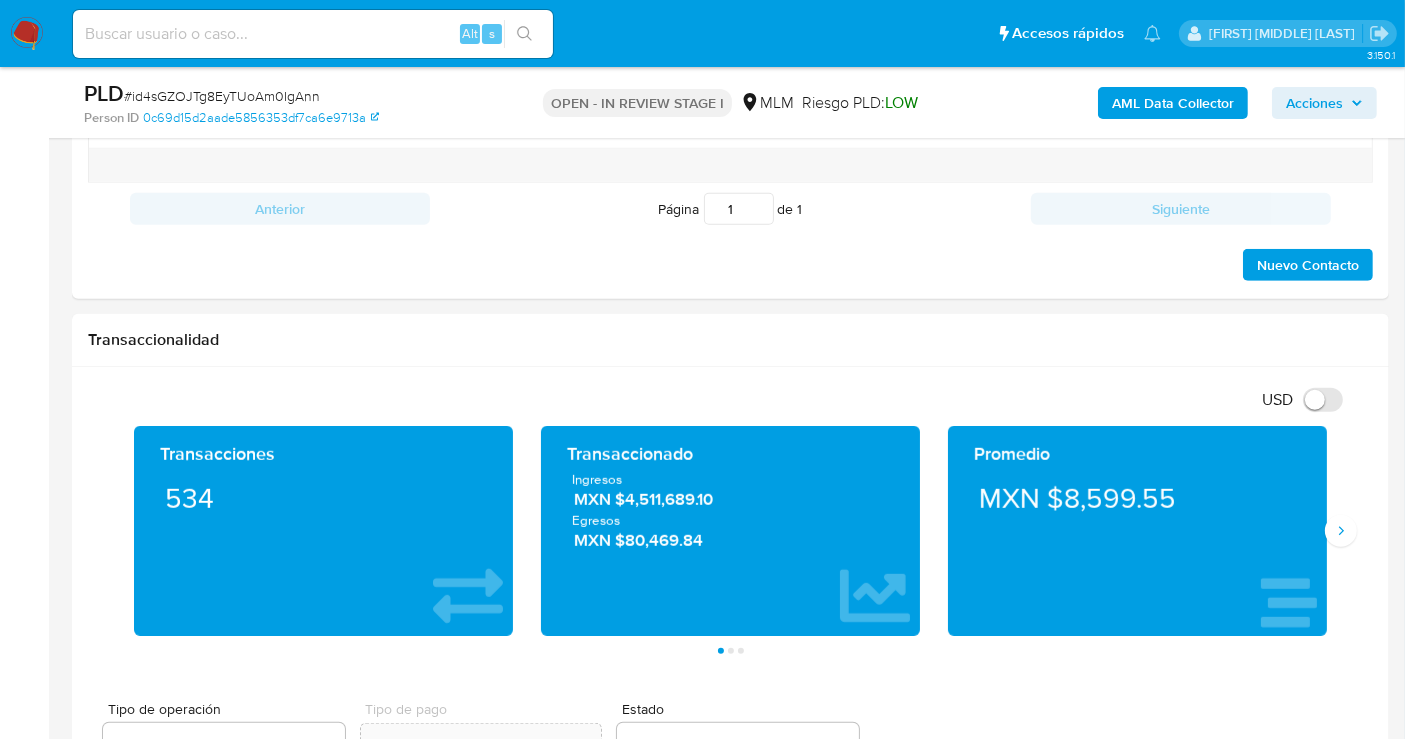 scroll, scrollTop: 1333, scrollLeft: 0, axis: vertical 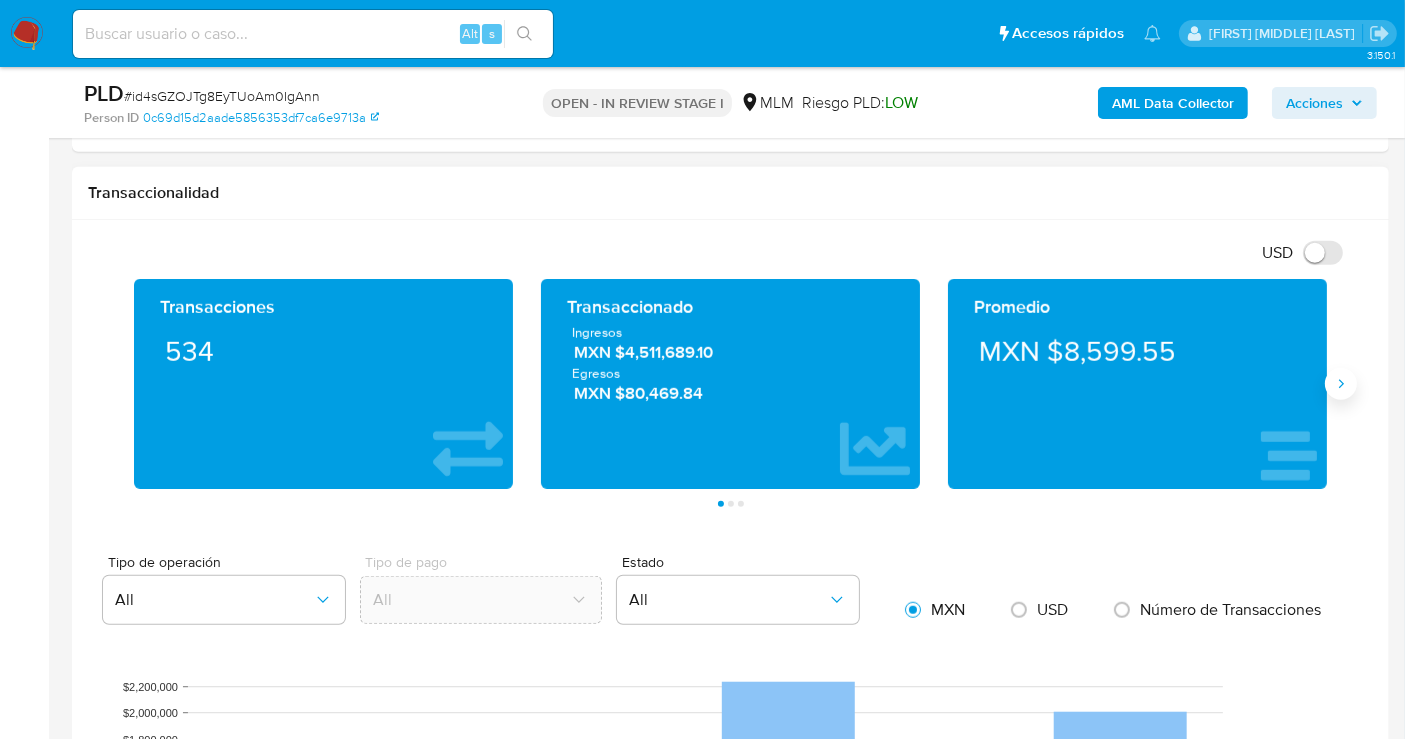 click 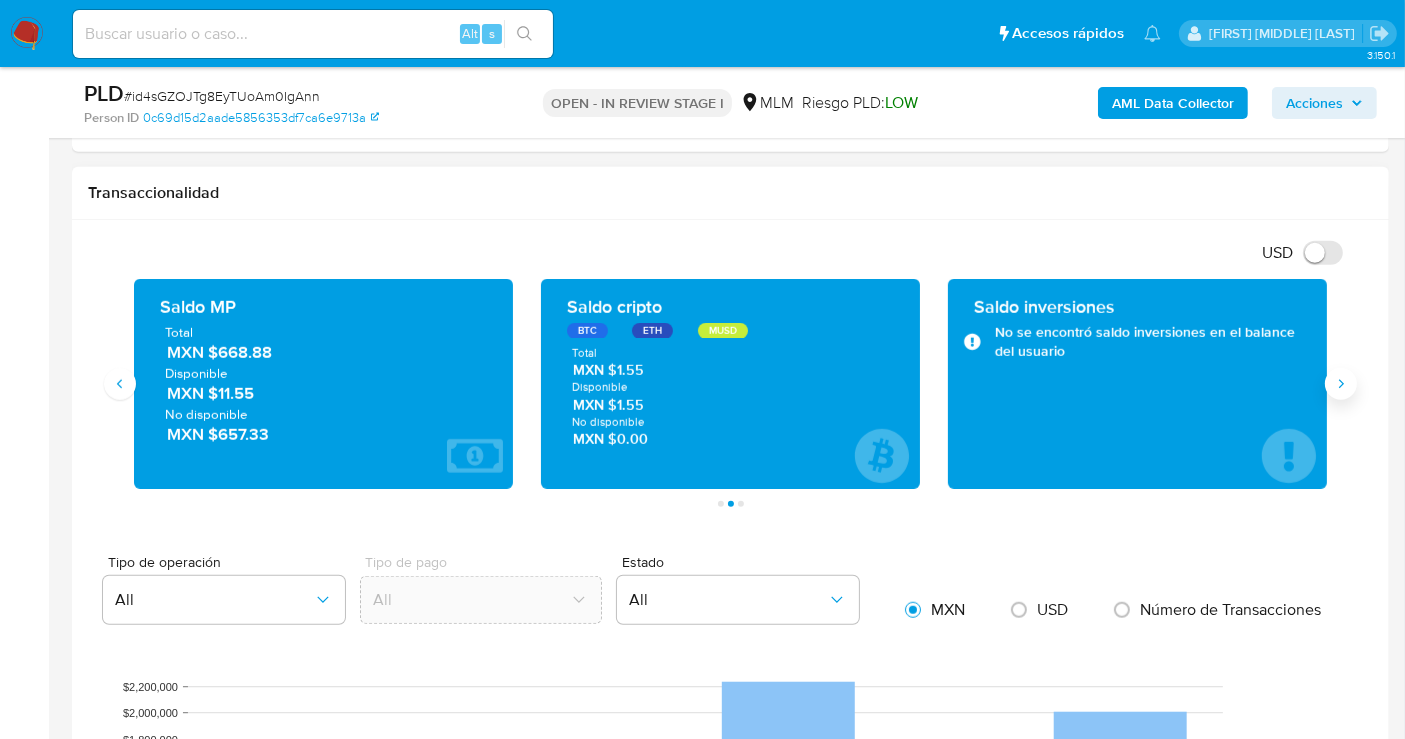 type 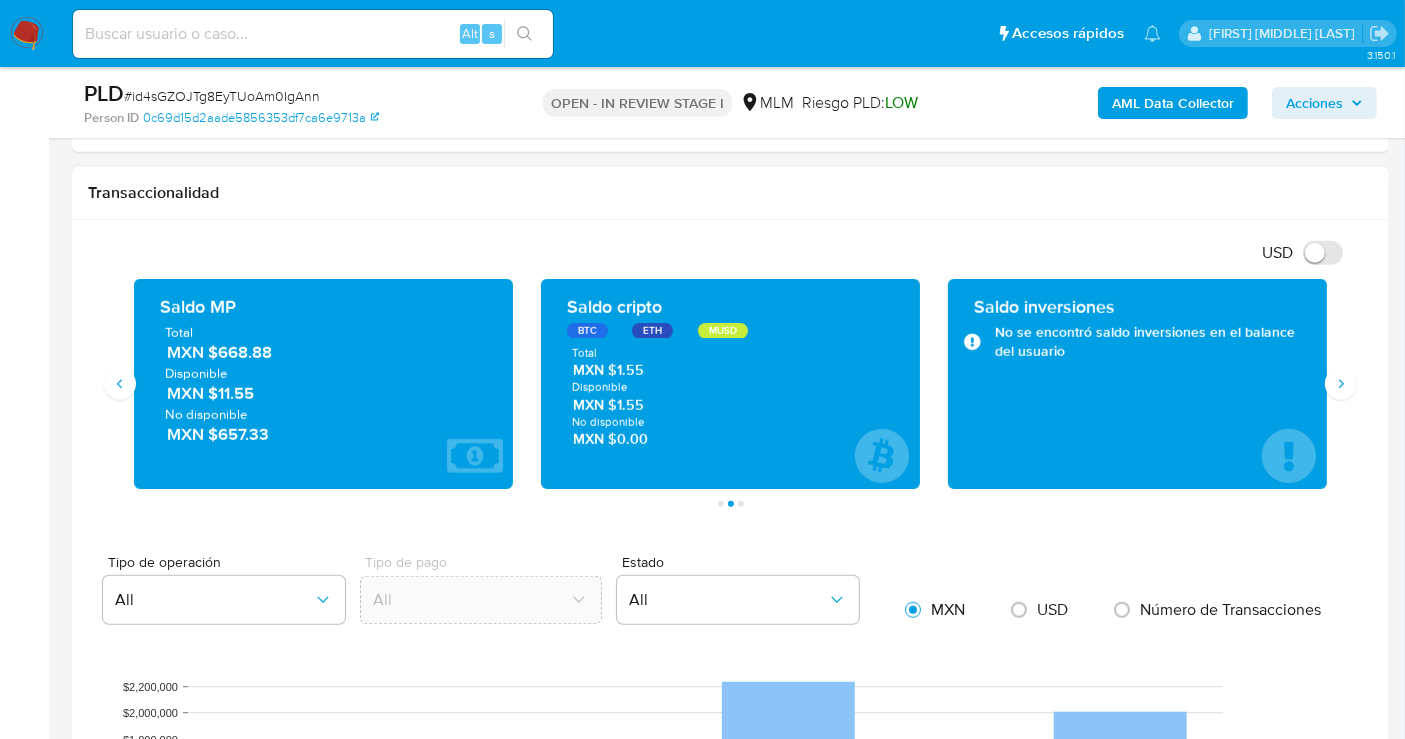 click on "MXN $668.88" at bounding box center (324, 352) 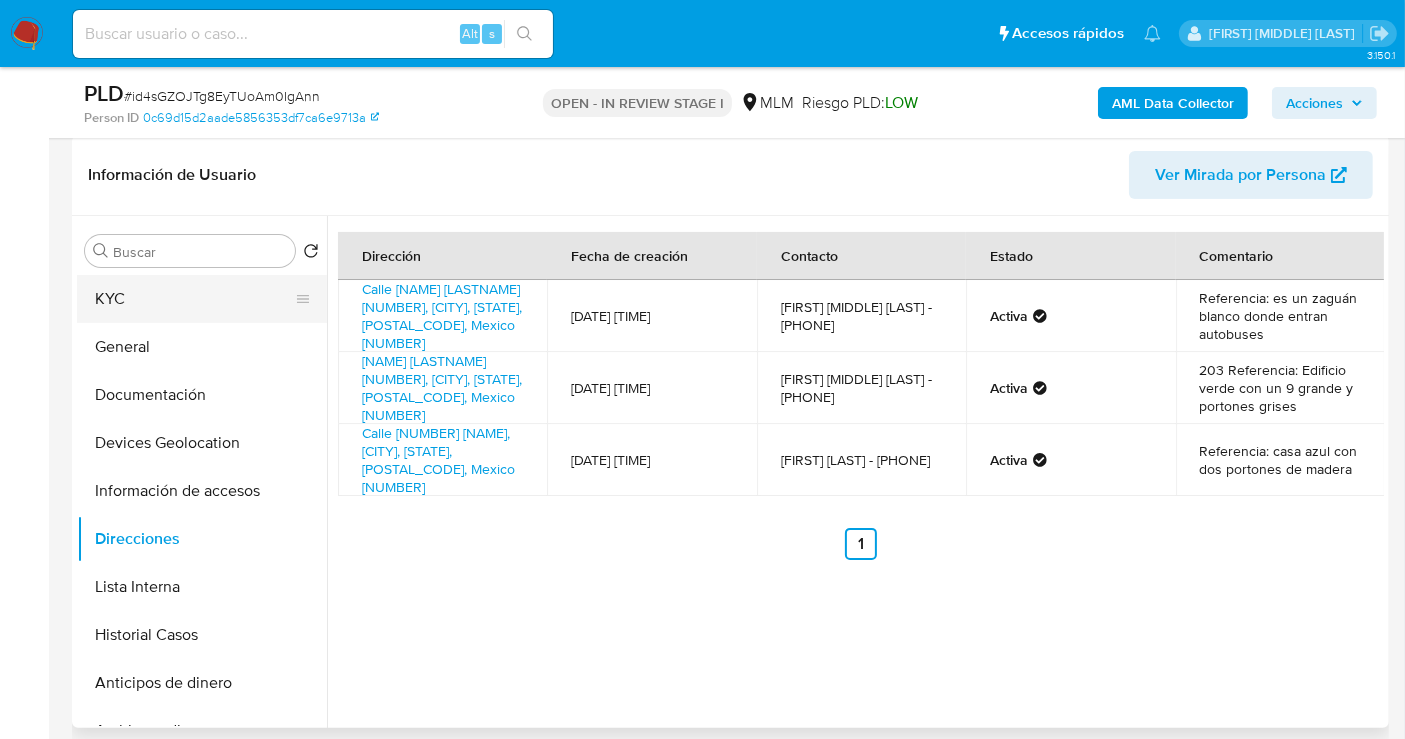 scroll, scrollTop: 333, scrollLeft: 0, axis: vertical 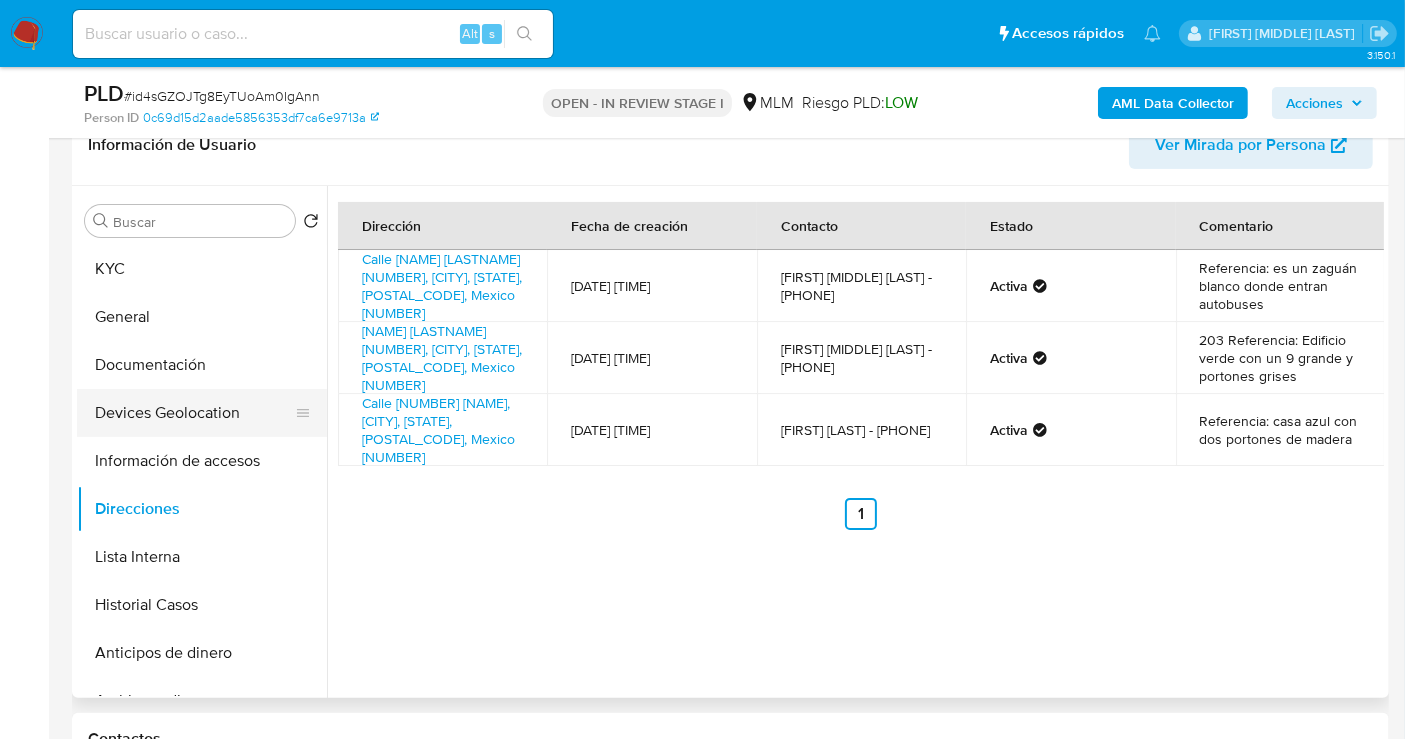 click on "Devices Geolocation" at bounding box center (194, 413) 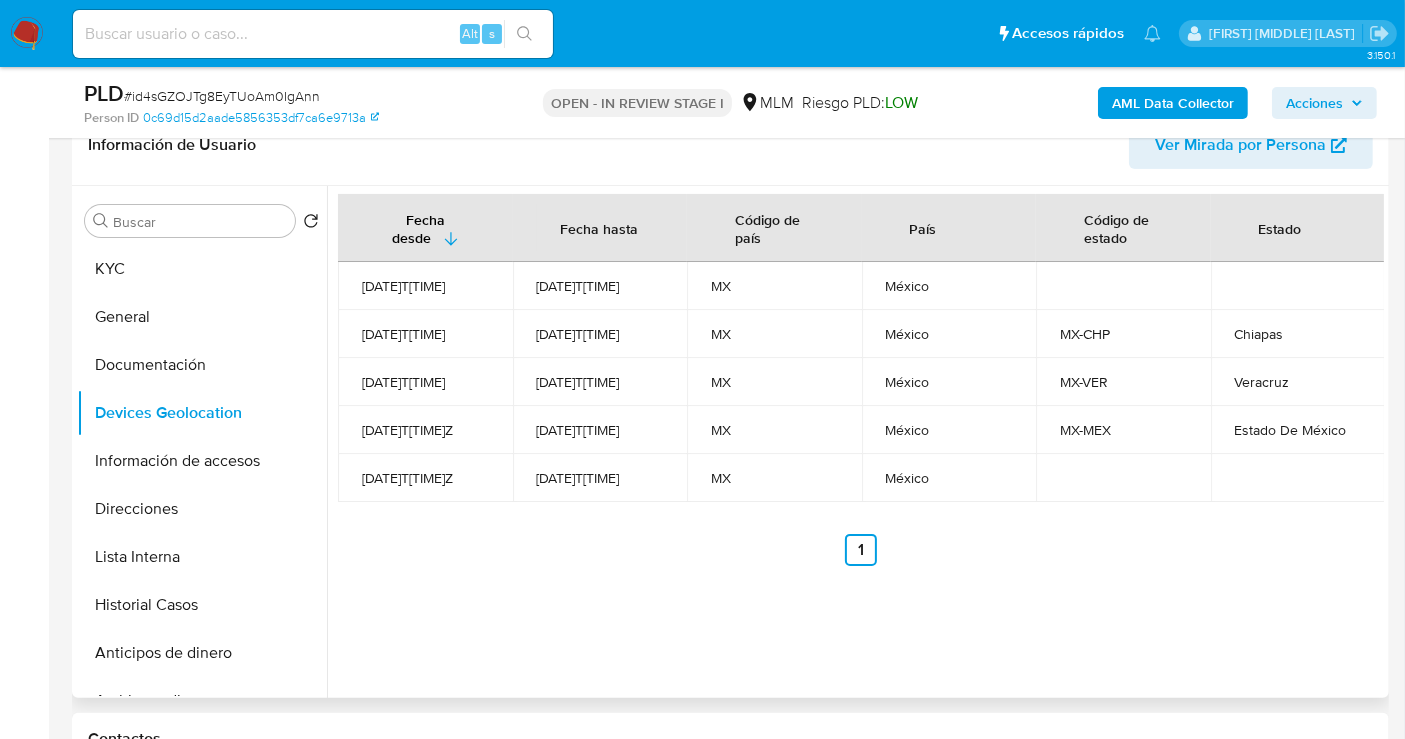 type 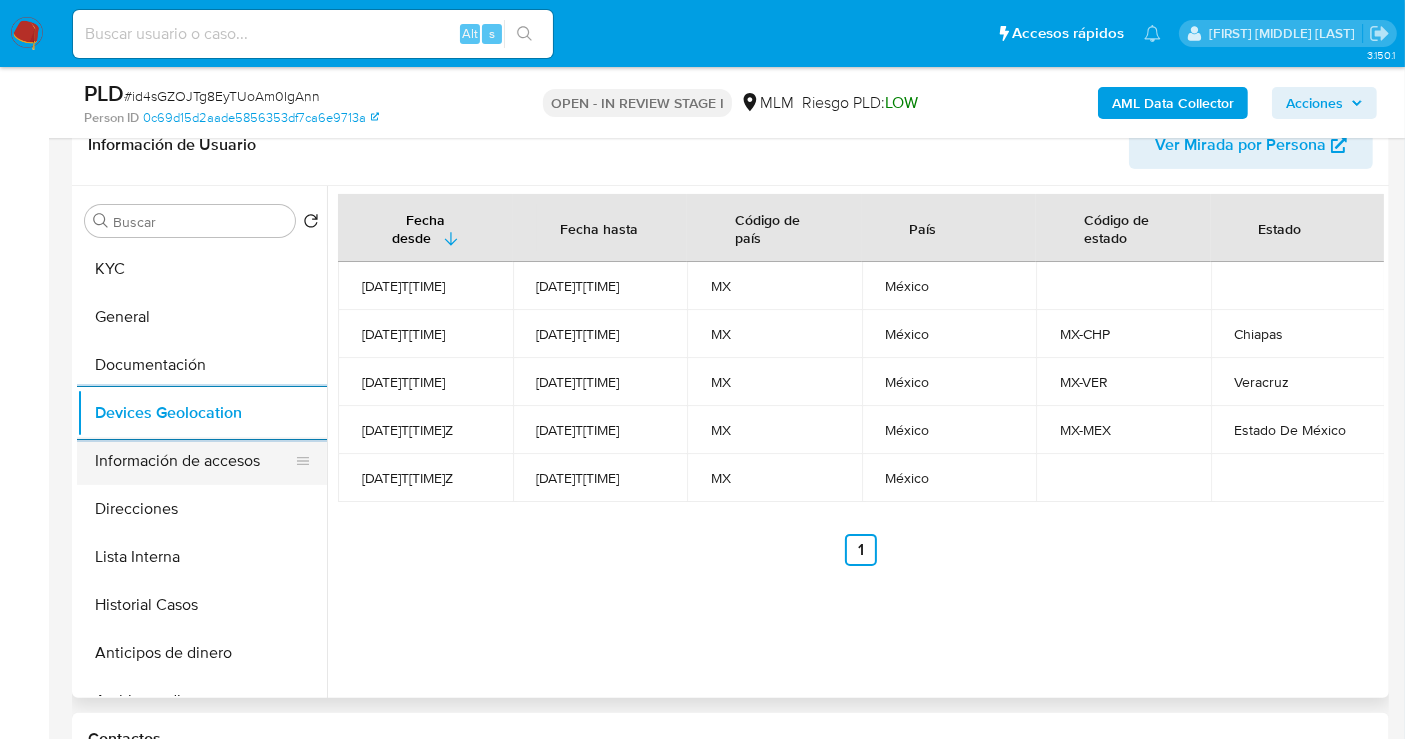 click on "Información de accesos" at bounding box center (194, 461) 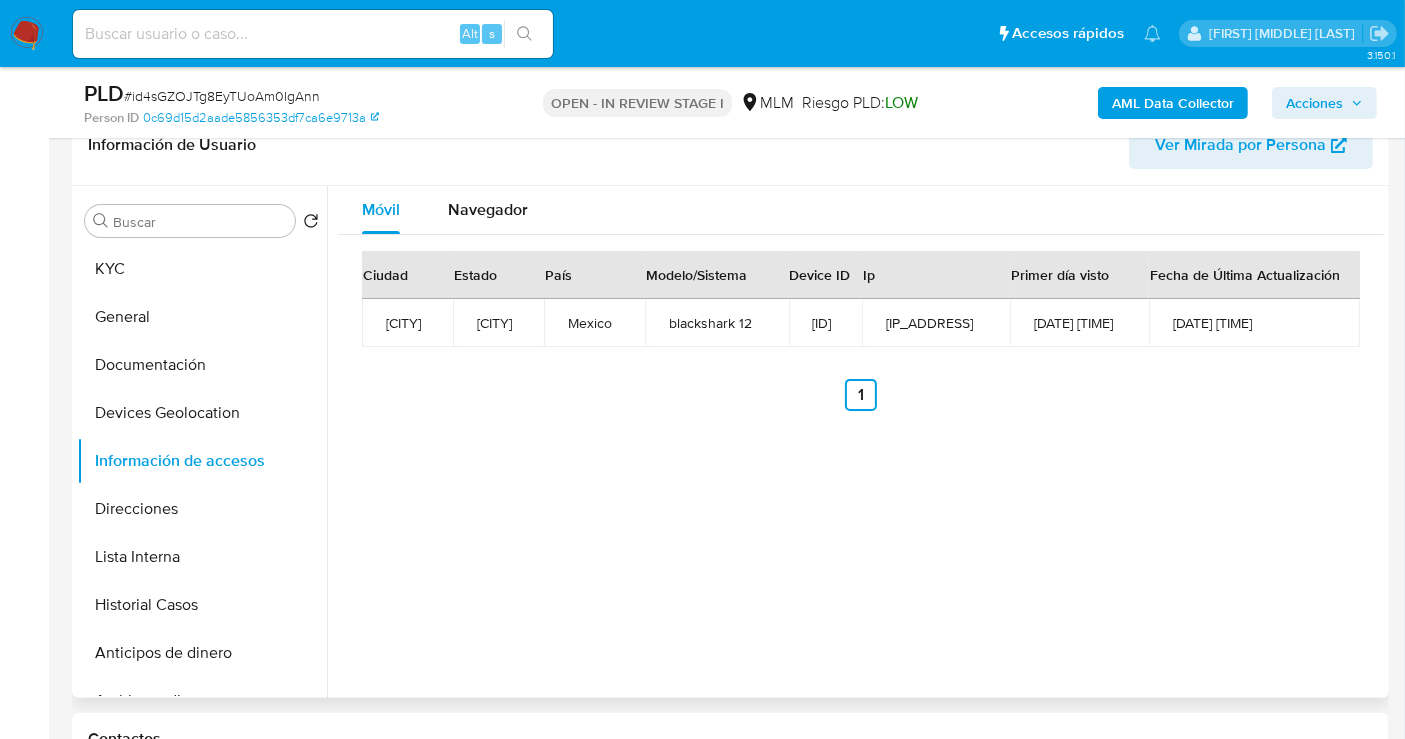 type 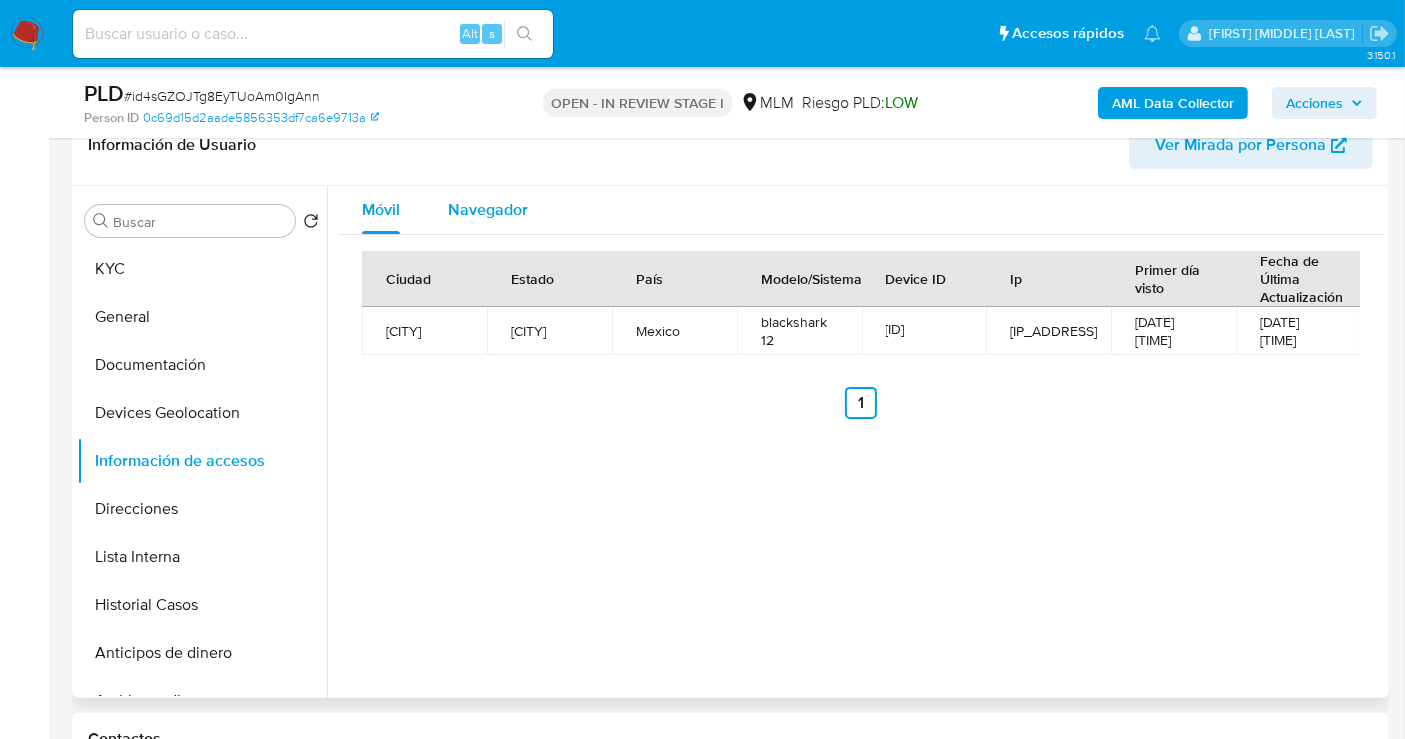 click on "Navegador" at bounding box center (488, 209) 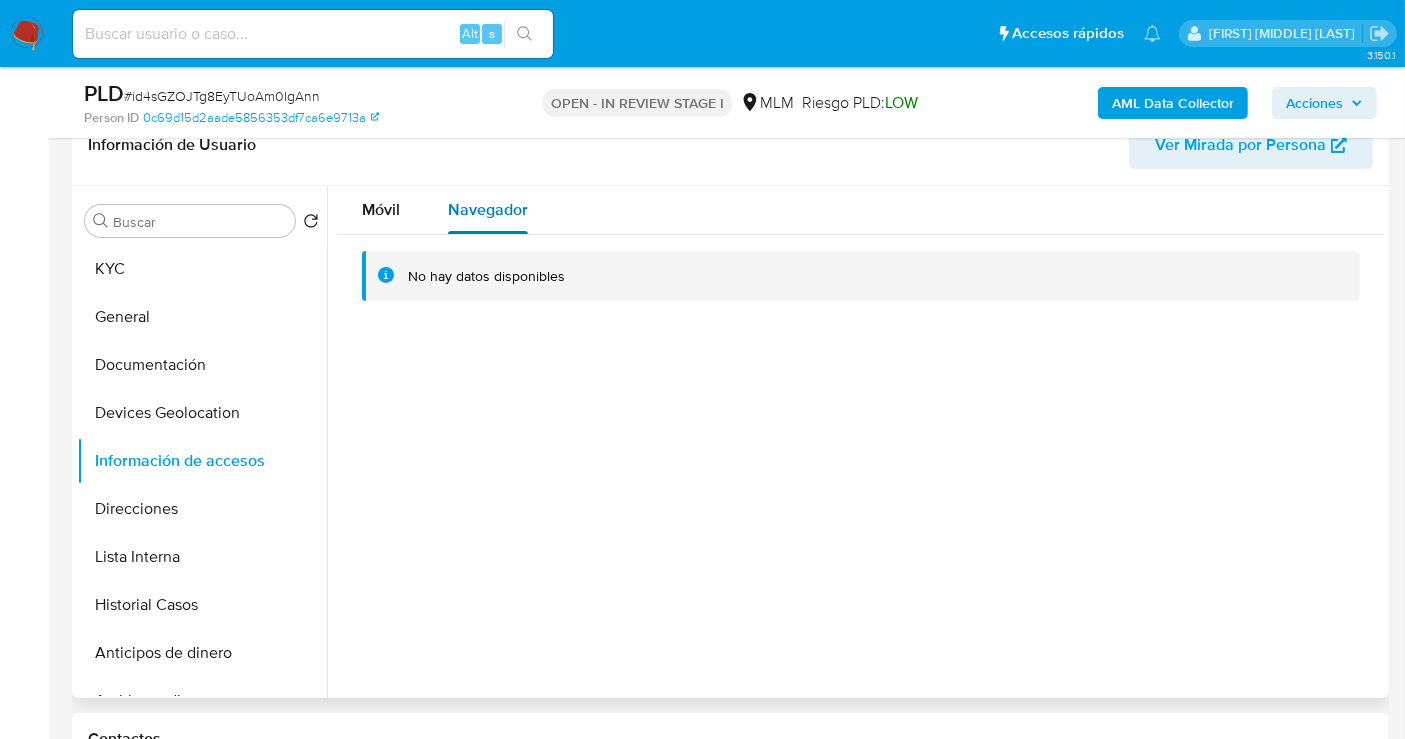 type 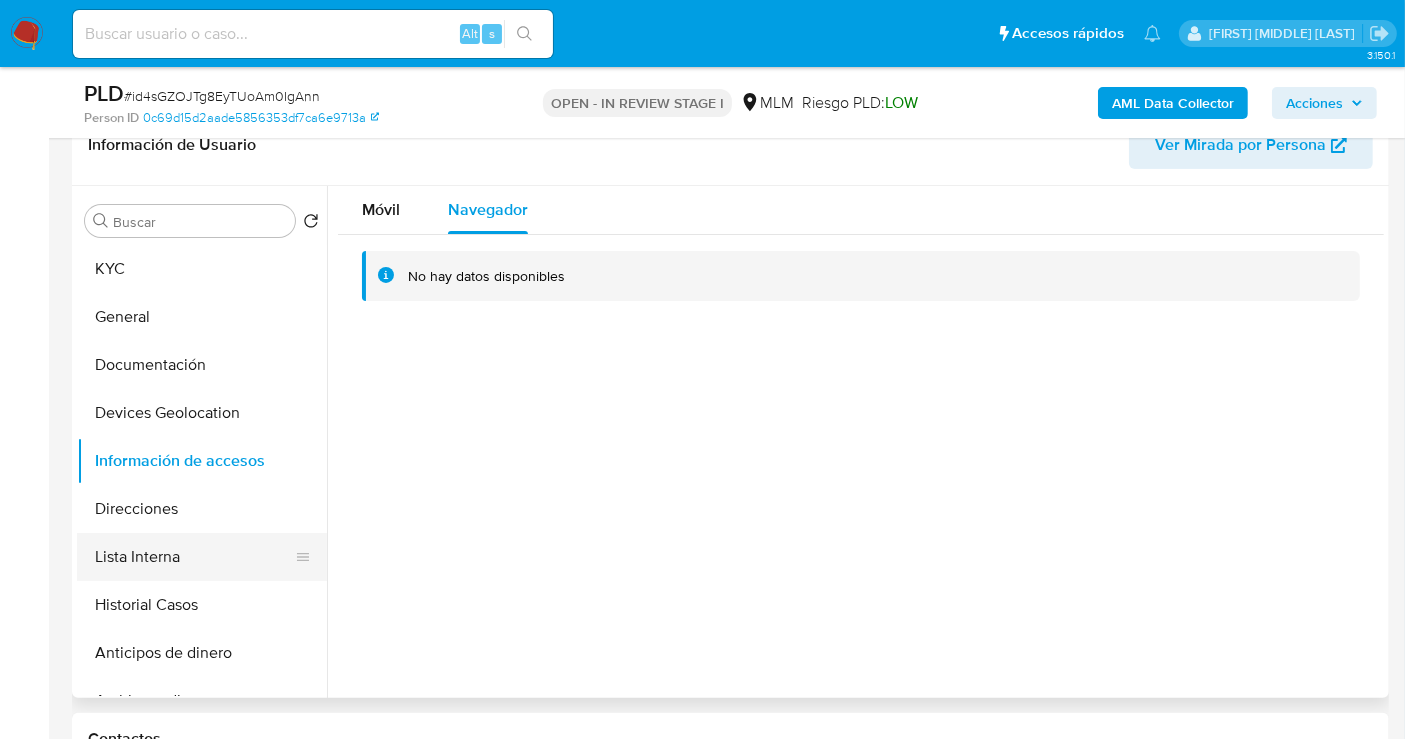 click on "Lista Interna" at bounding box center (194, 557) 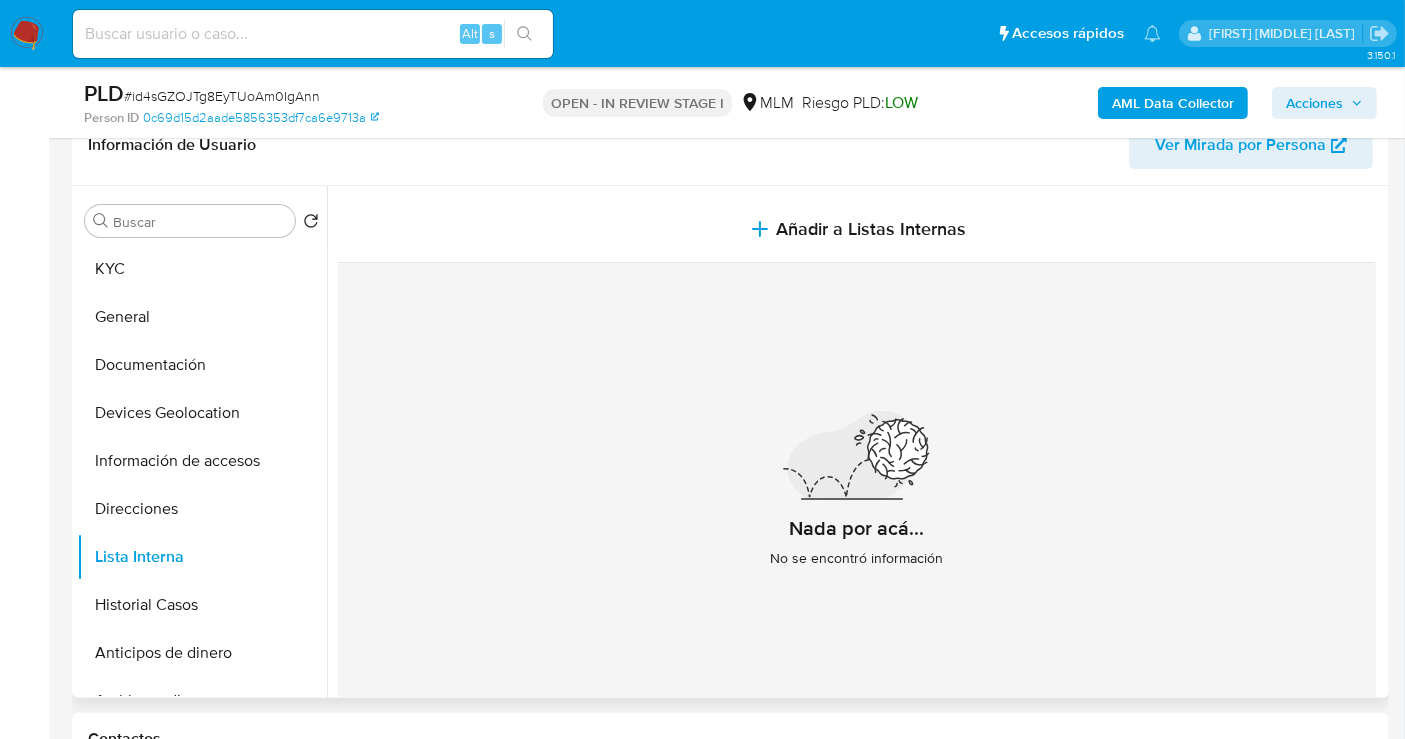 type 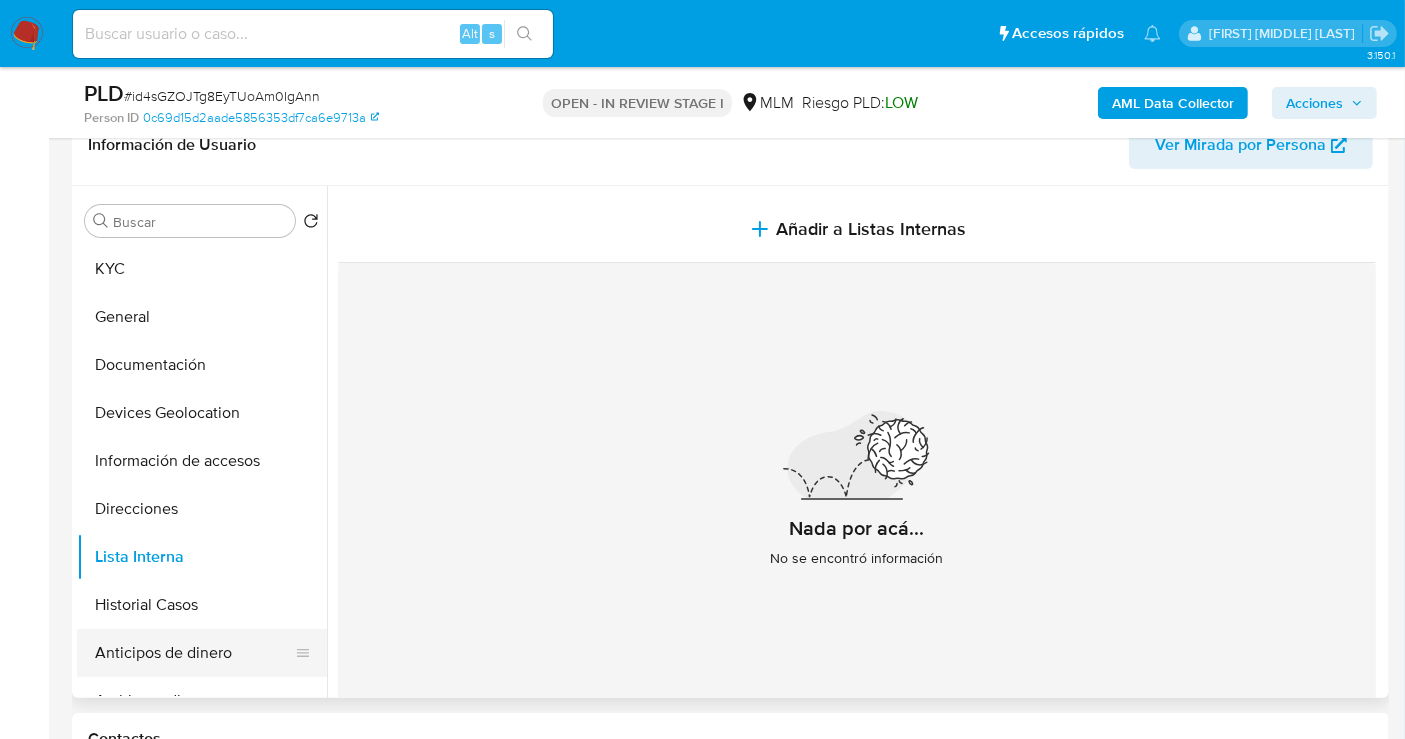 click on "Anticipos de dinero" at bounding box center (194, 653) 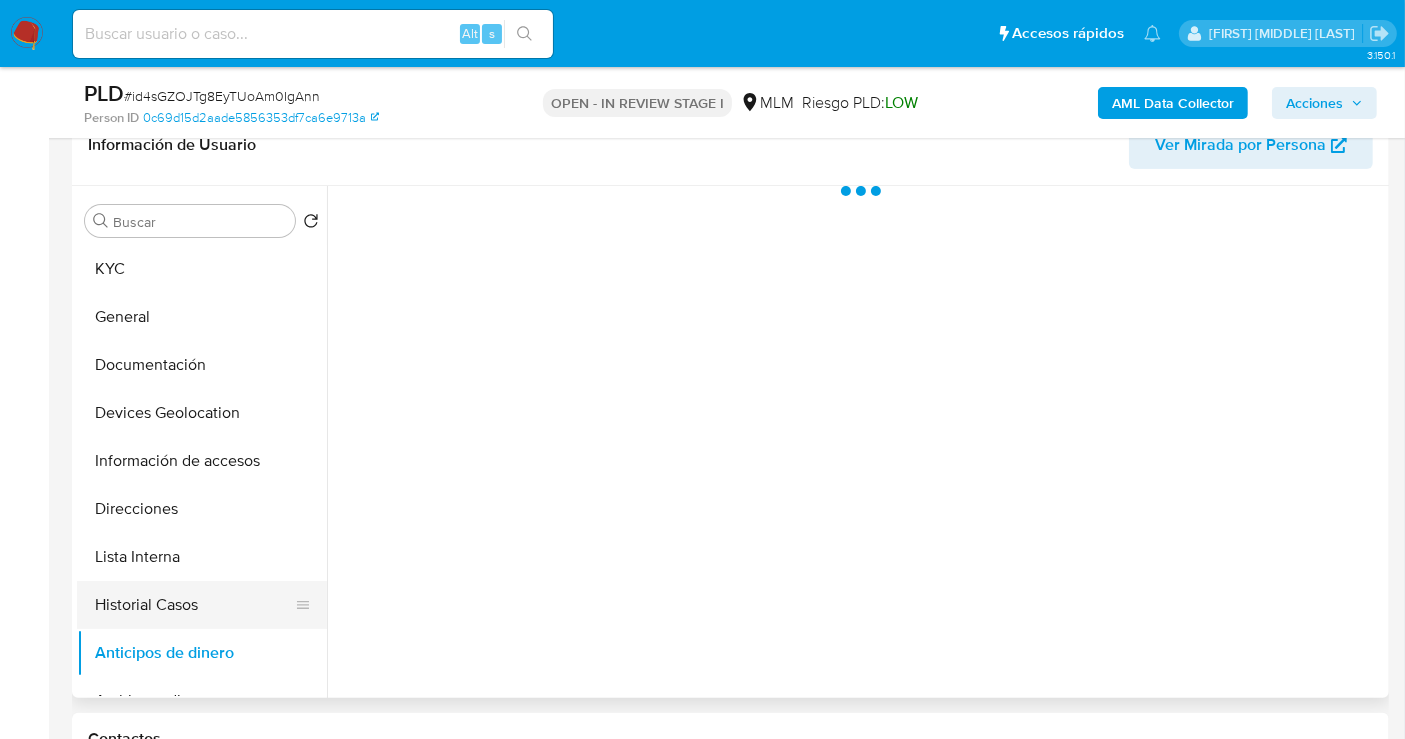 click on "Historial Casos" at bounding box center (194, 605) 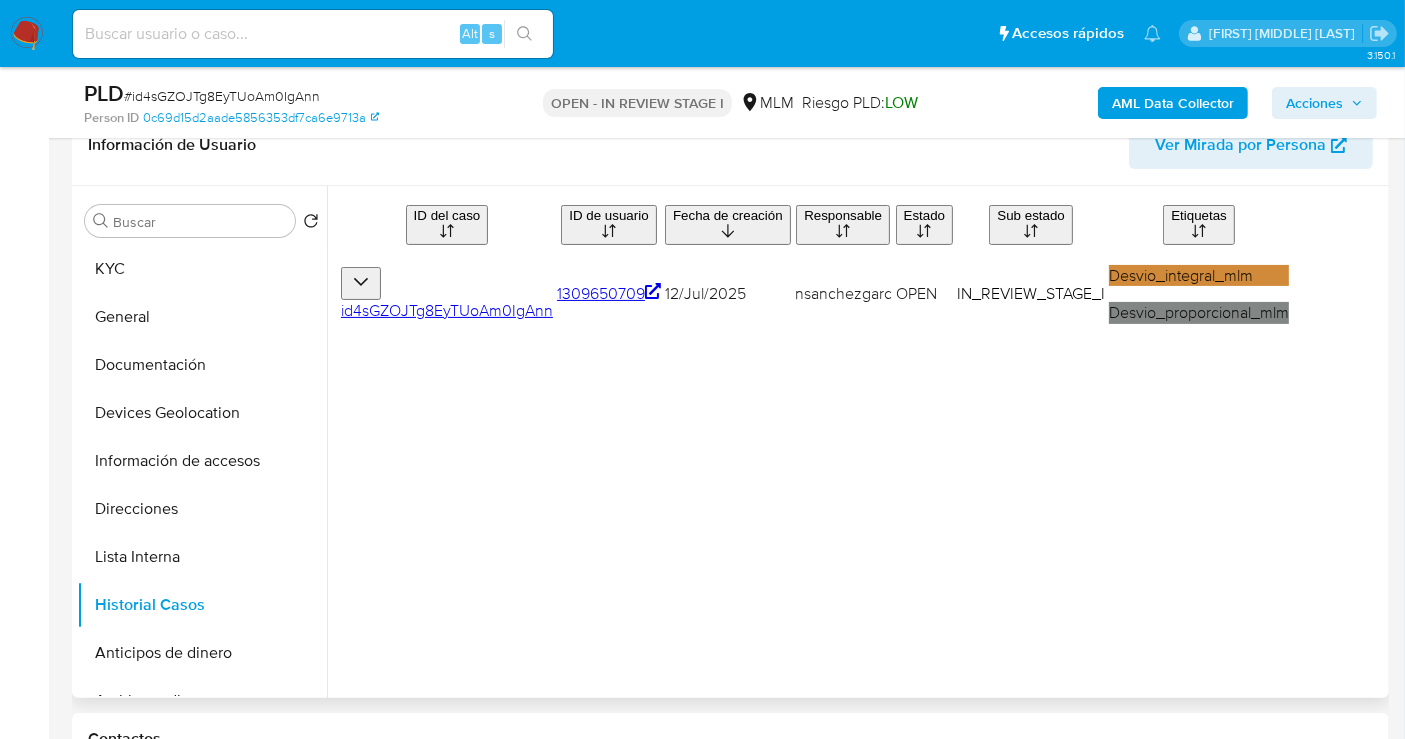 type 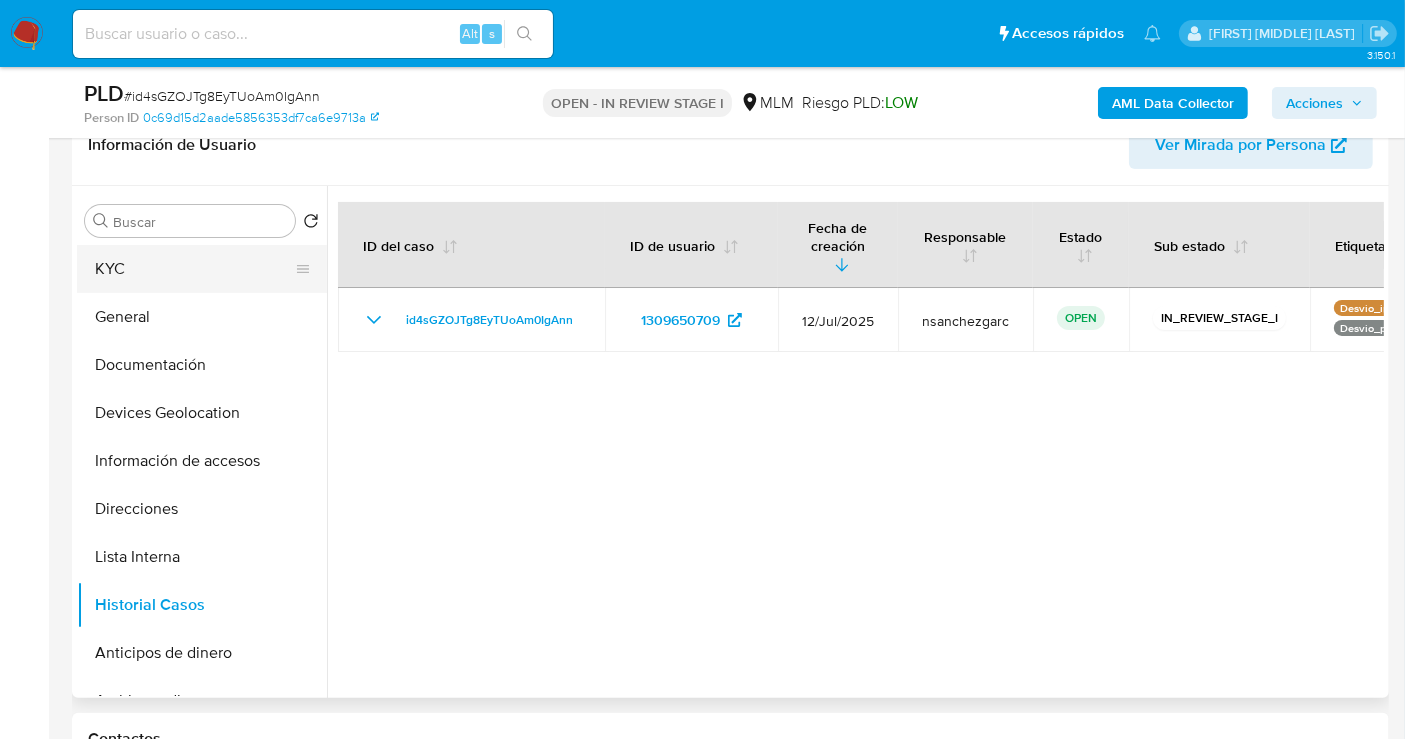 click on "KYC" at bounding box center (194, 269) 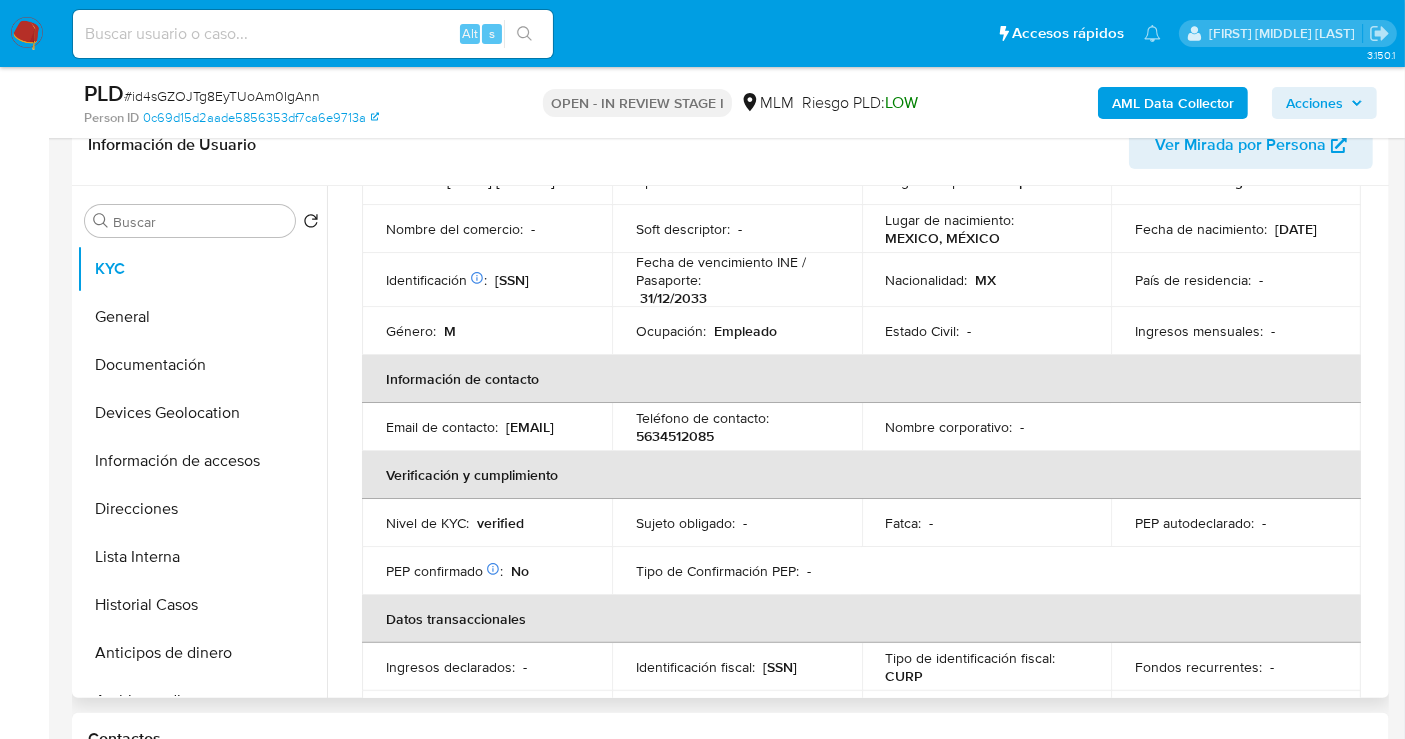 scroll, scrollTop: 222, scrollLeft: 0, axis: vertical 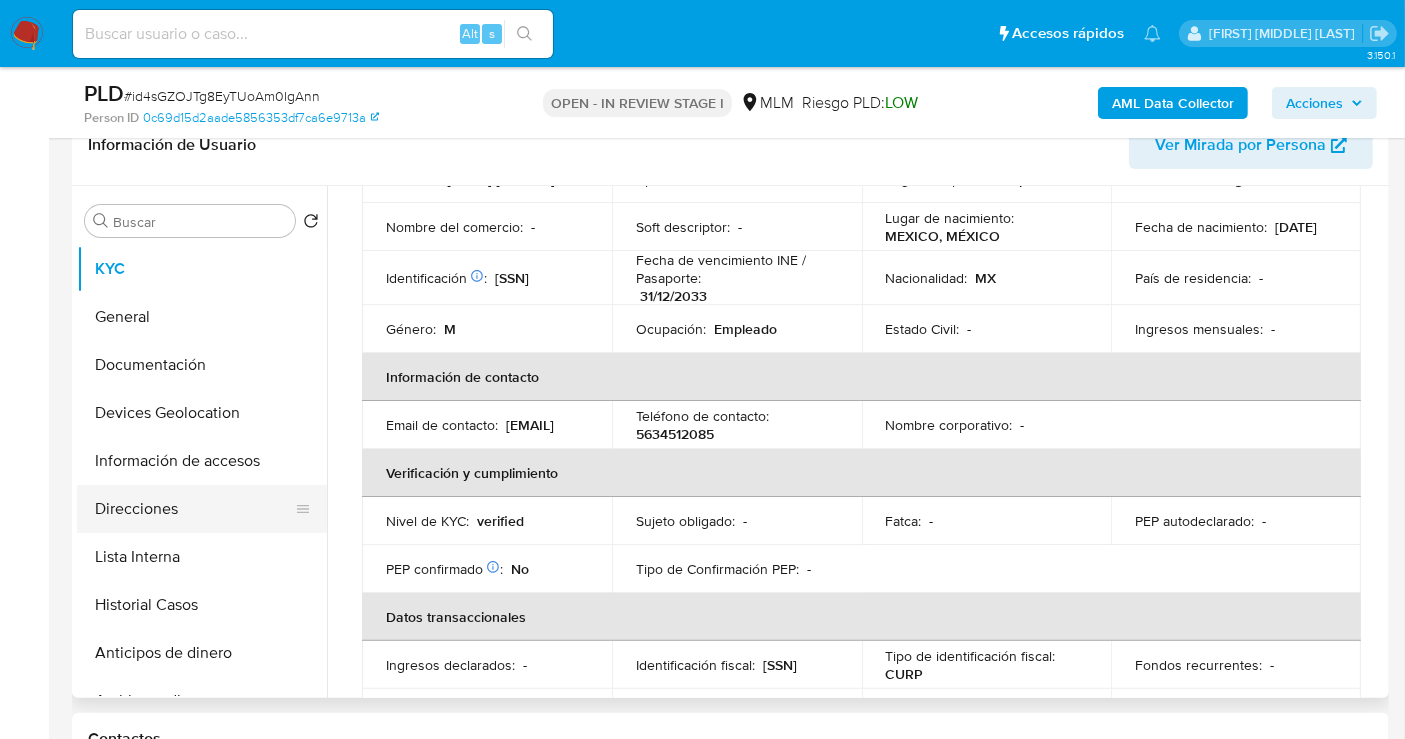 click on "Direcciones" at bounding box center [194, 509] 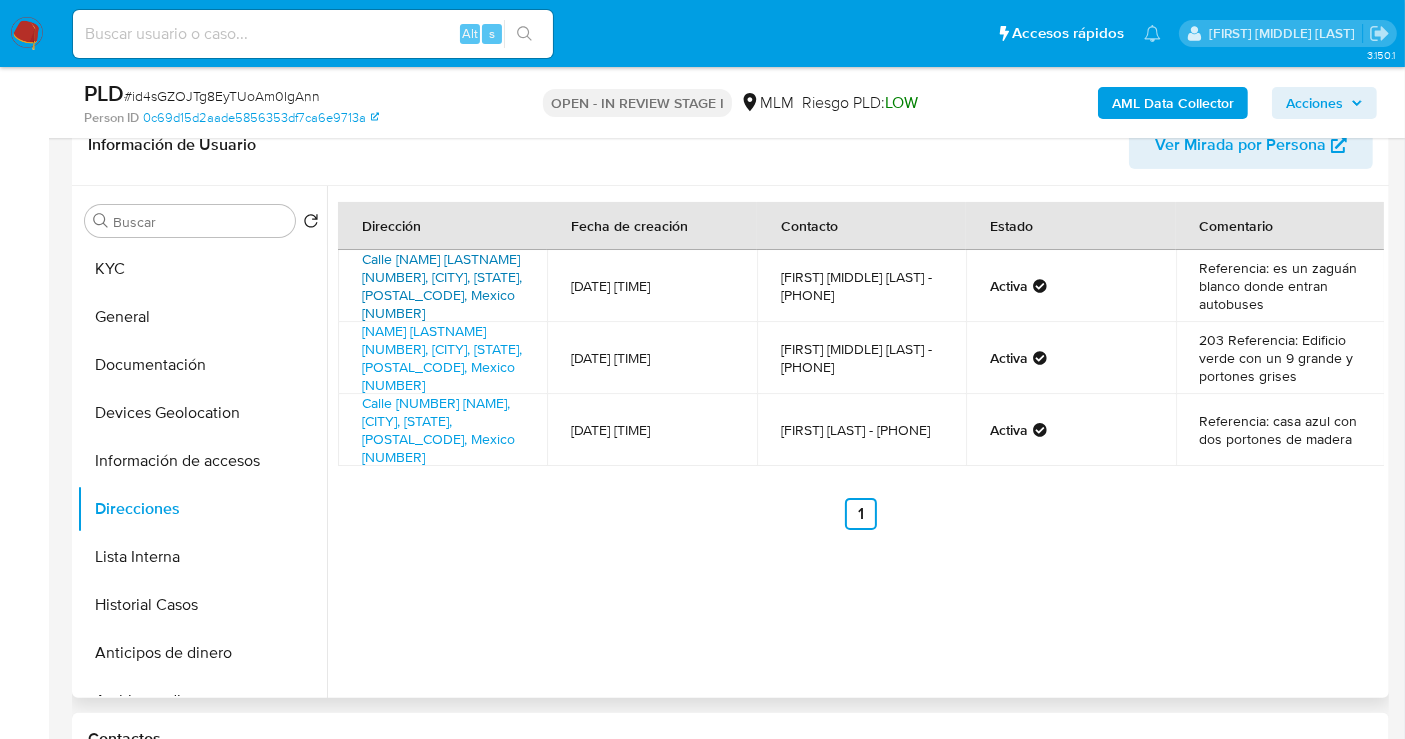 click on "Calle José María Pino Suárez 62, Alvaro Obregón, Distrito Federal, 01150, Mexico 62" at bounding box center [442, 286] 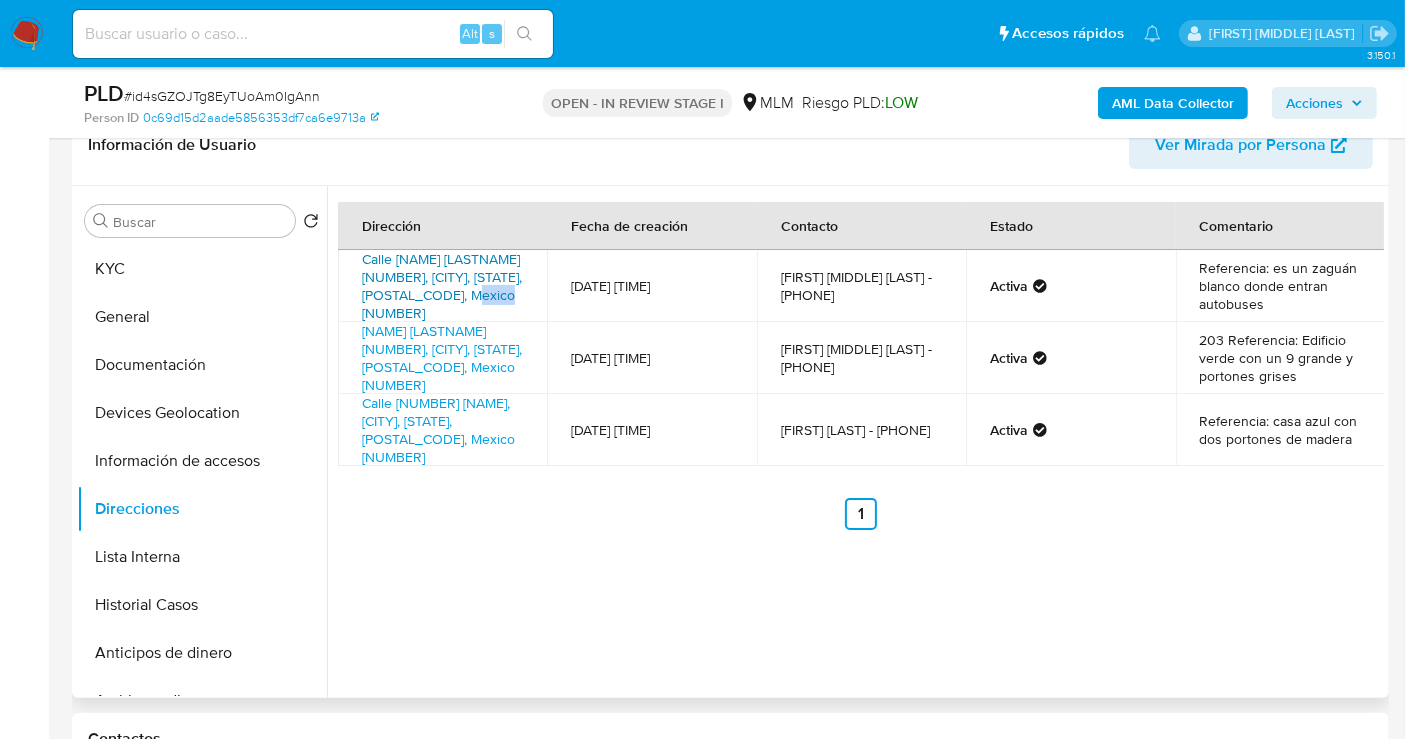 drag, startPoint x: 352, startPoint y: 314, endPoint x: 396, endPoint y: 313, distance: 44.011364 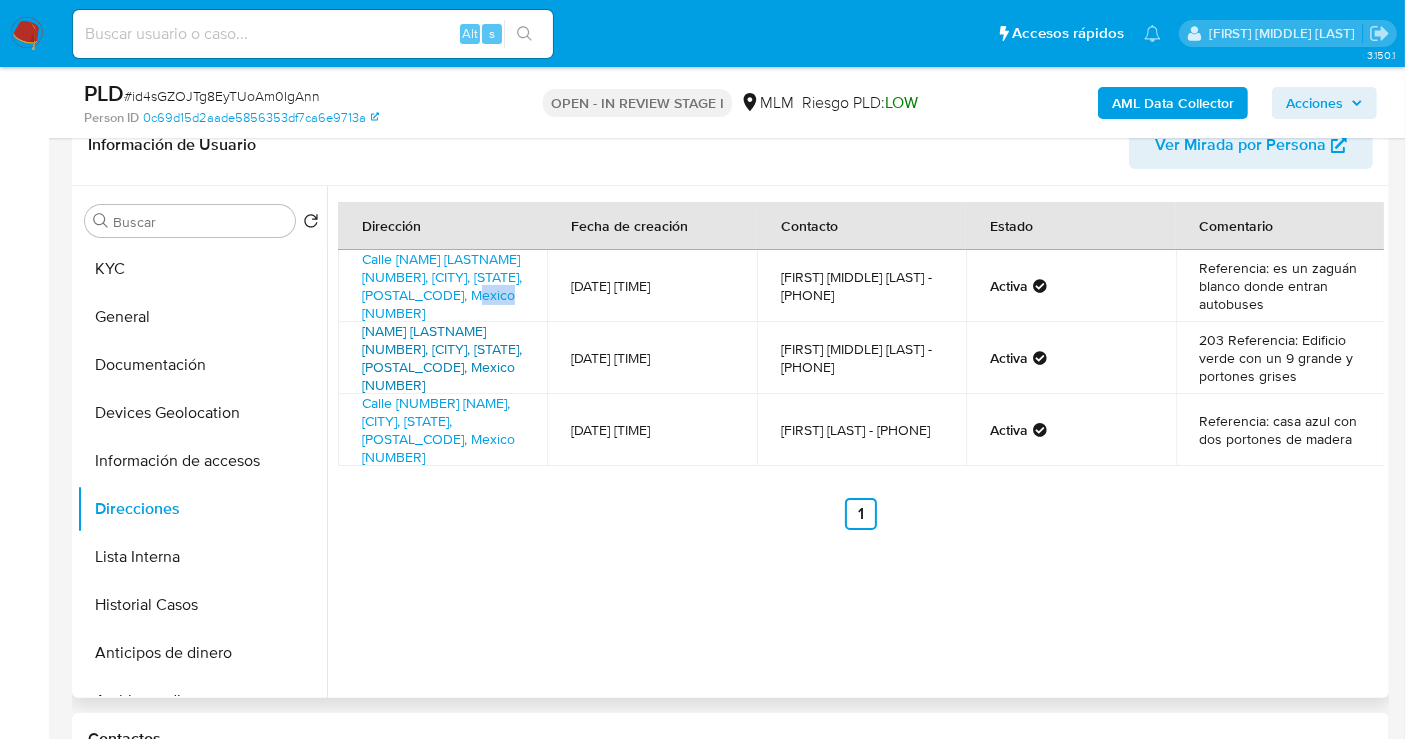 click on "Nicolás San Juan 9, Benito Juárez, Distrito Federal, 03000, Mexico 9" at bounding box center (442, 358) 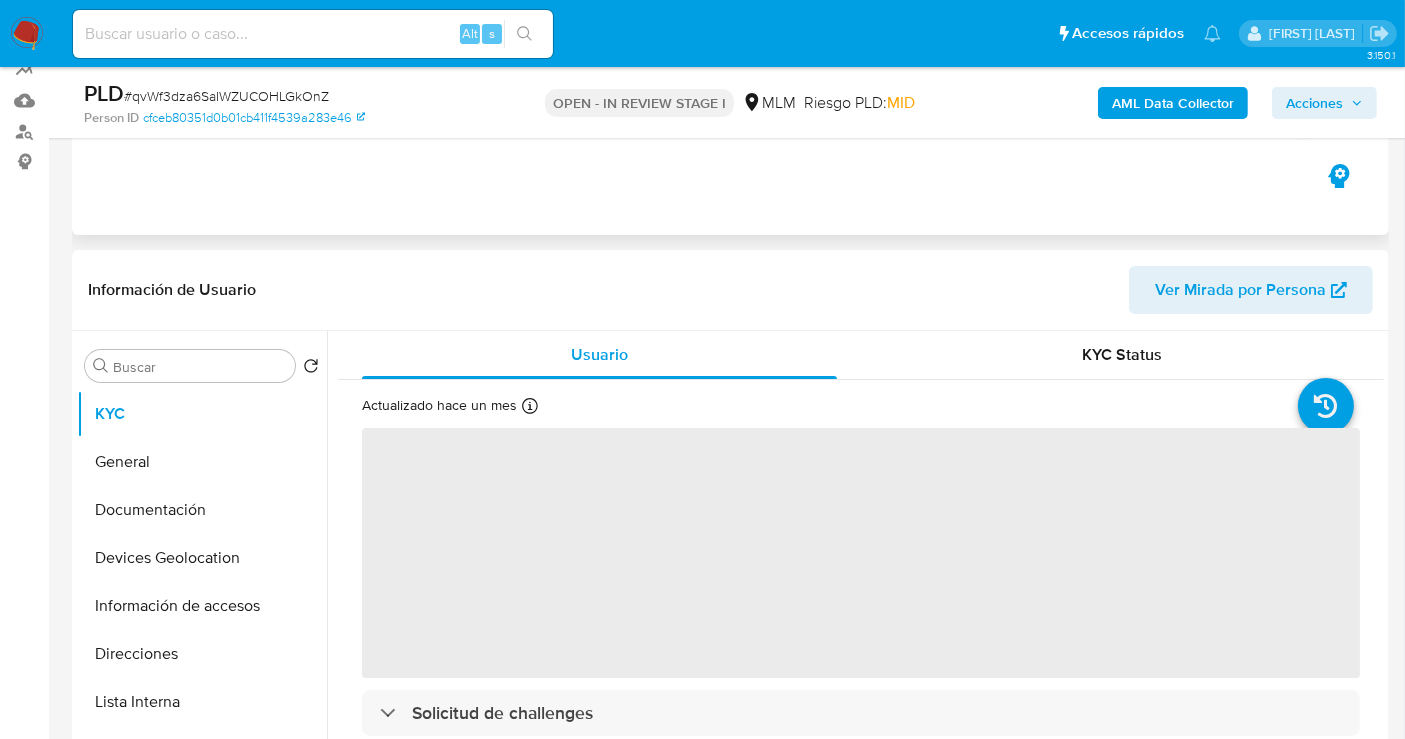 scroll, scrollTop: 222, scrollLeft: 0, axis: vertical 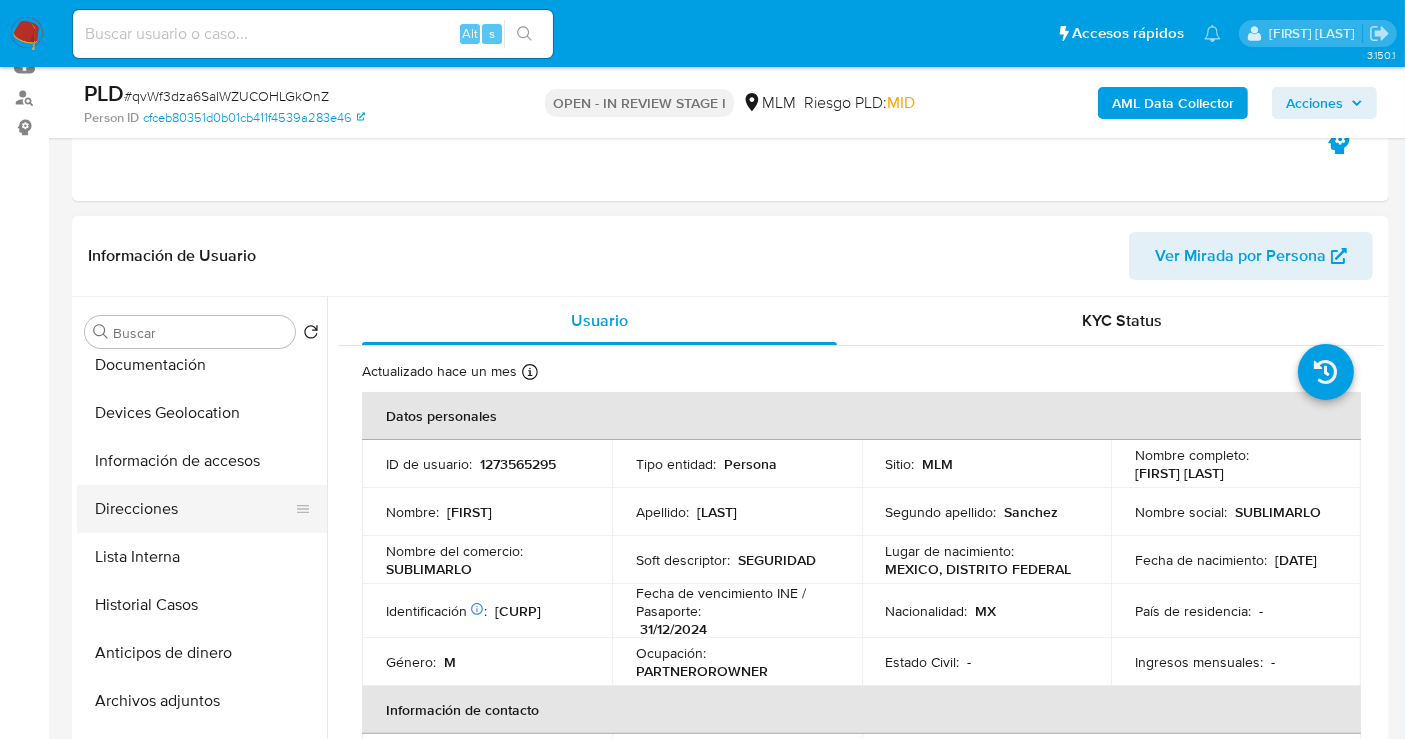 select on "10" 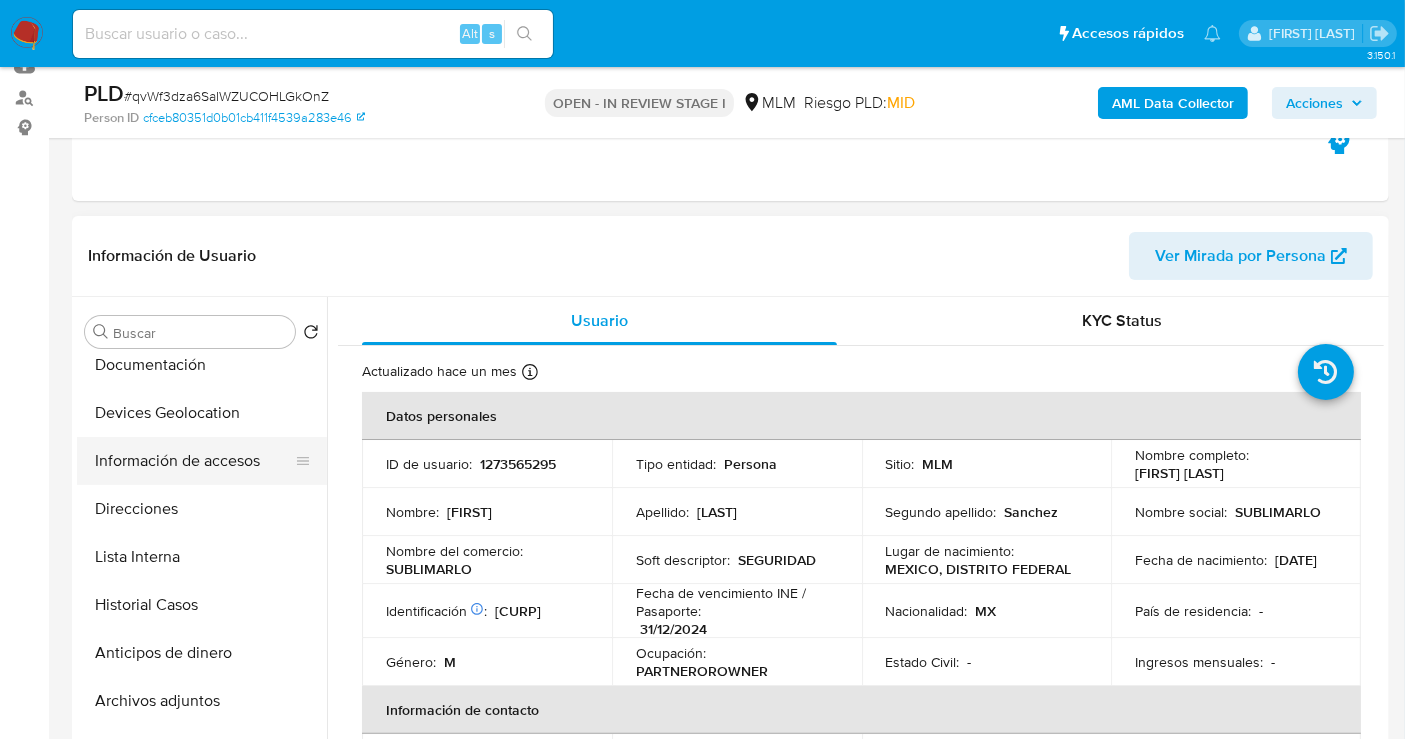 click on "Información de accesos" at bounding box center [194, 461] 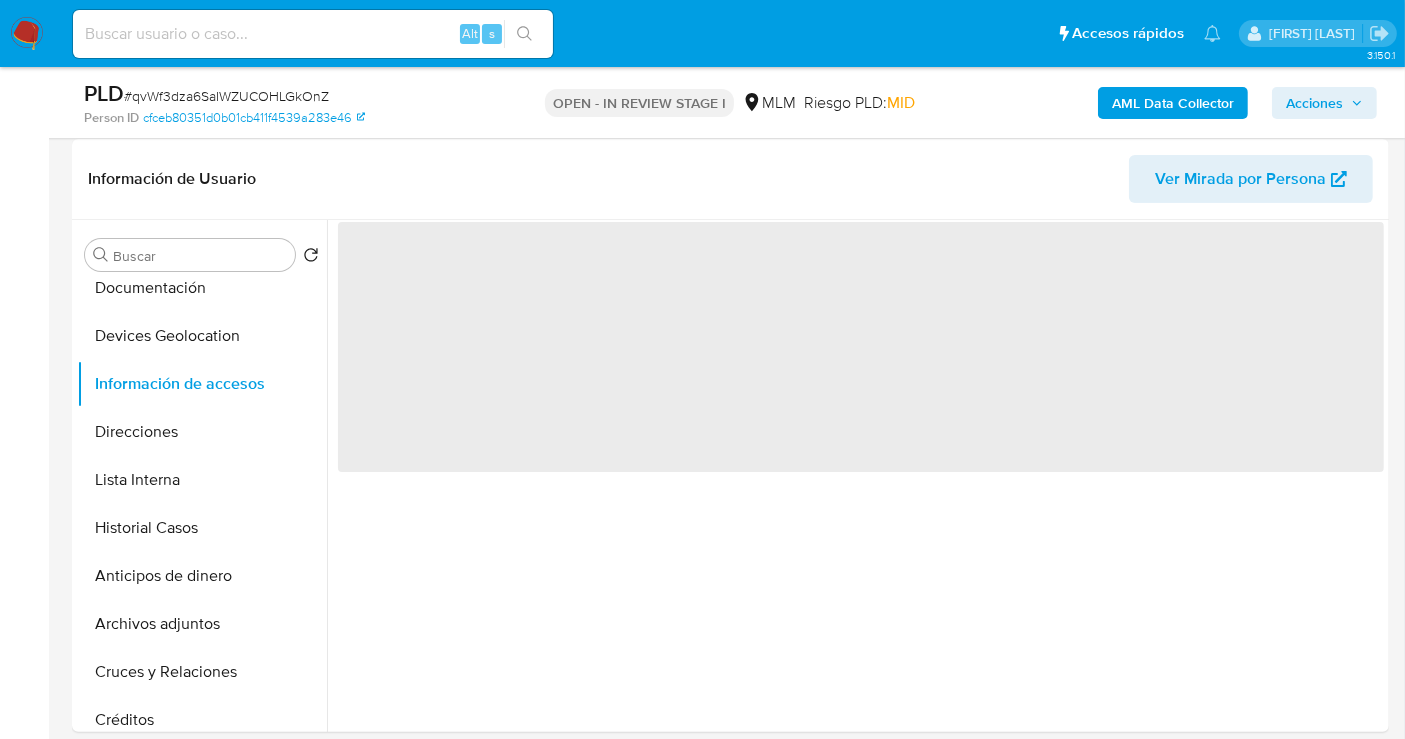 scroll, scrollTop: 333, scrollLeft: 0, axis: vertical 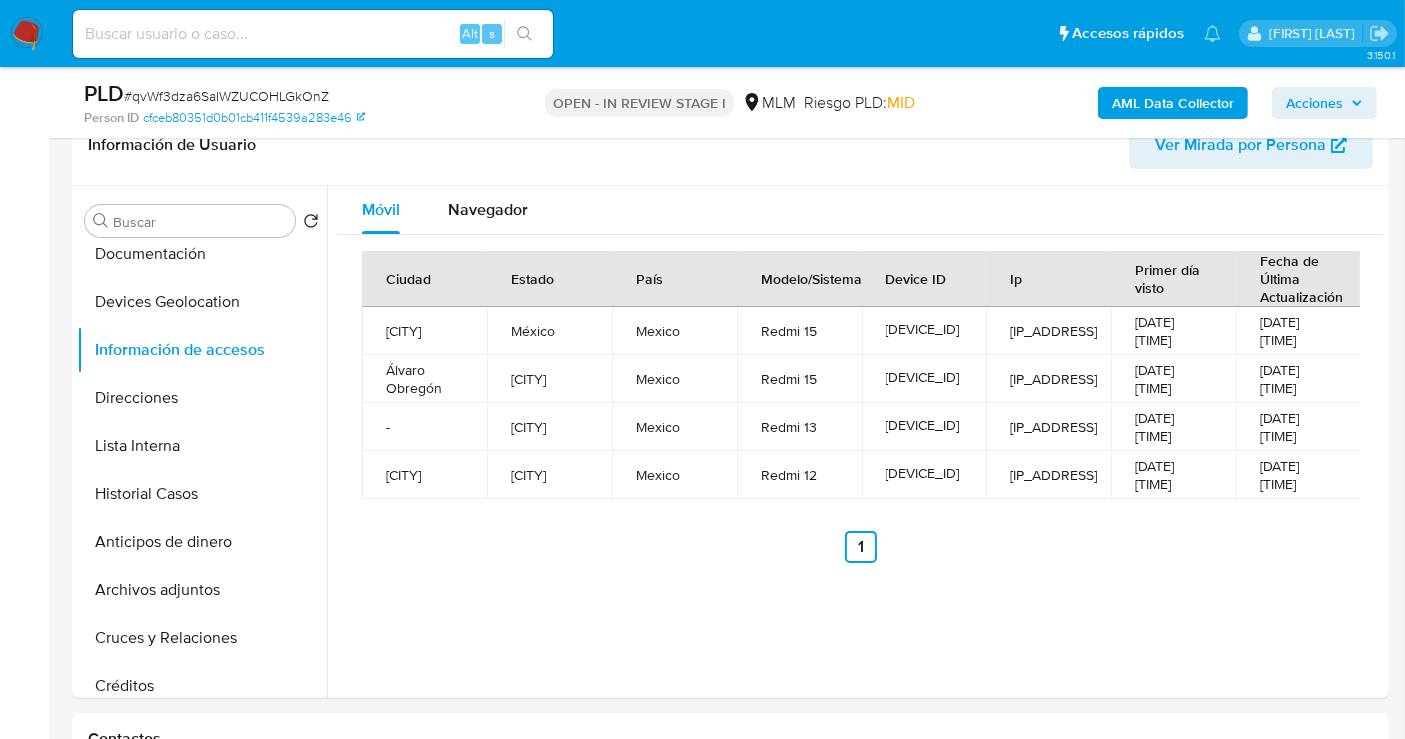 type 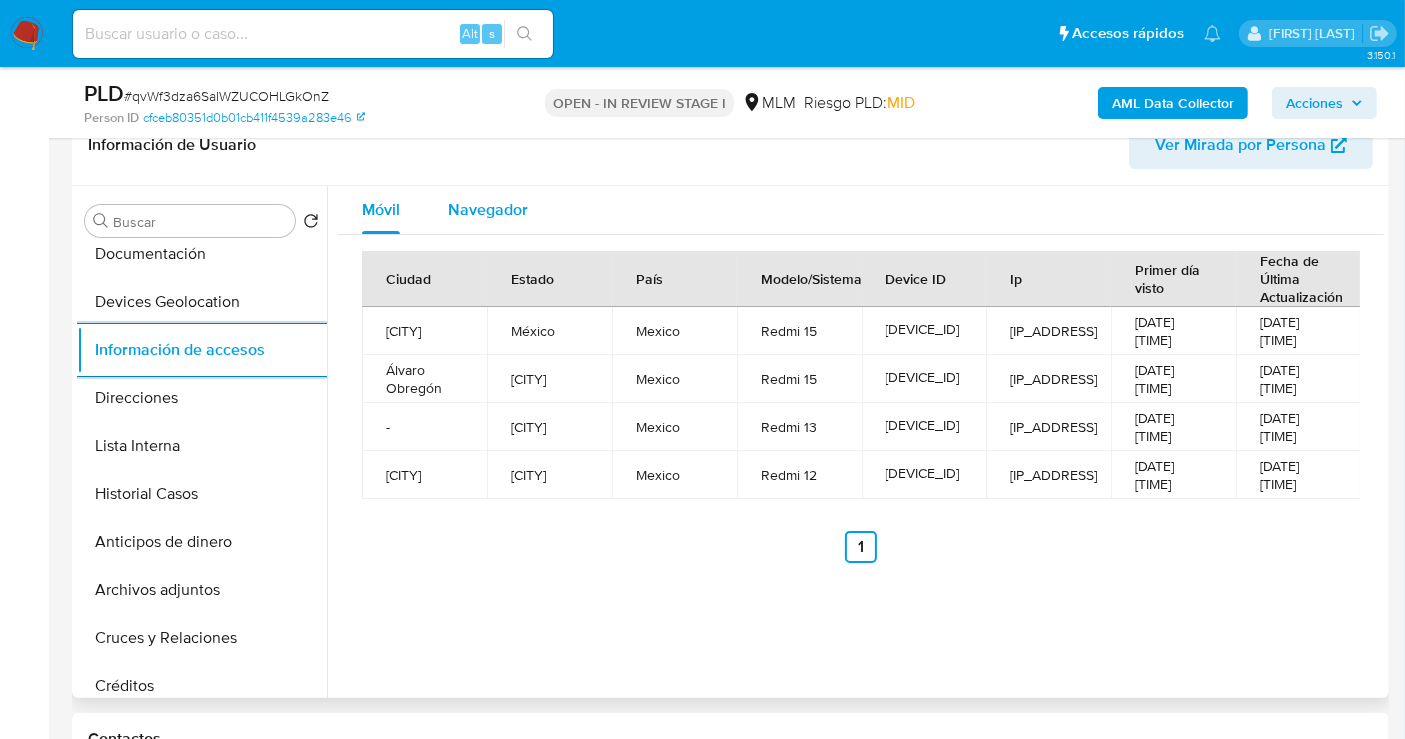 click on "Navegador" at bounding box center [488, 210] 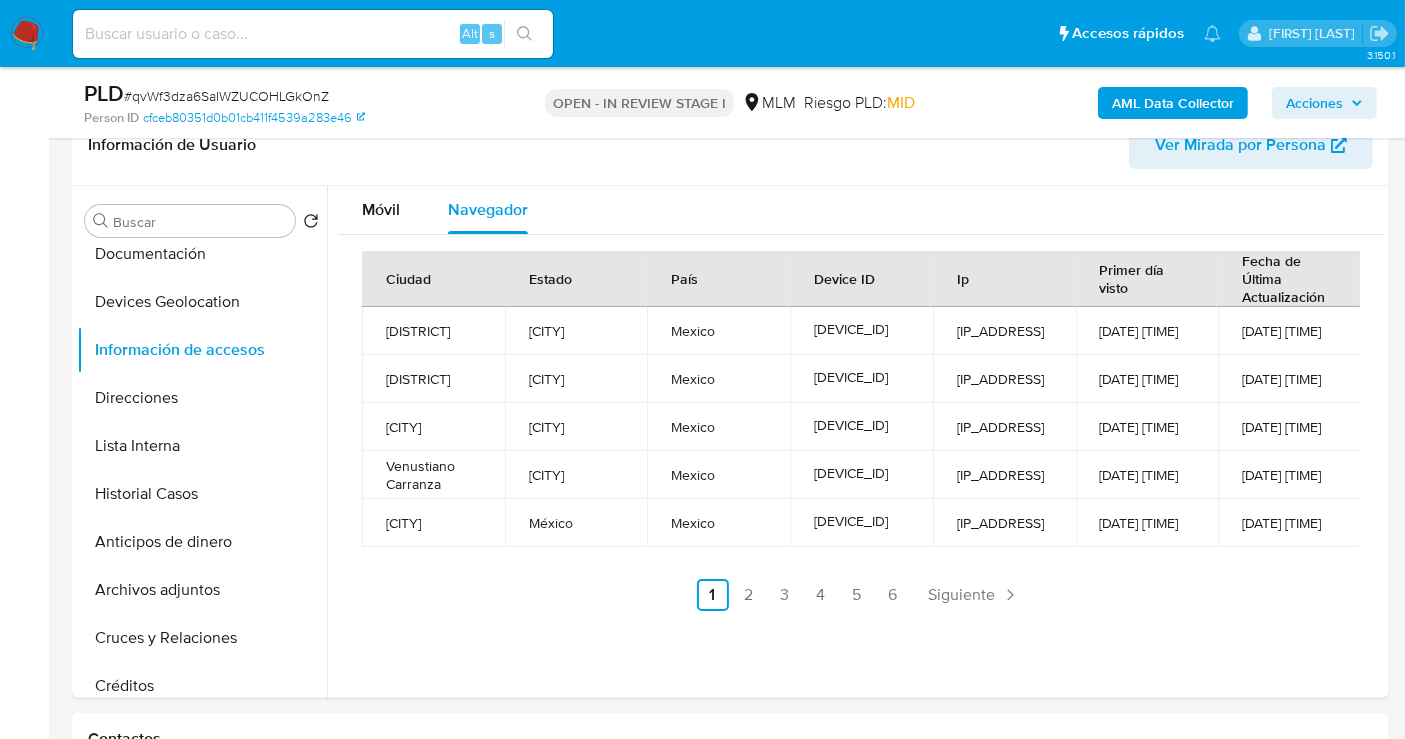 type 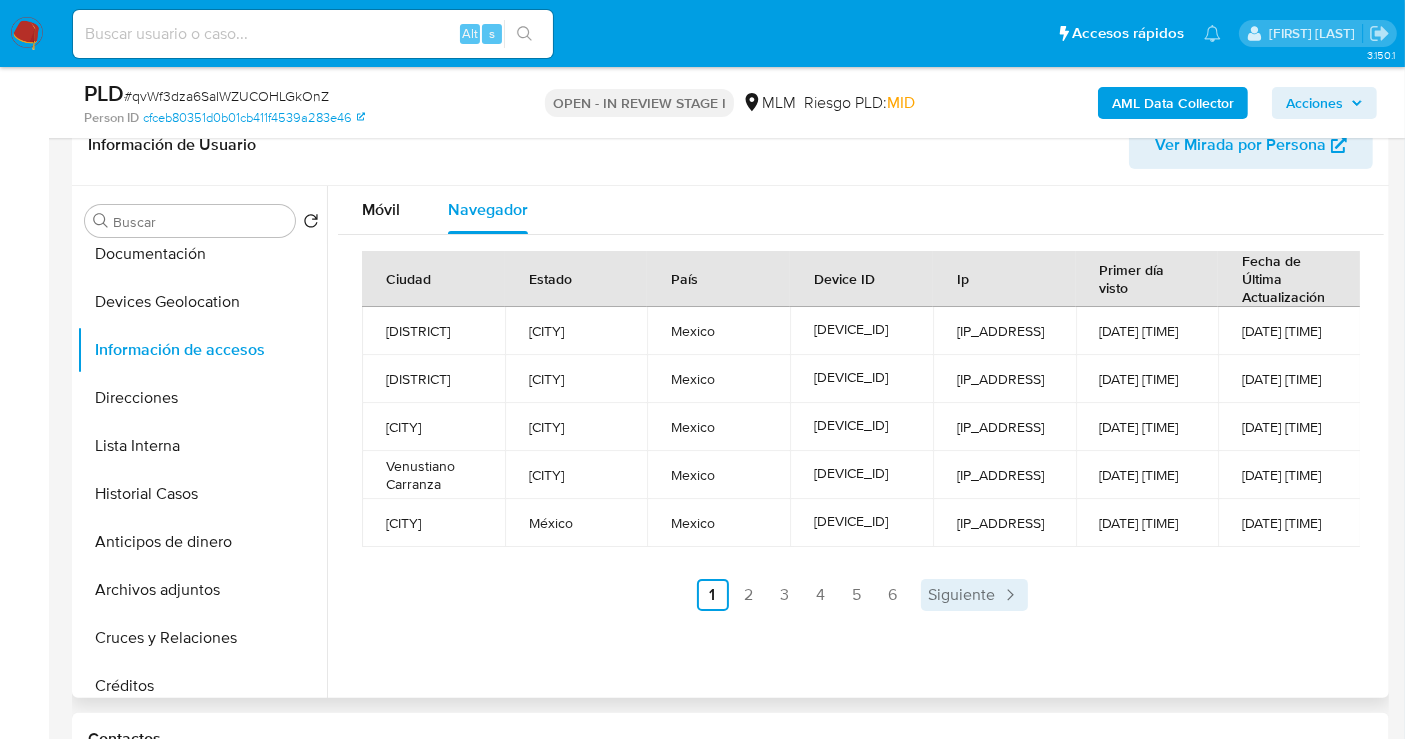 click on "Siguiente" at bounding box center [962, 595] 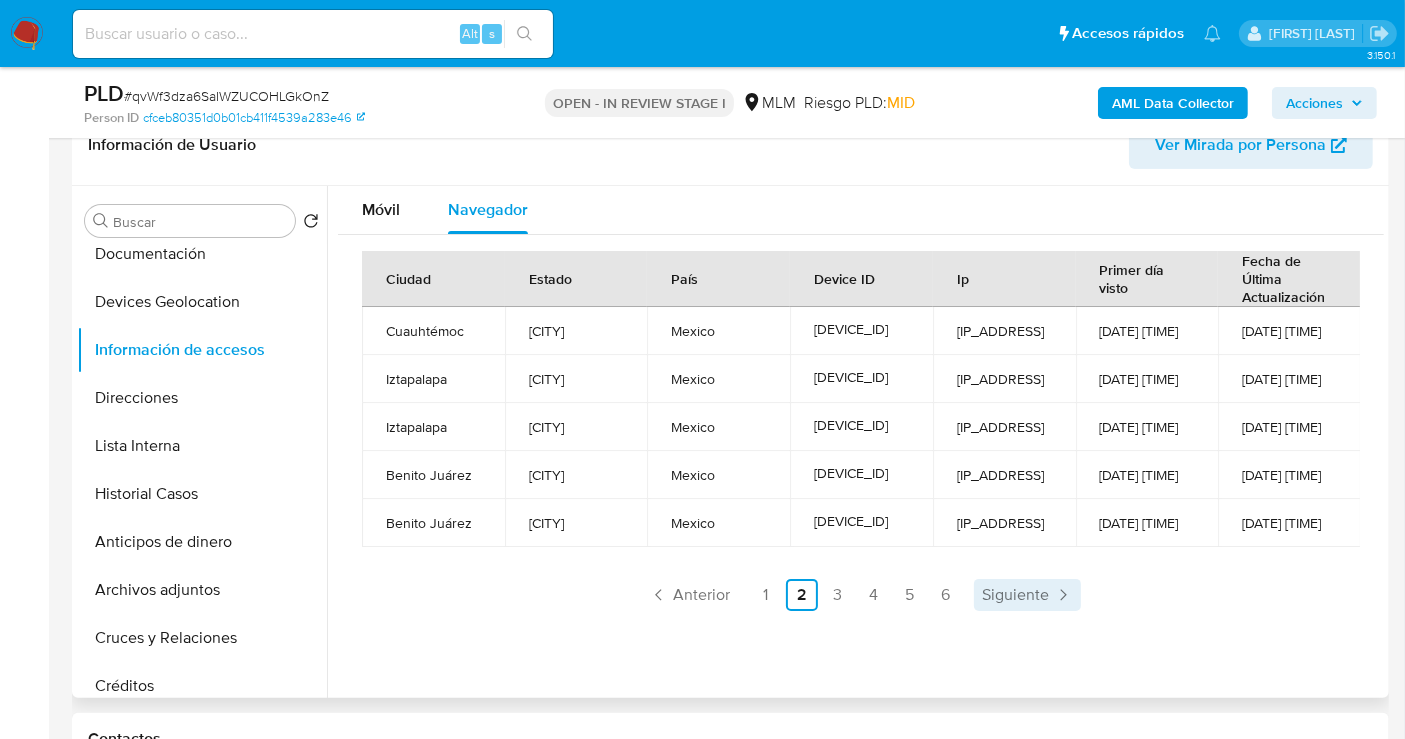 click on "Anterior 1 2 3 4 5 6 Siguiente" at bounding box center (861, 595) 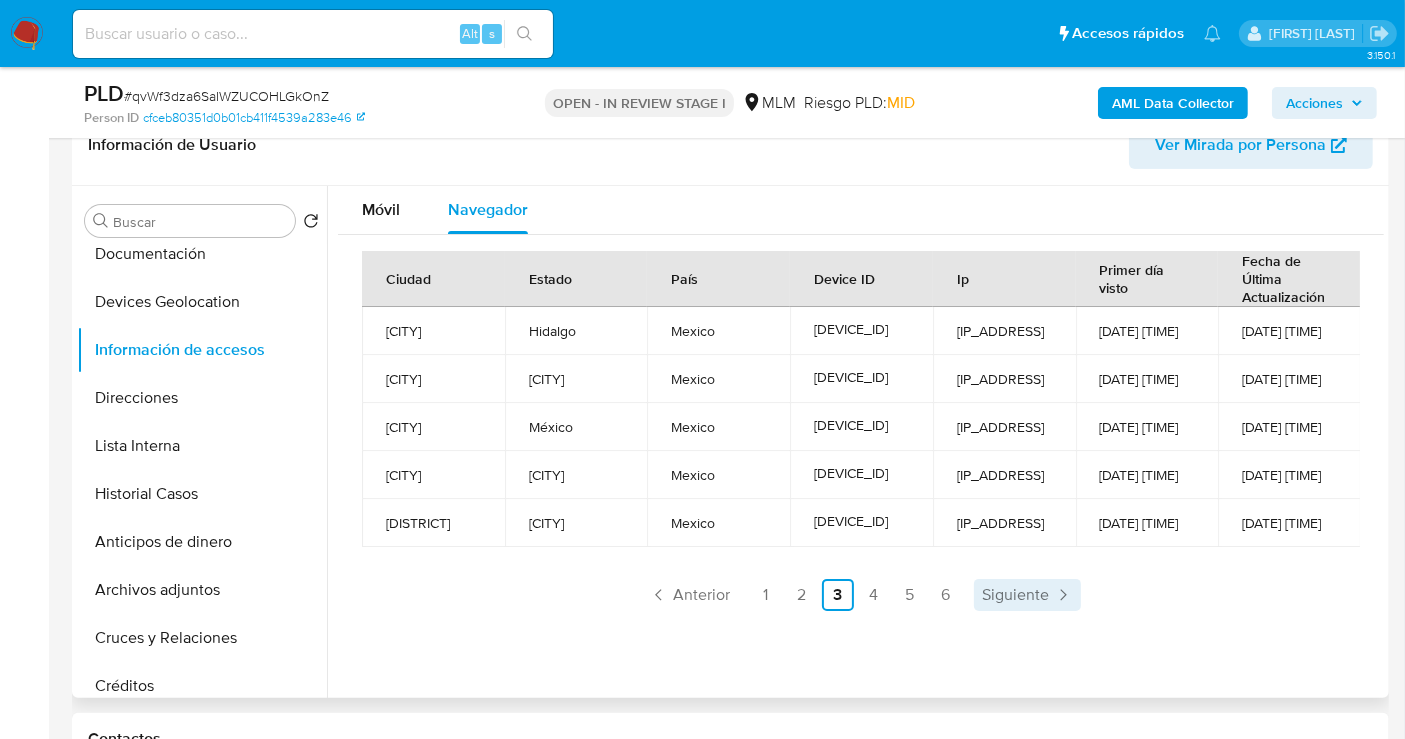 click on "Siguiente" at bounding box center (1015, 595) 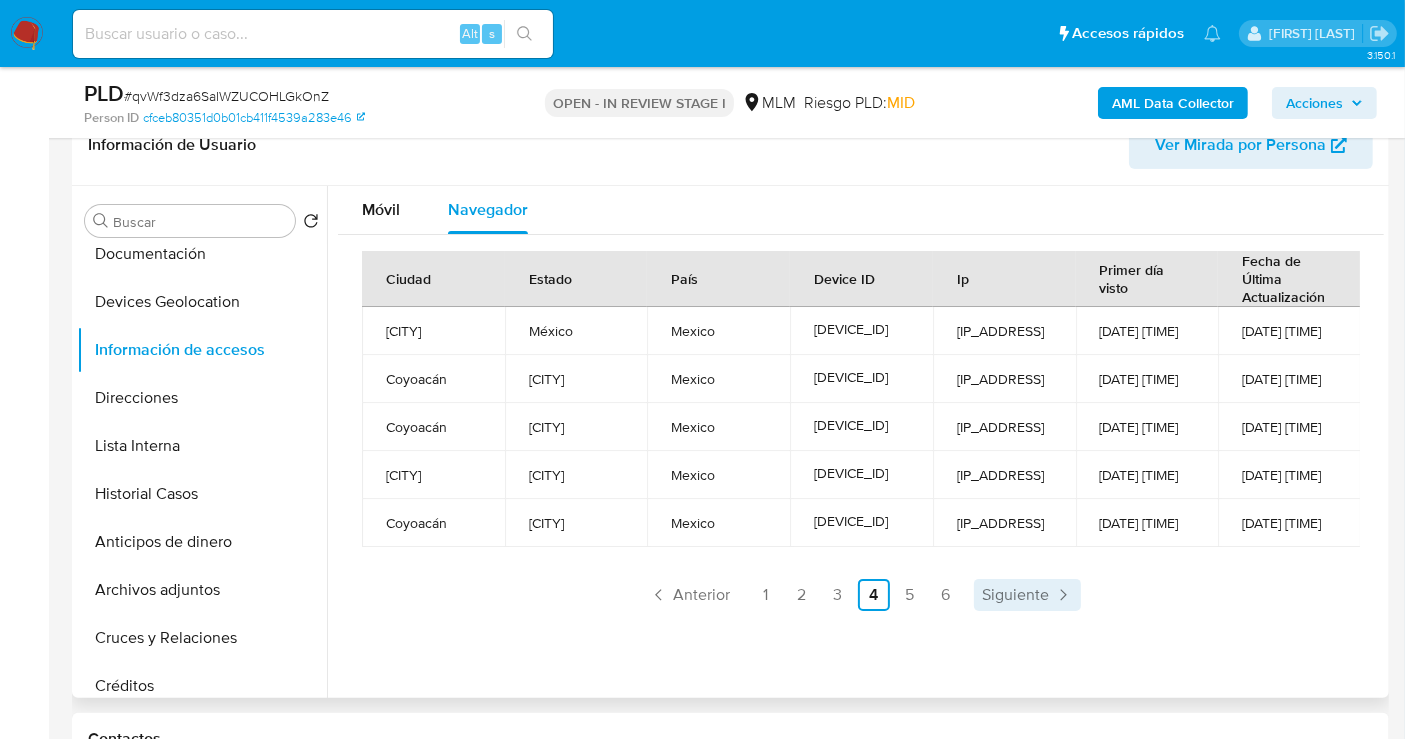 click on "Siguiente" at bounding box center (1015, 595) 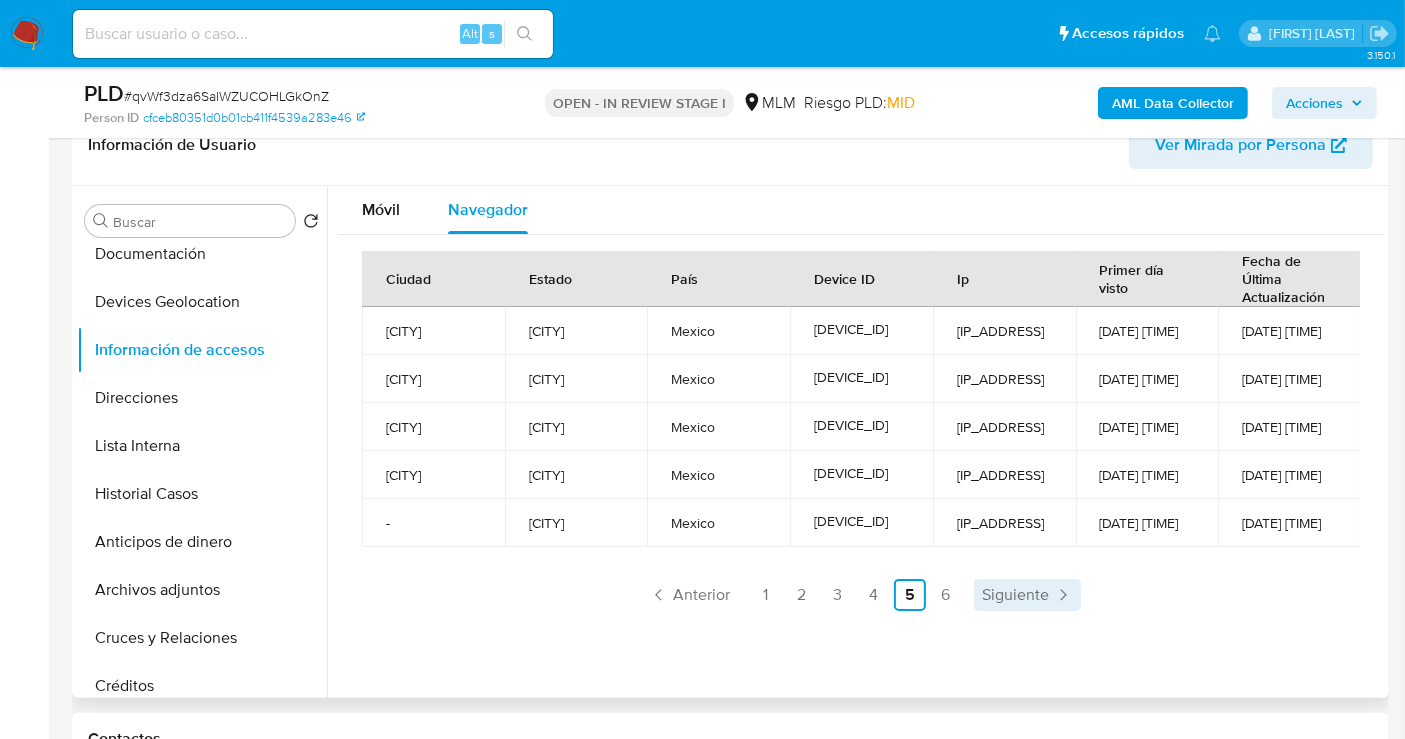 click on "Siguiente" at bounding box center (1015, 595) 